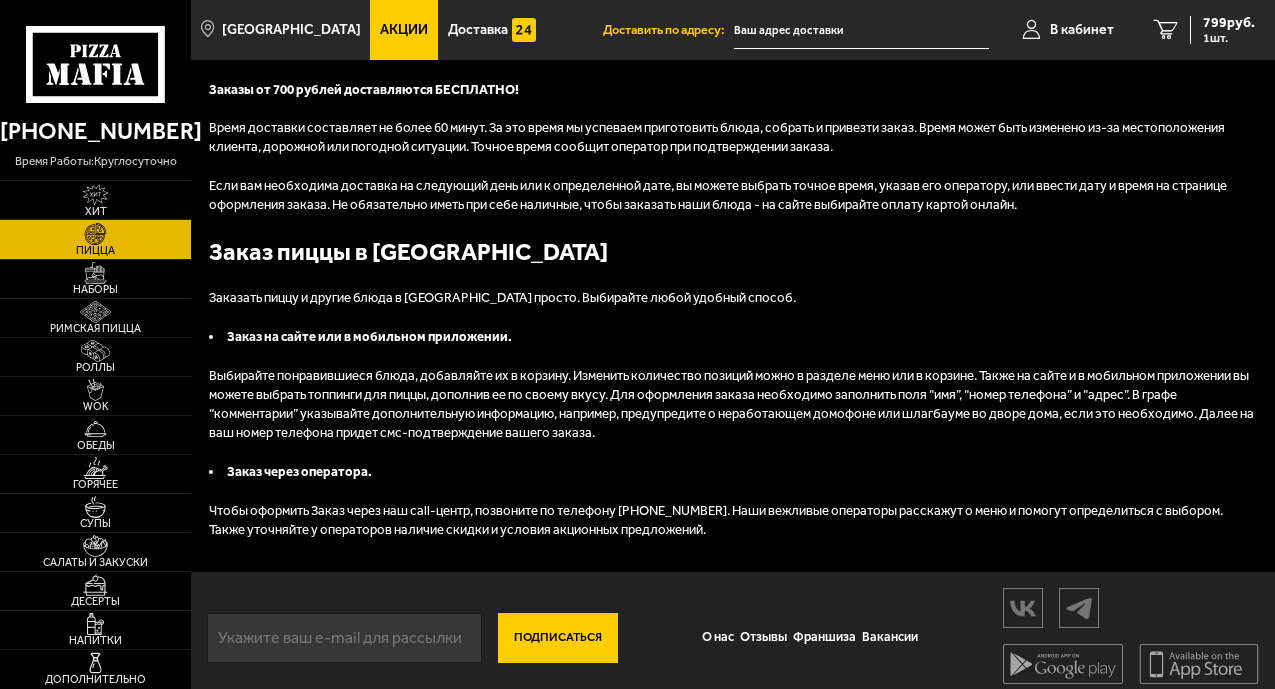 scroll, scrollTop: 7029, scrollLeft: 0, axis: vertical 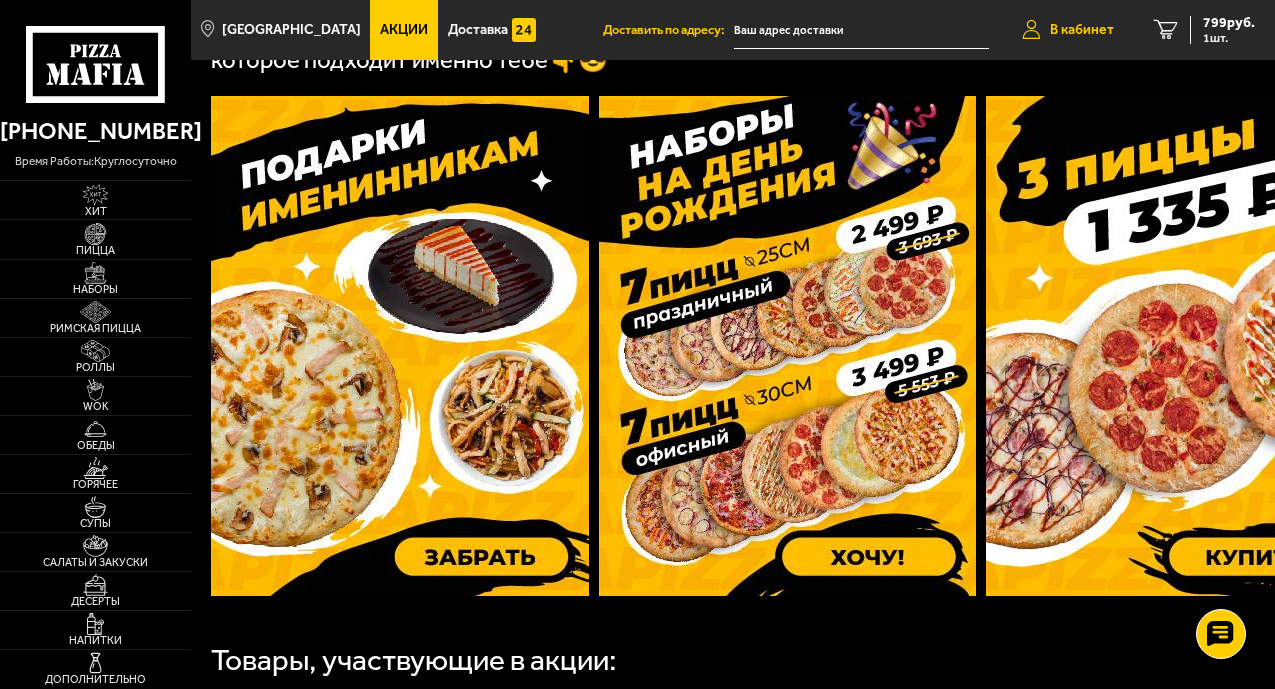 click on "В кабинет" at bounding box center (1082, 30) 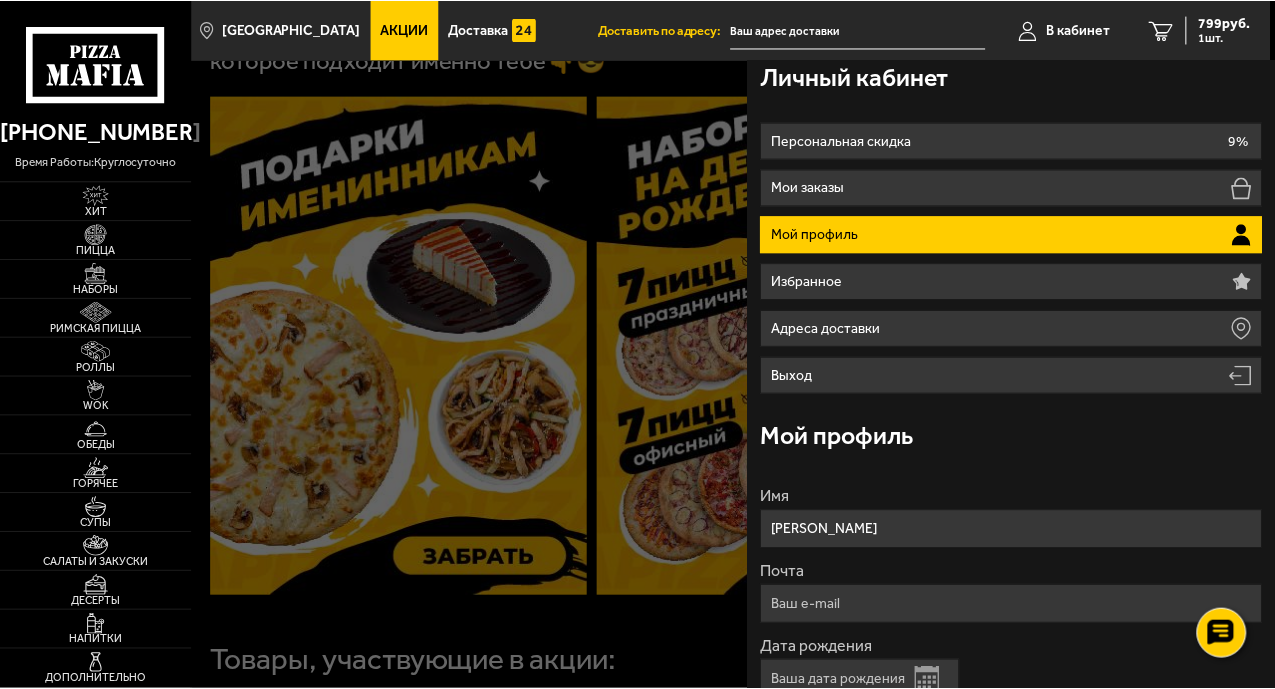 scroll, scrollTop: 0, scrollLeft: 0, axis: both 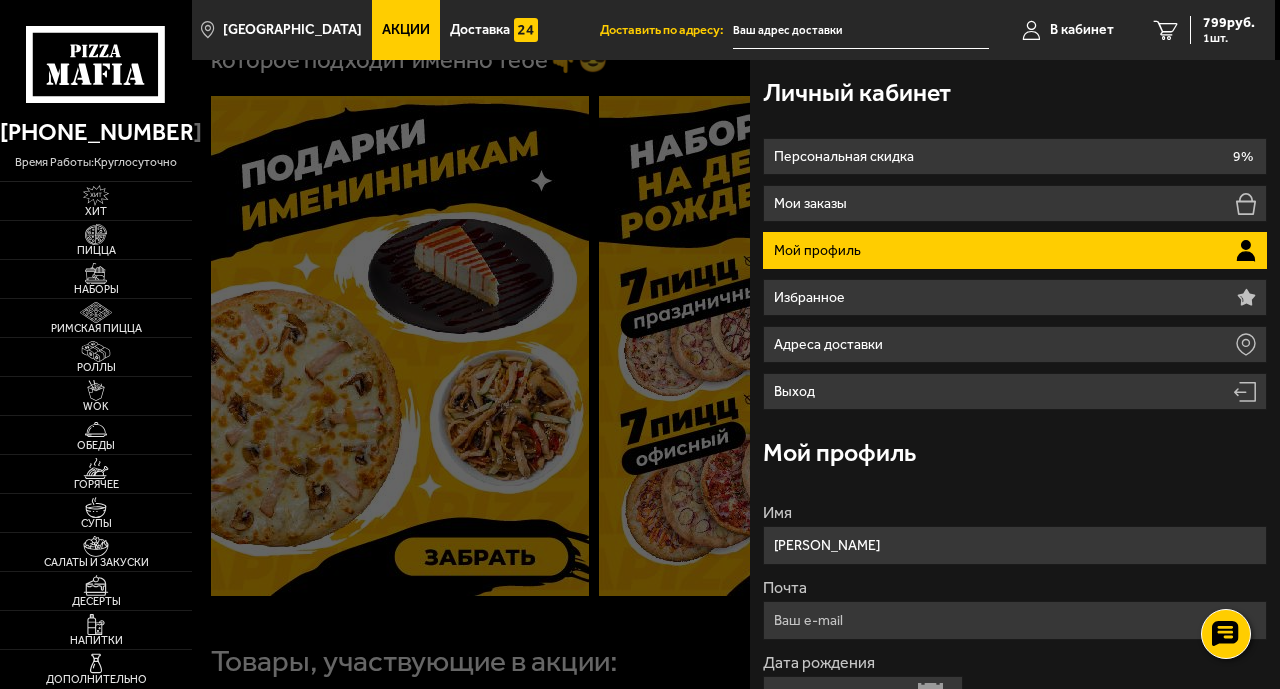 click at bounding box center [861, 30] 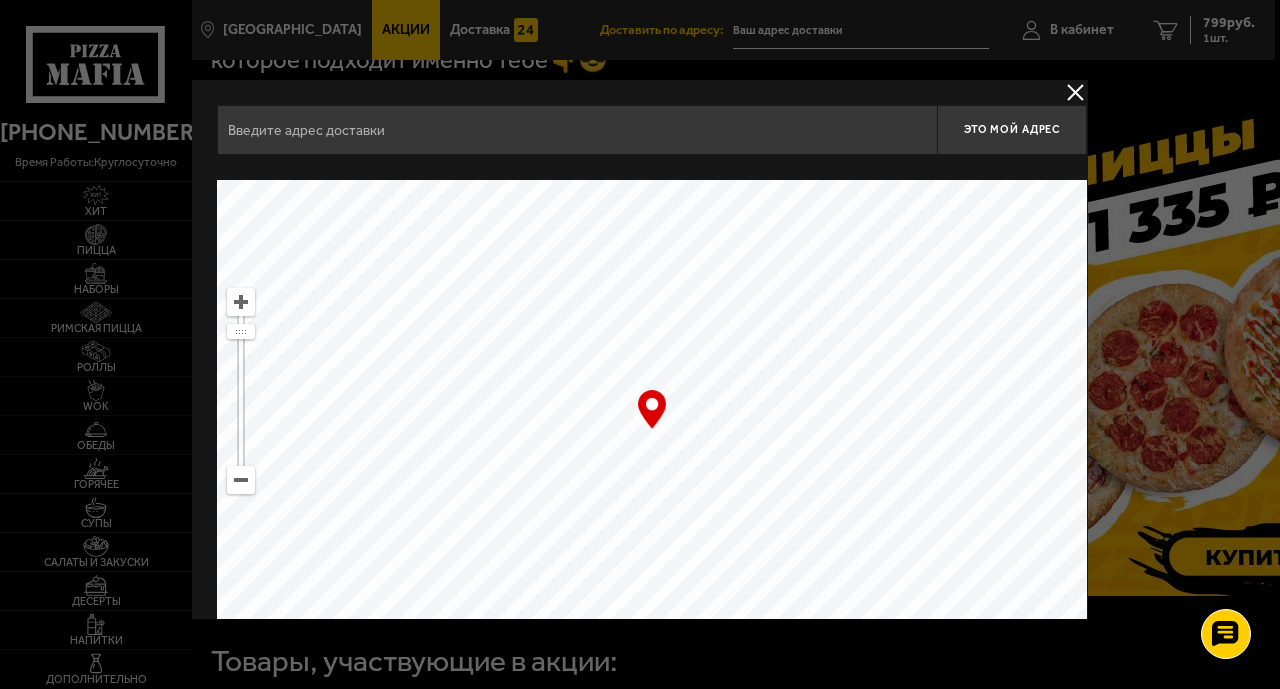 click at bounding box center [577, 130] 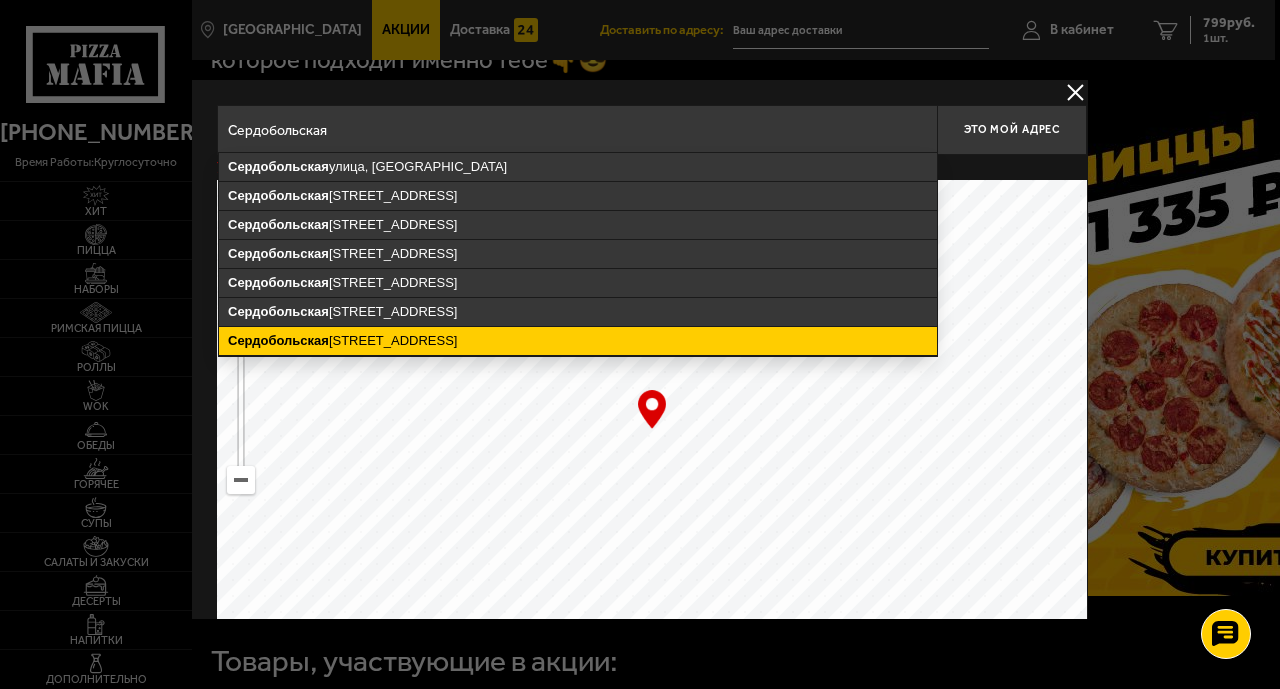 click on "Сердобольская  улица, 64к1, Санкт-Петербург" at bounding box center [578, 341] 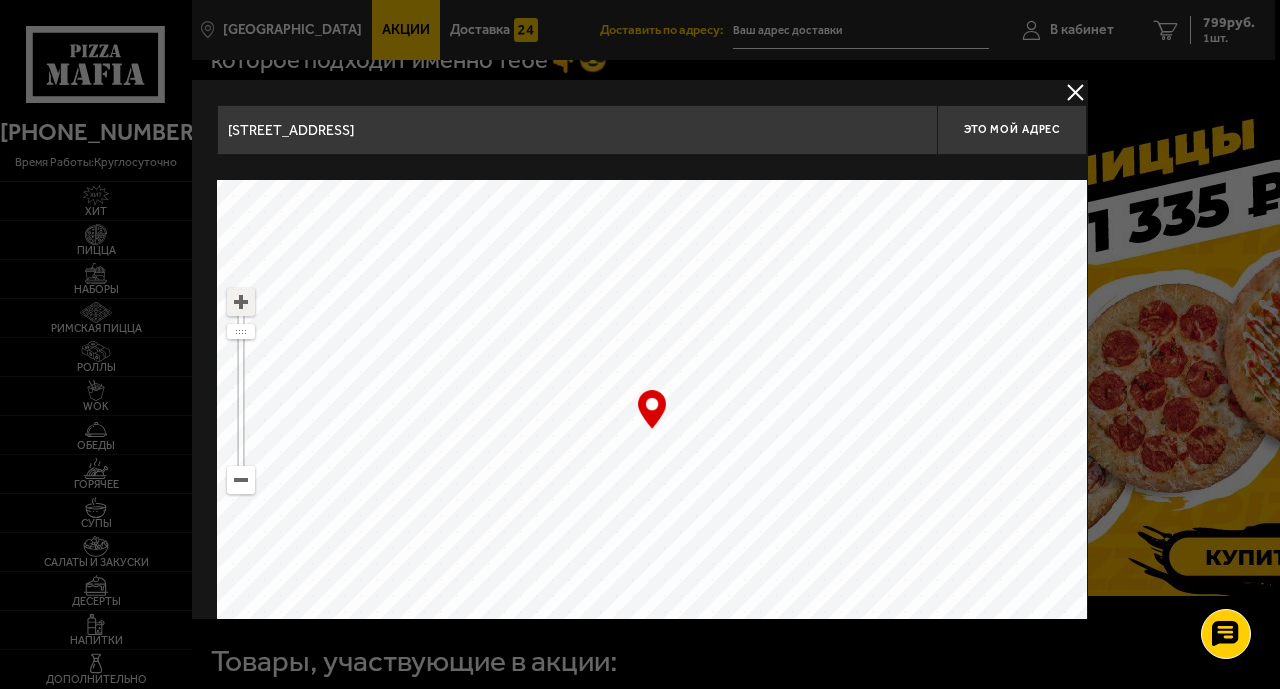 click at bounding box center [241, 302] 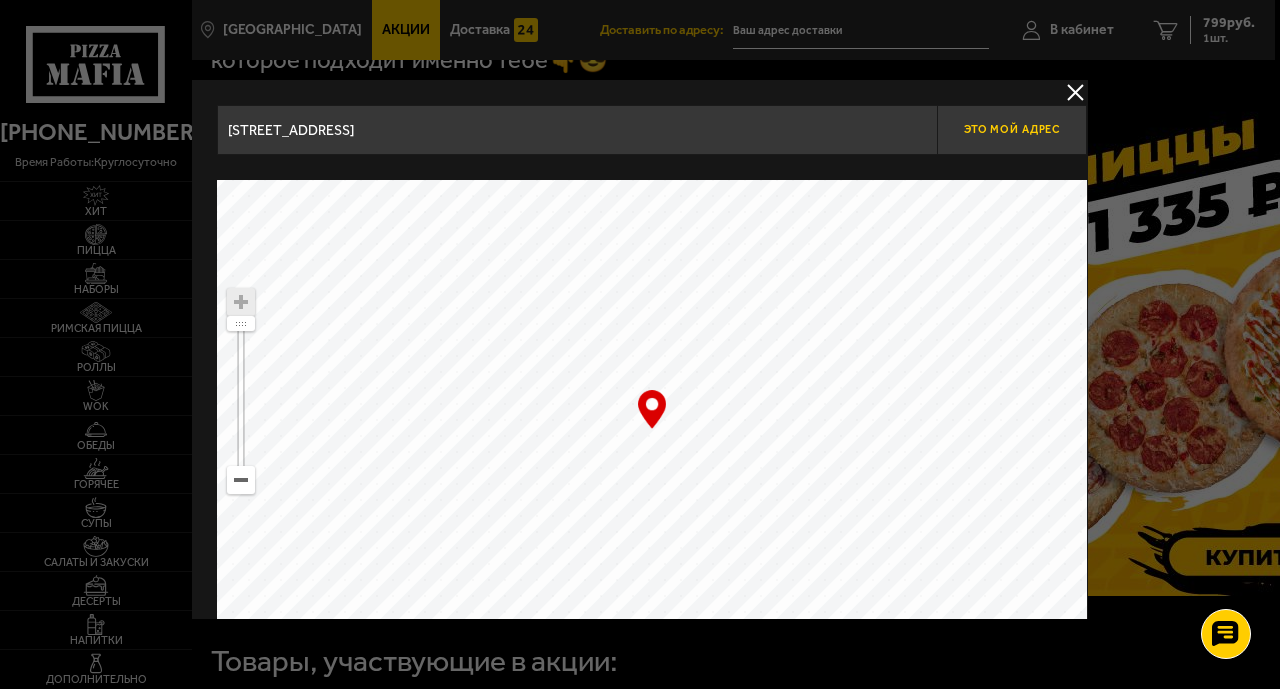 click on "Это мой адрес" at bounding box center [1012, 129] 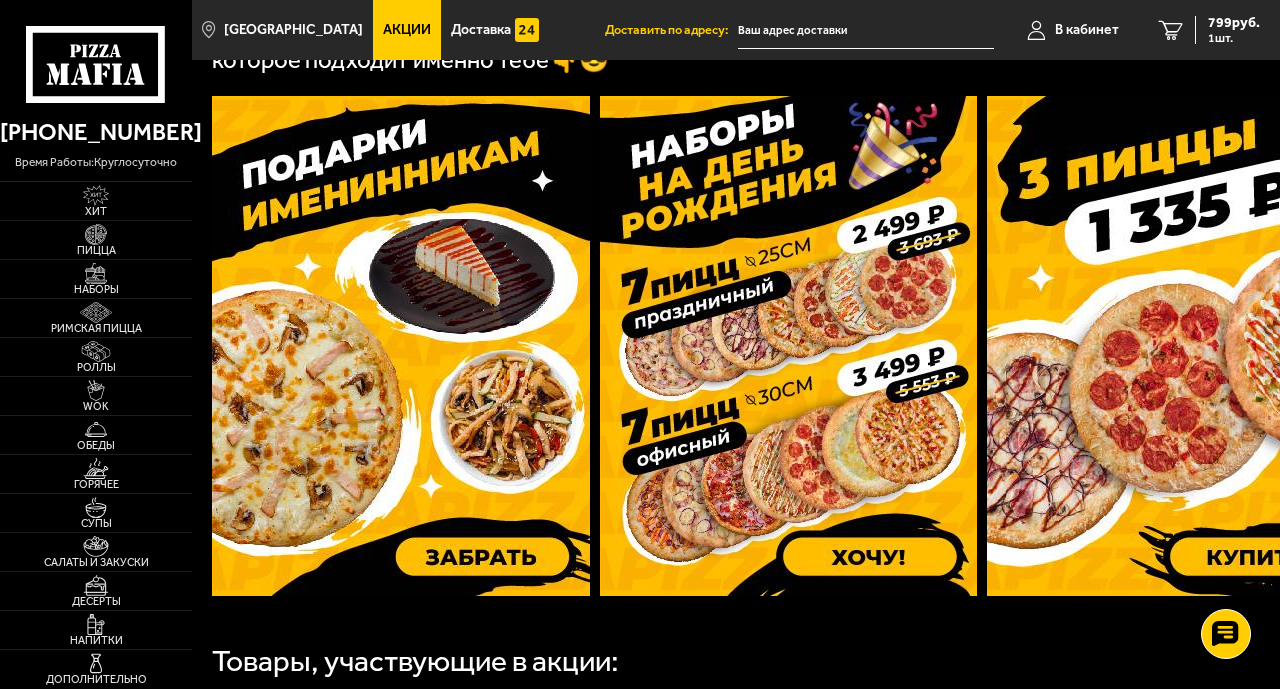 type on "[STREET_ADDRESS]" 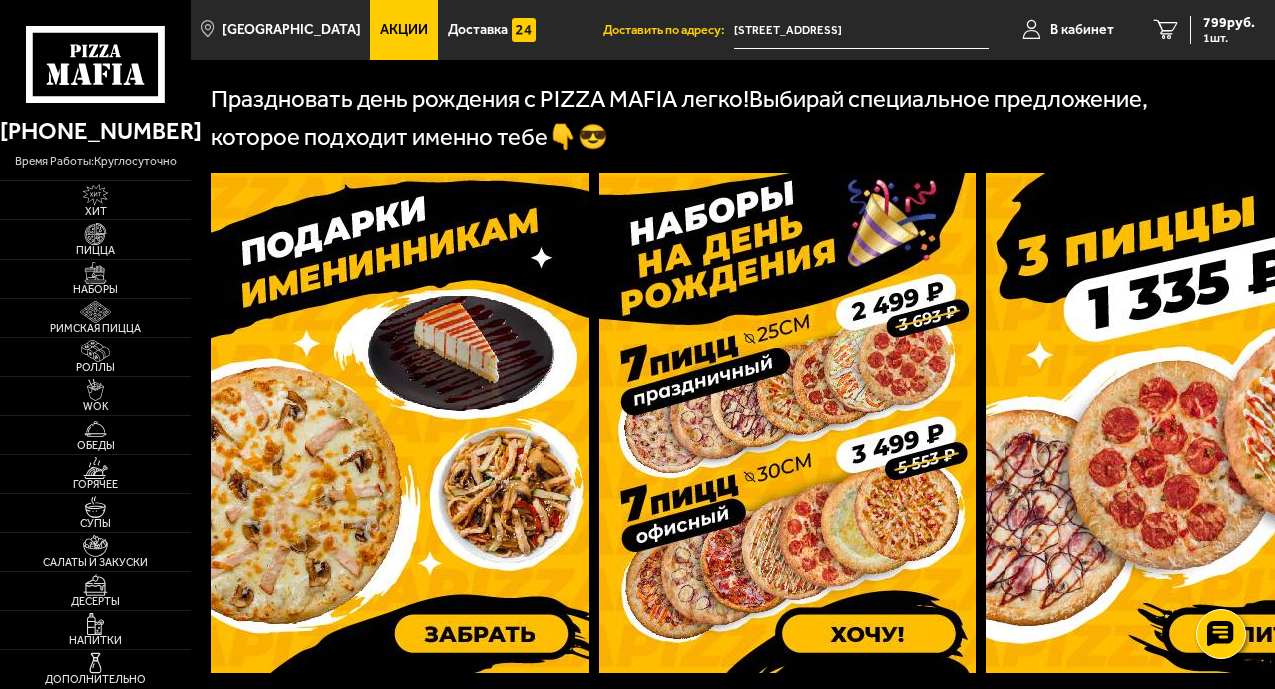 scroll, scrollTop: 500, scrollLeft: 0, axis: vertical 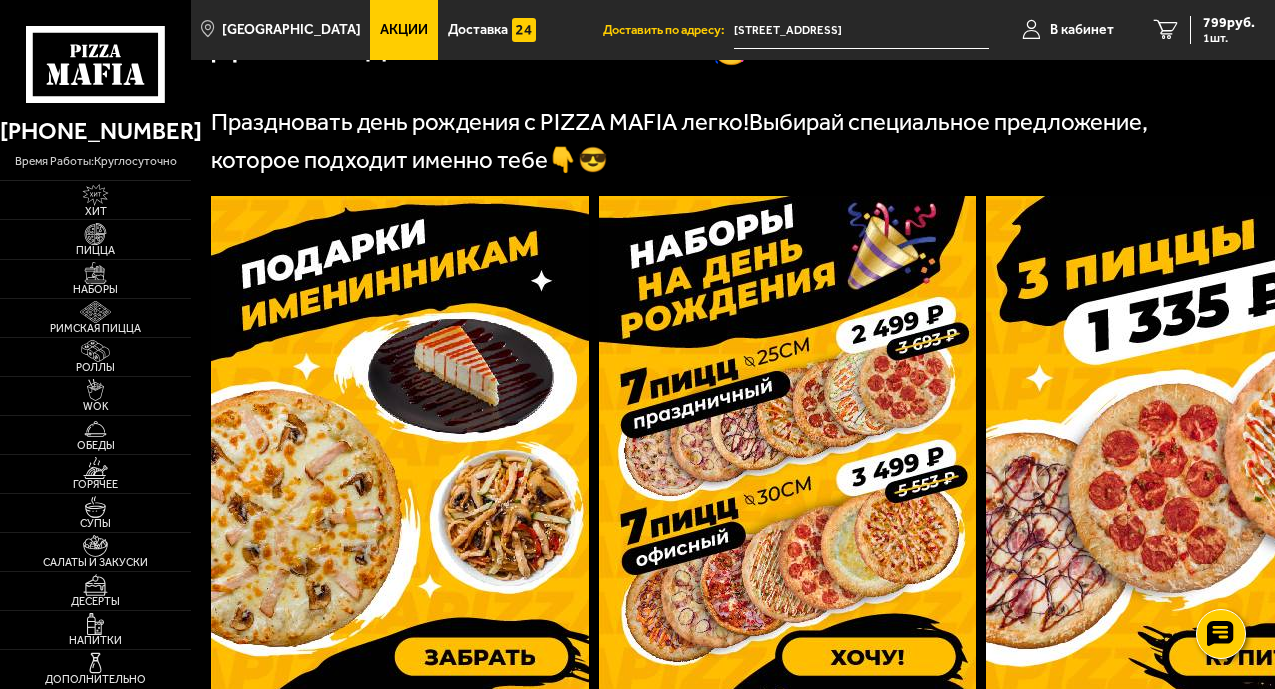 click at bounding box center (1174, 446) 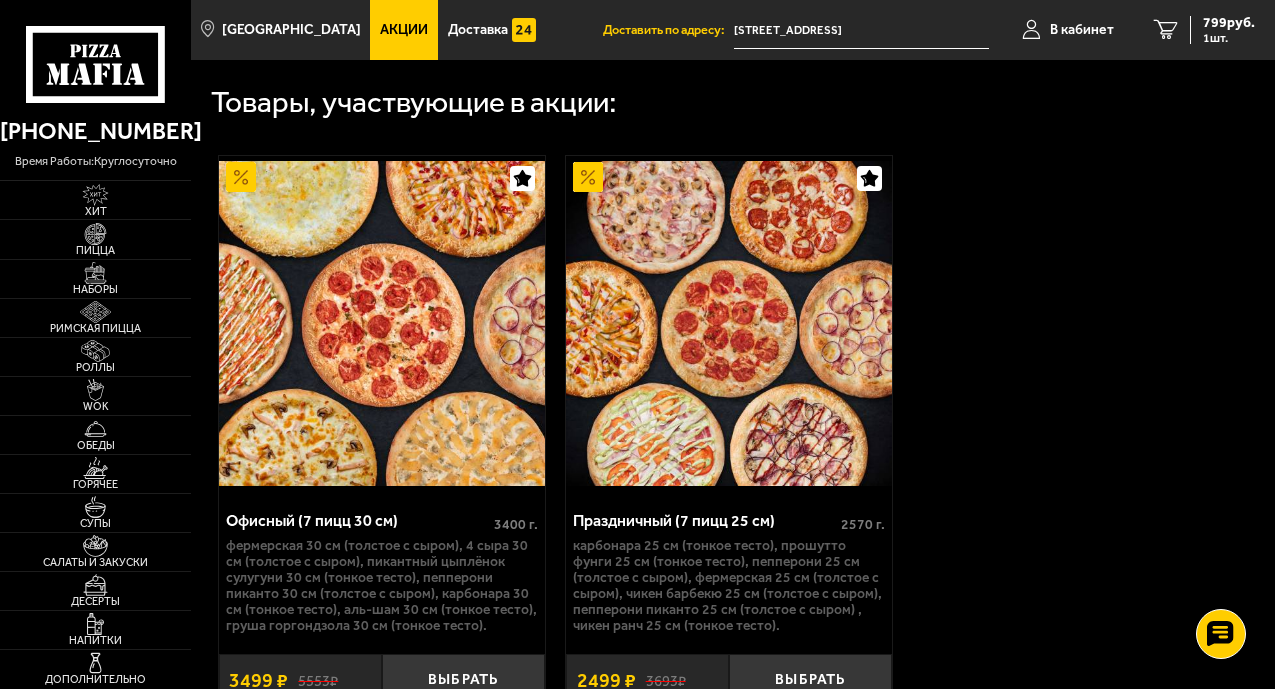 scroll, scrollTop: 1200, scrollLeft: 0, axis: vertical 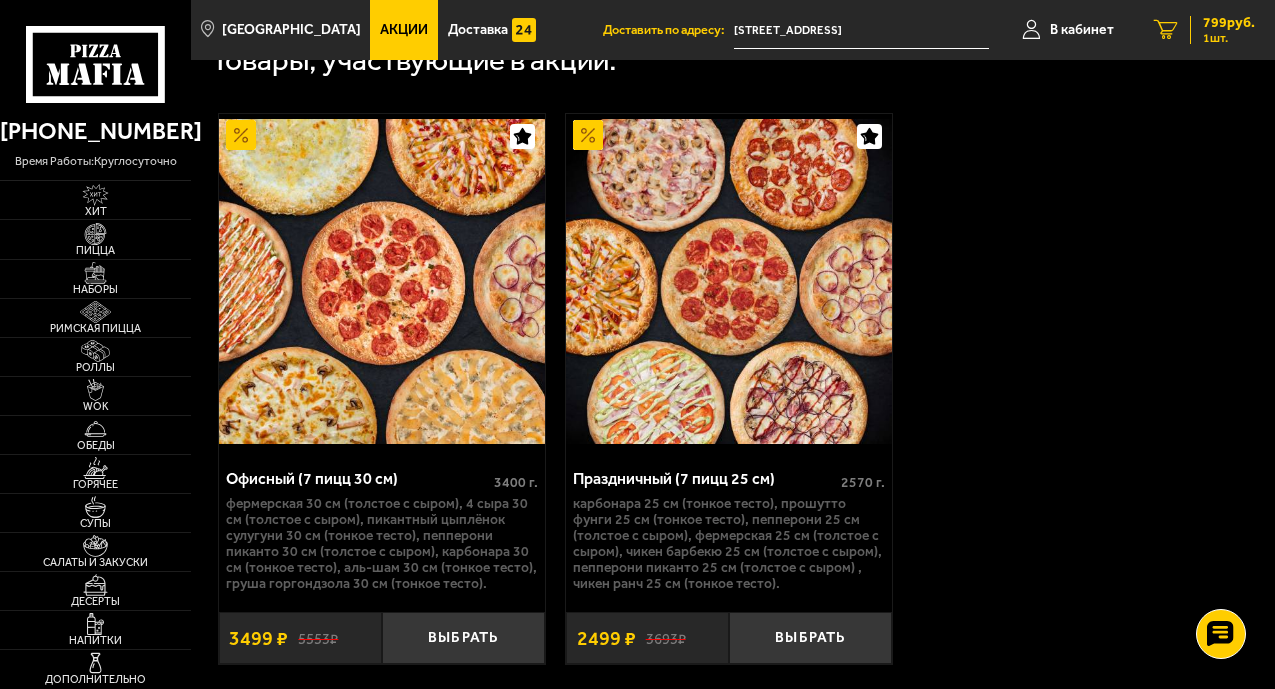 drag, startPoint x: 1200, startPoint y: 28, endPoint x: 1165, endPoint y: 23, distance: 35.35534 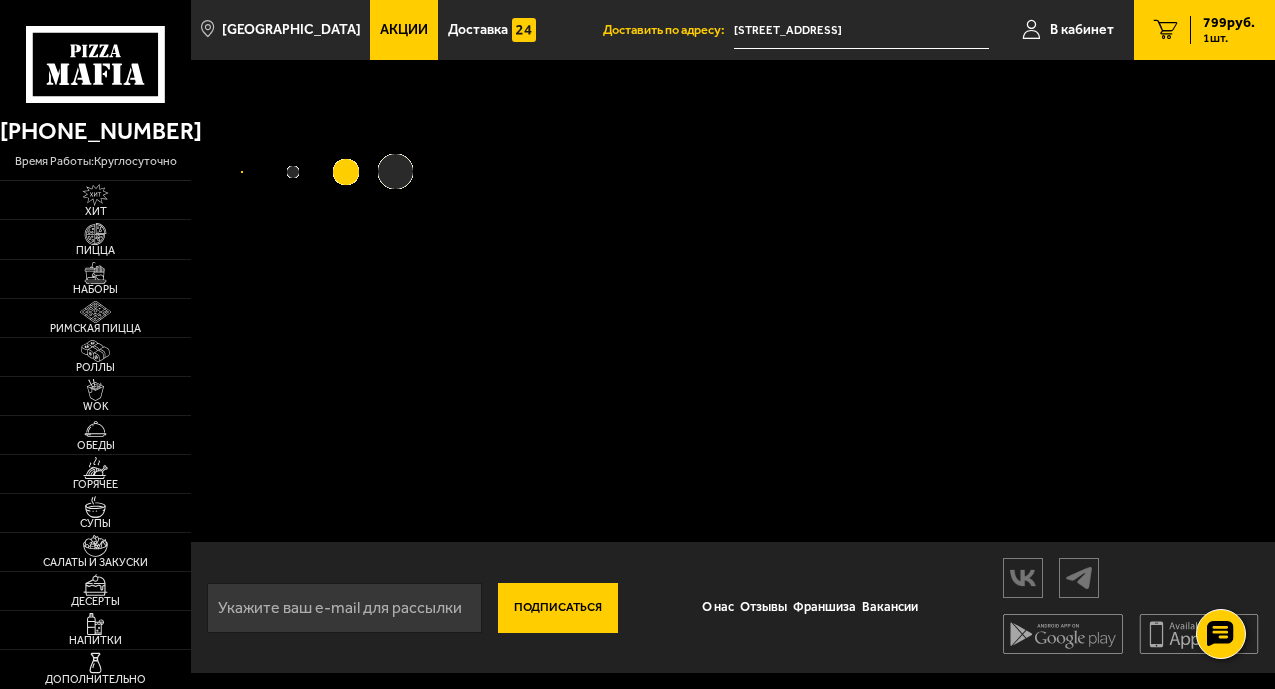 scroll, scrollTop: 0, scrollLeft: 0, axis: both 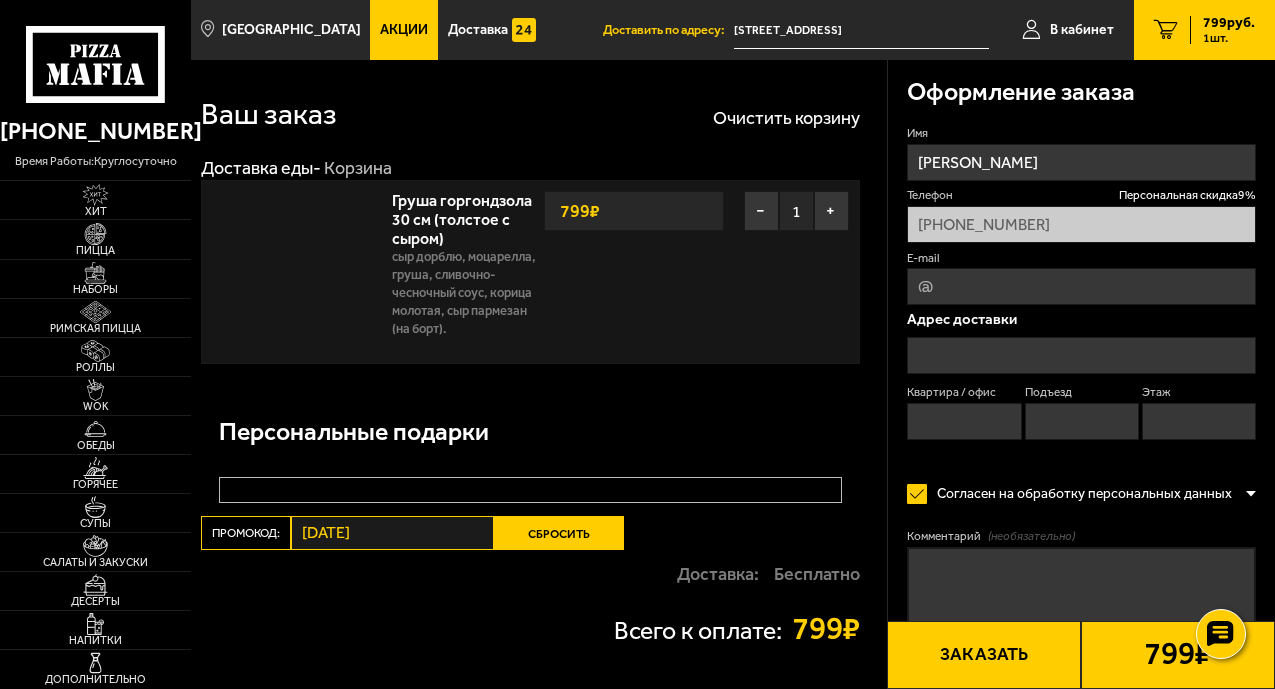 type on "Сердобольская улица, 64к1" 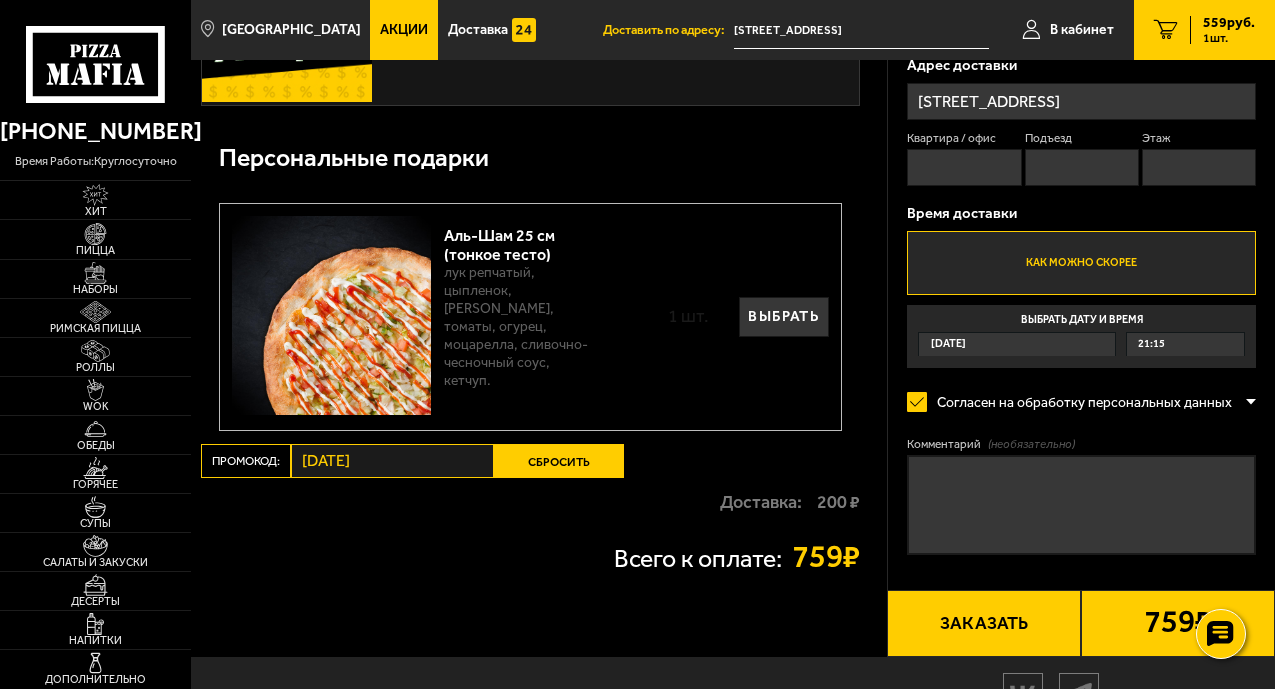 scroll, scrollTop: 500, scrollLeft: 0, axis: vertical 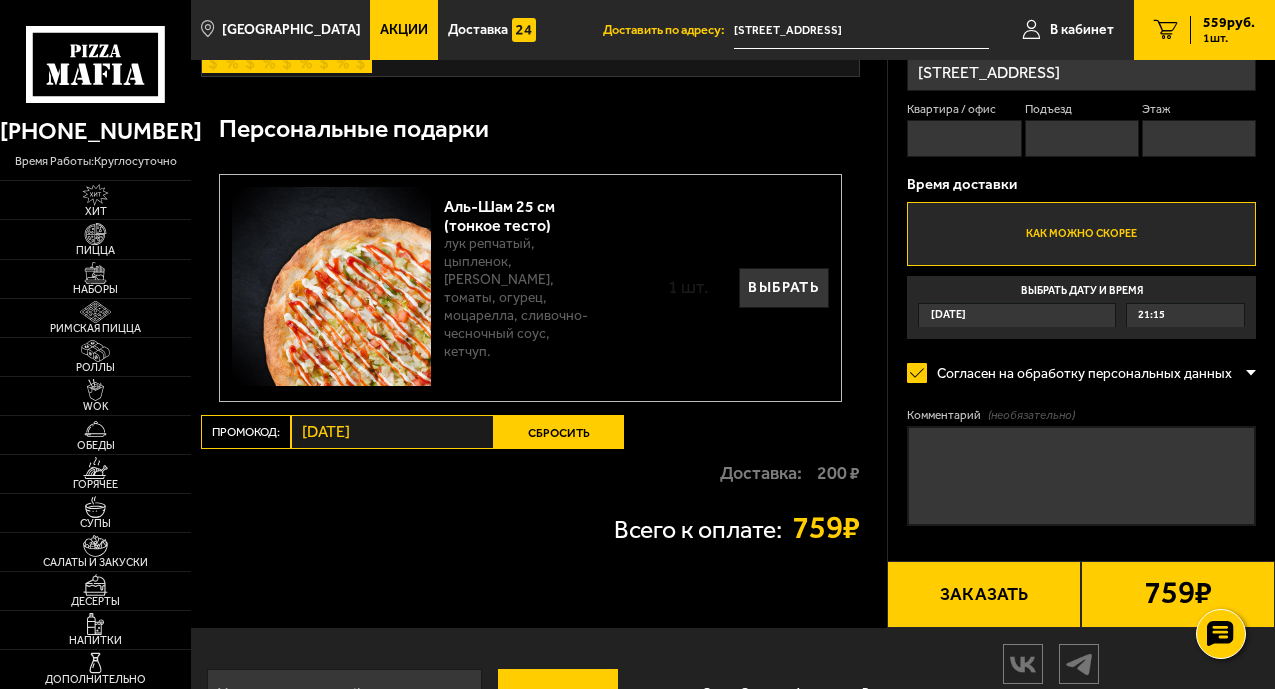 click on "Сегодня" at bounding box center [948, 315] 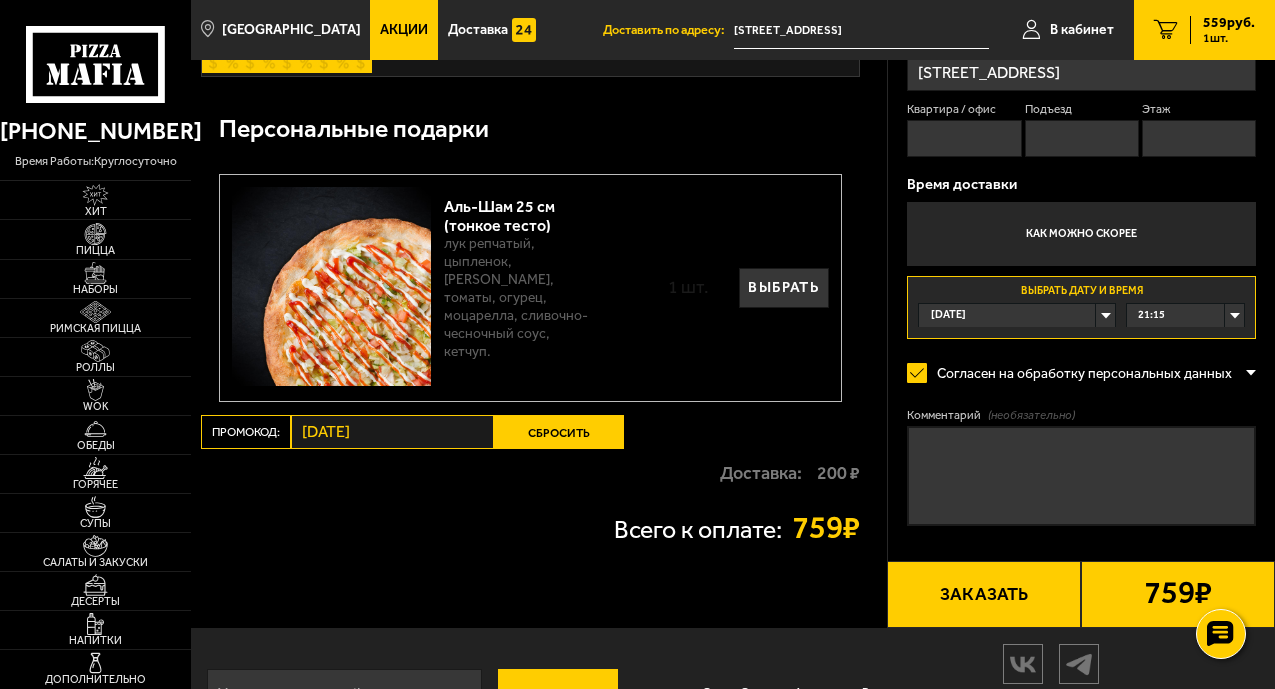 click on "Сегодня" at bounding box center [1017, 315] 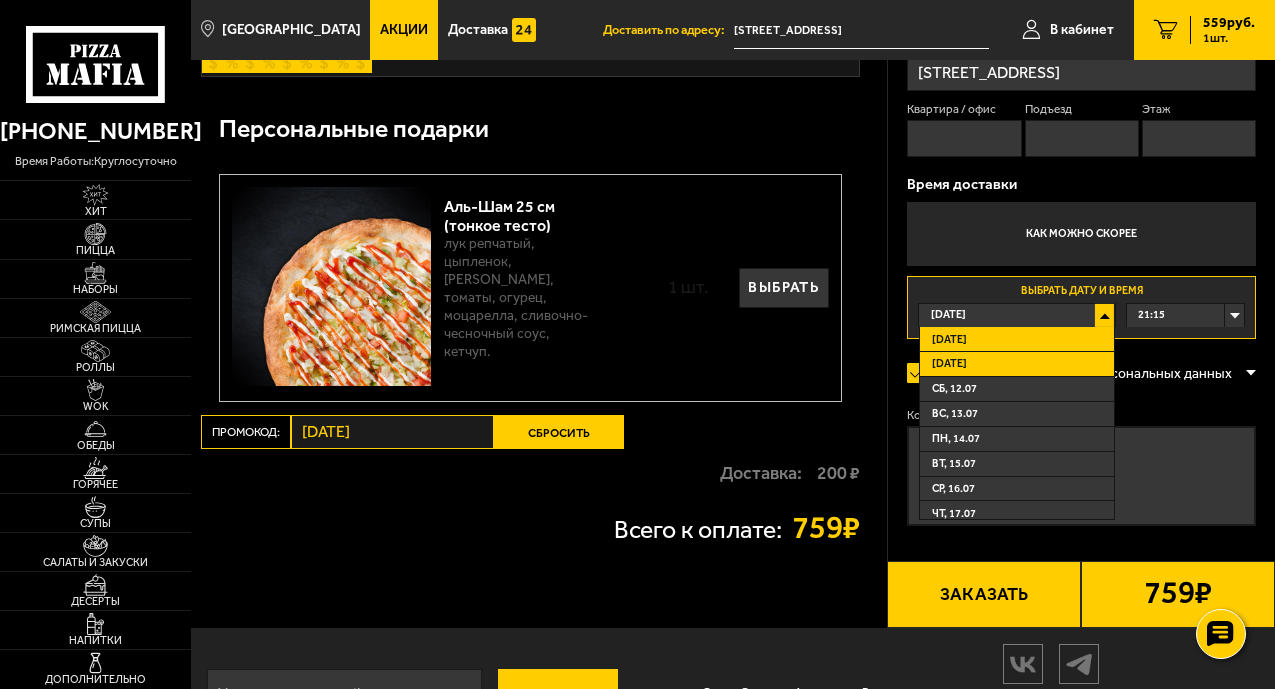 click on "Завтра" at bounding box center (1017, 364) 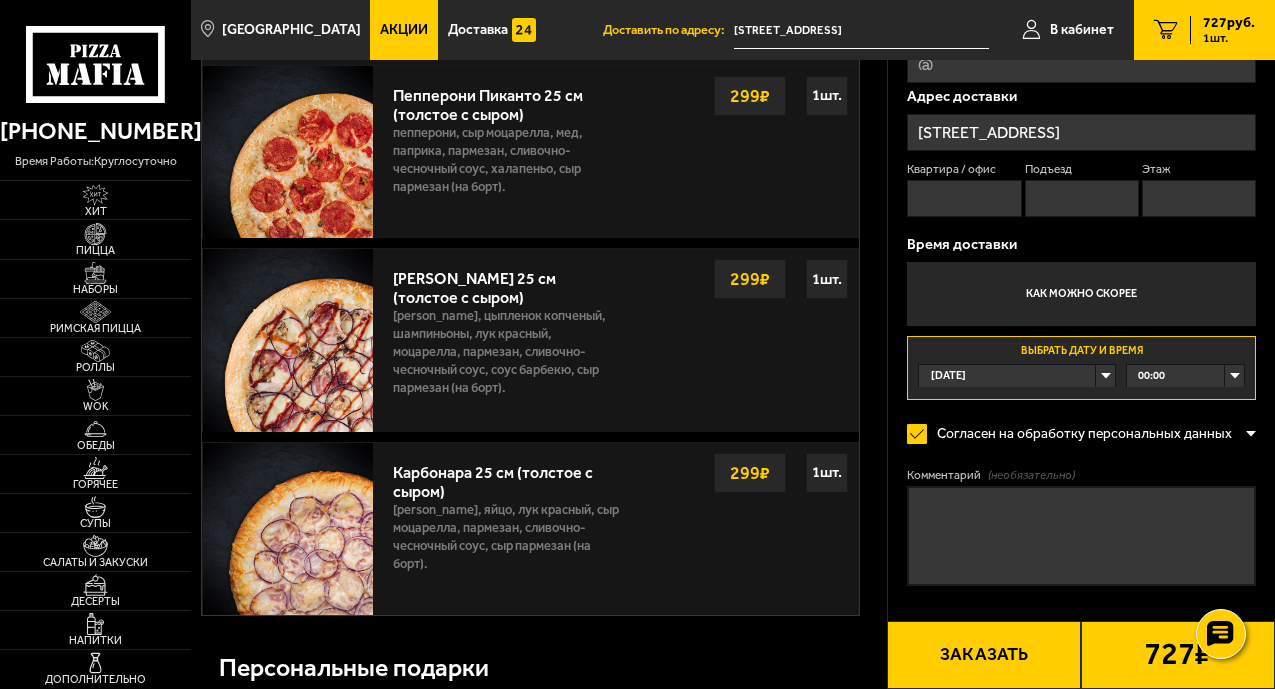 click on "00:00" at bounding box center (1185, 376) 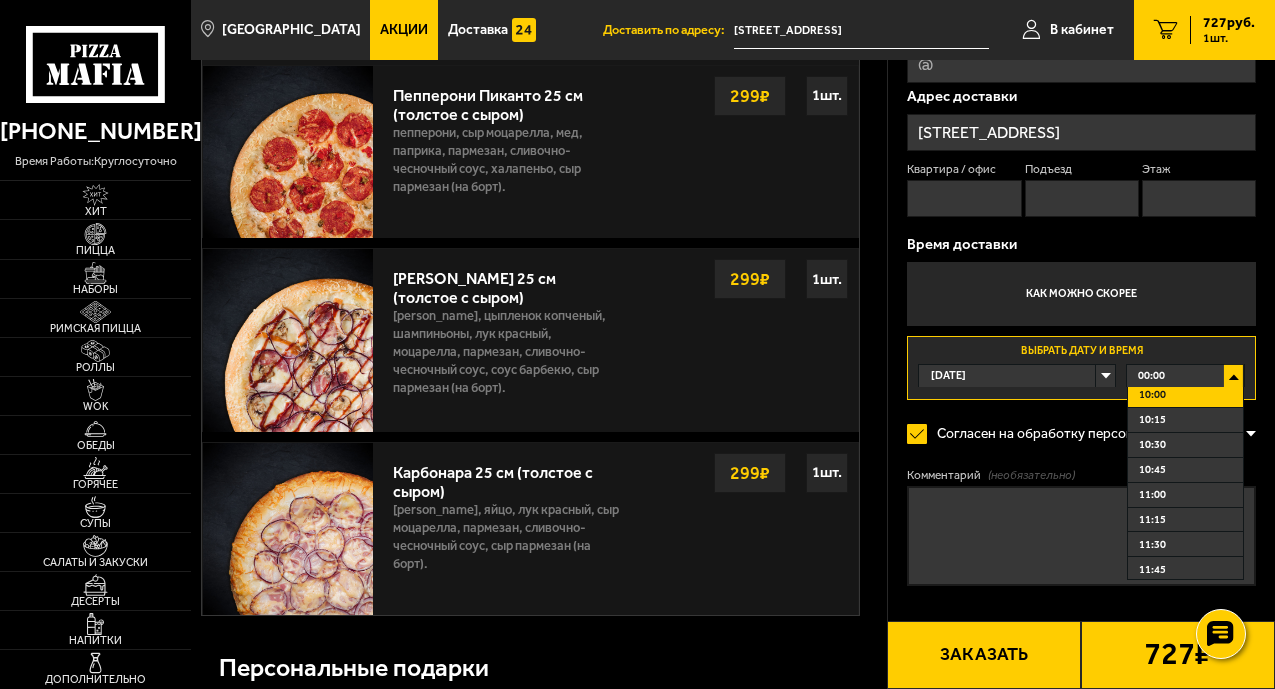 scroll, scrollTop: 1100, scrollLeft: 0, axis: vertical 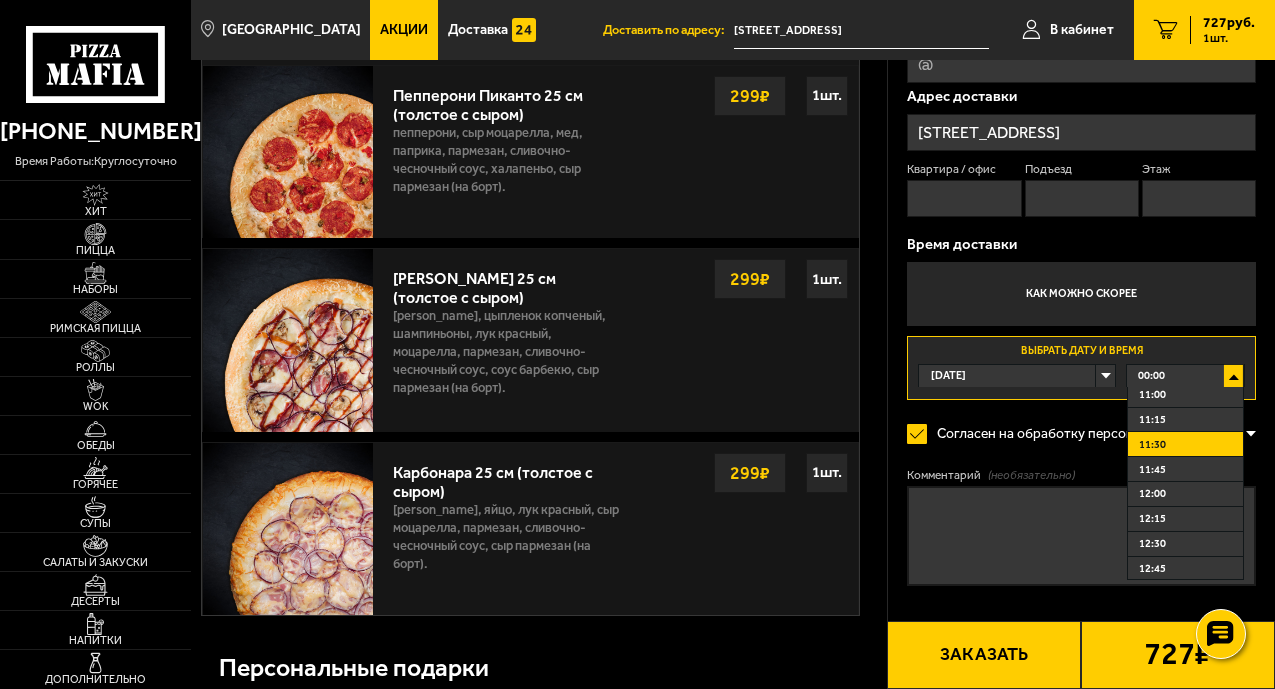 click on "11:30" at bounding box center [1152, 444] 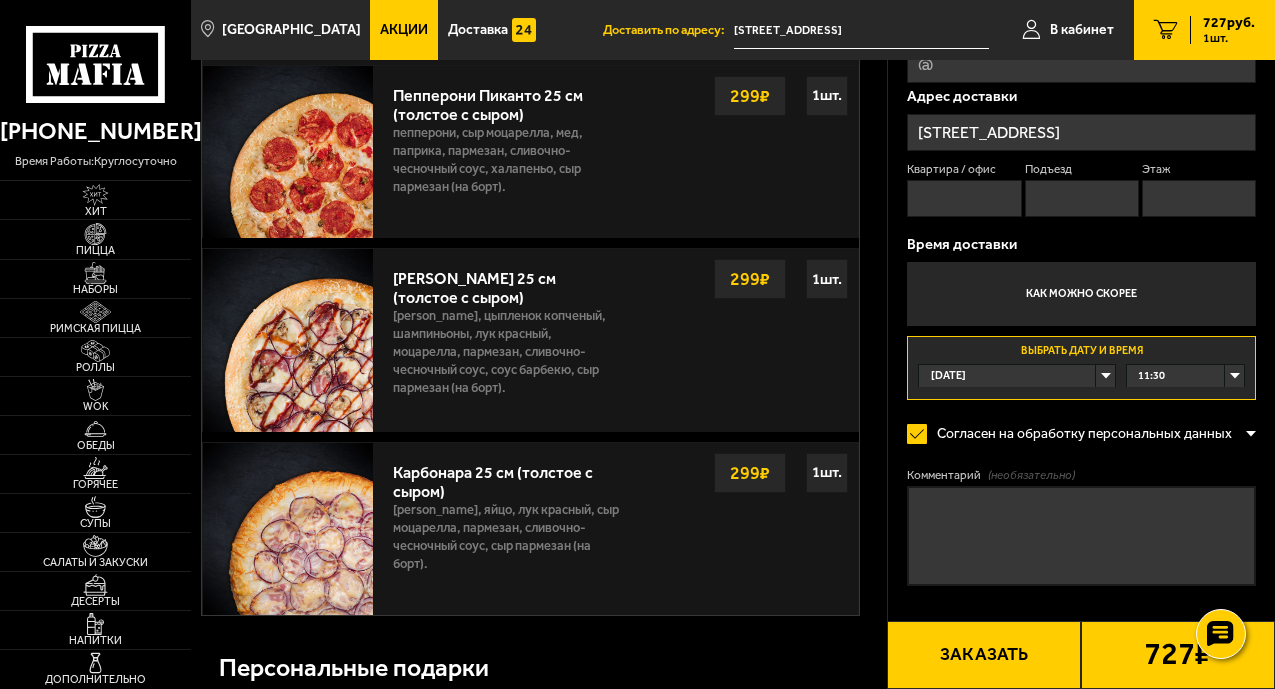 click on "Этаж" at bounding box center (1199, 198) 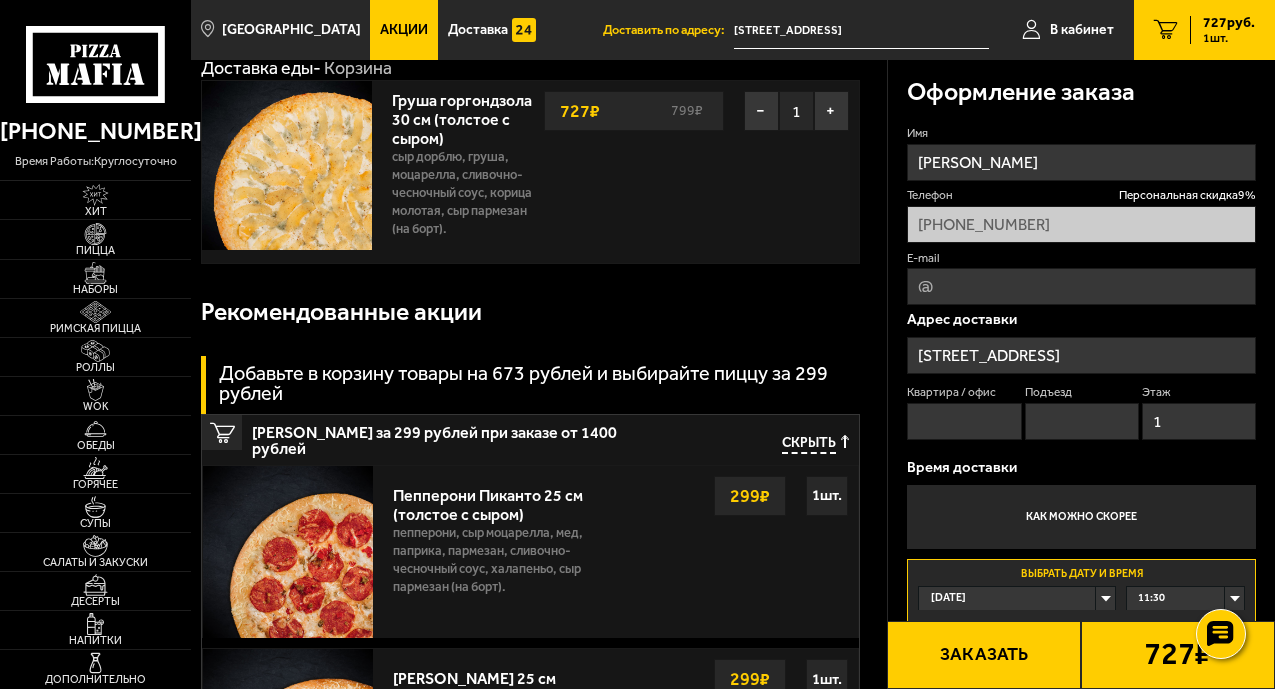 scroll, scrollTop: 0, scrollLeft: 0, axis: both 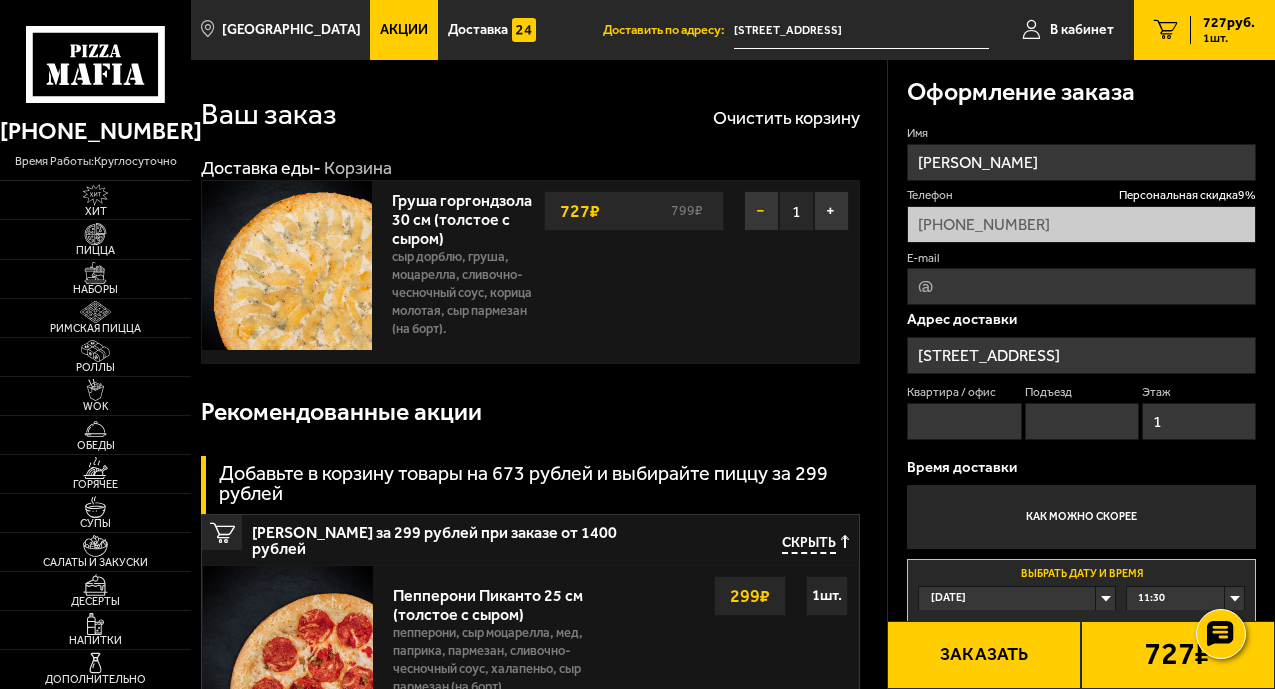 type on "1" 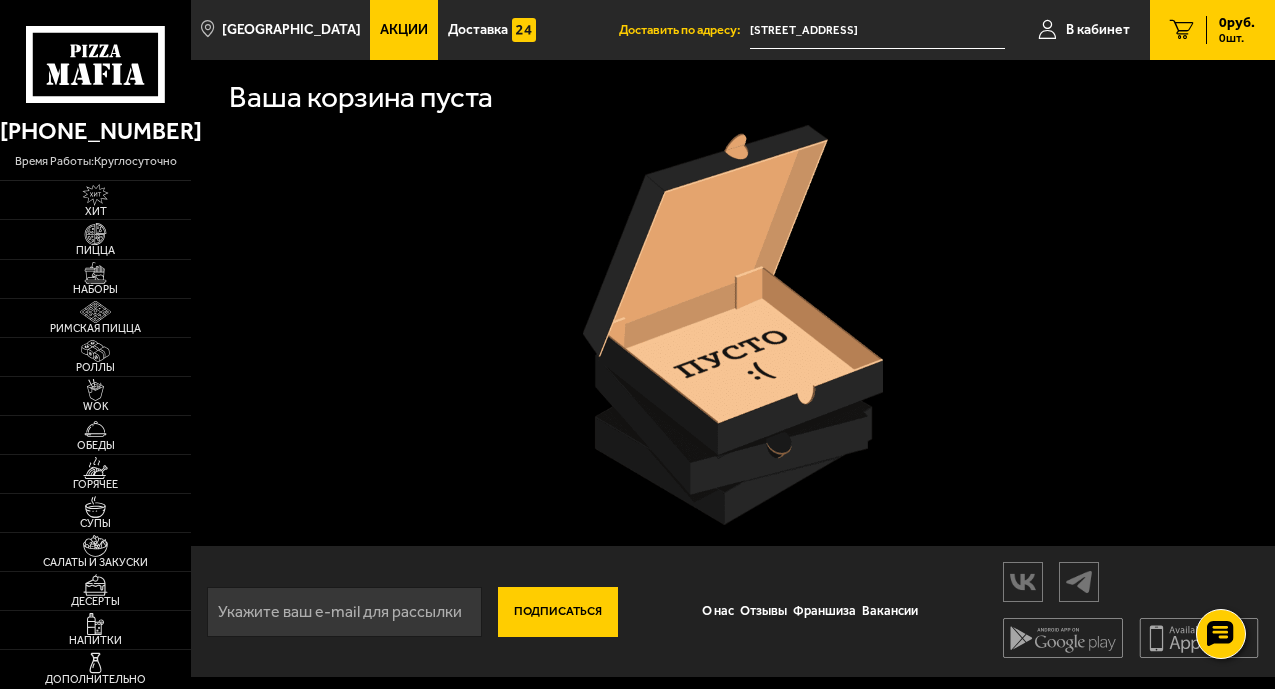scroll, scrollTop: 16, scrollLeft: 0, axis: vertical 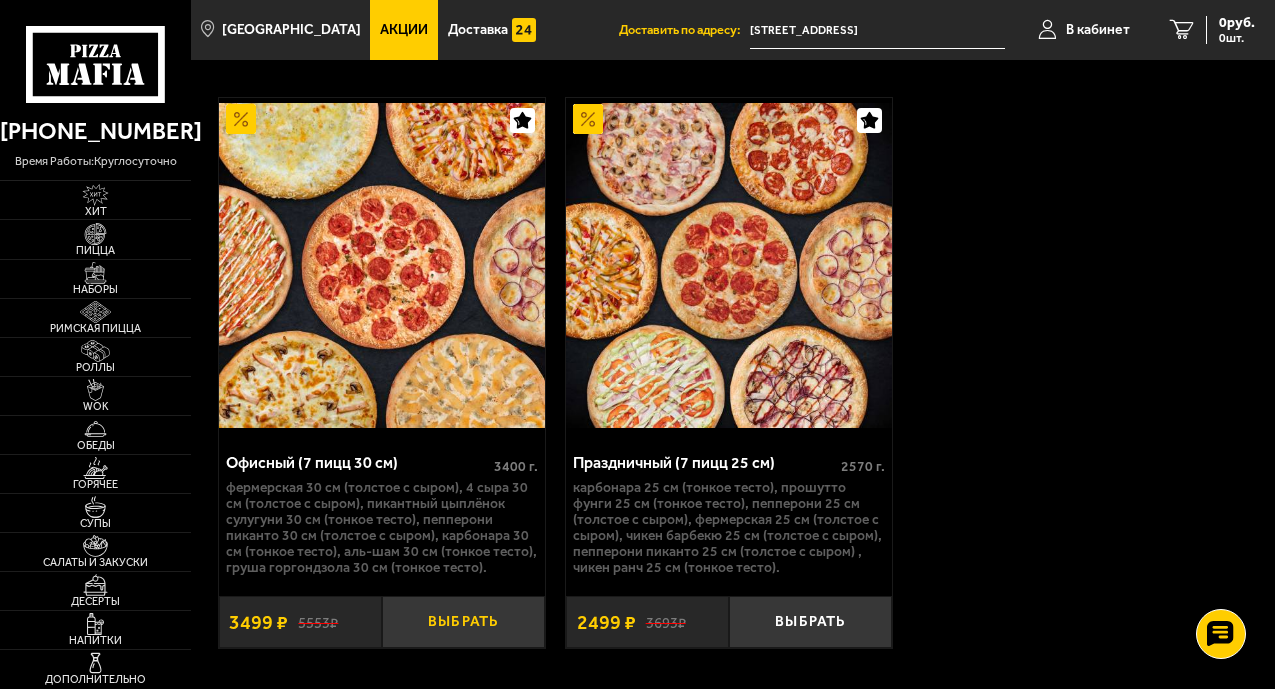 click on "Выбрать" at bounding box center [463, 622] 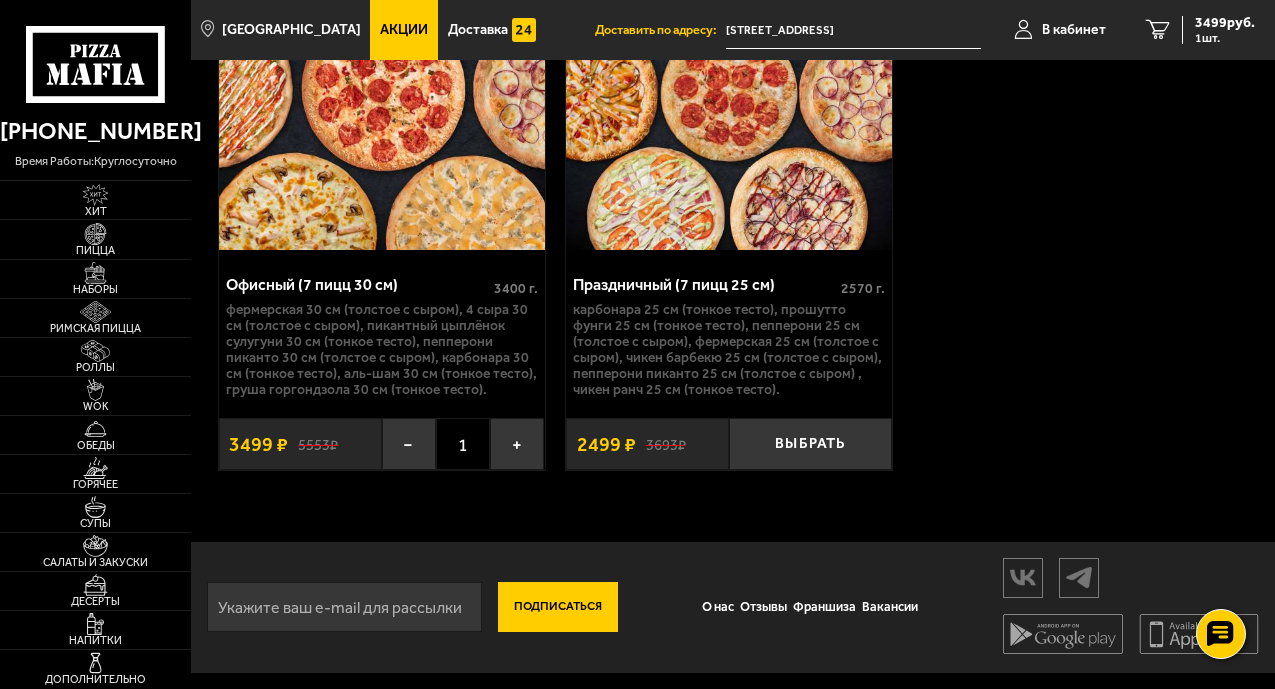 scroll, scrollTop: 1397, scrollLeft: 0, axis: vertical 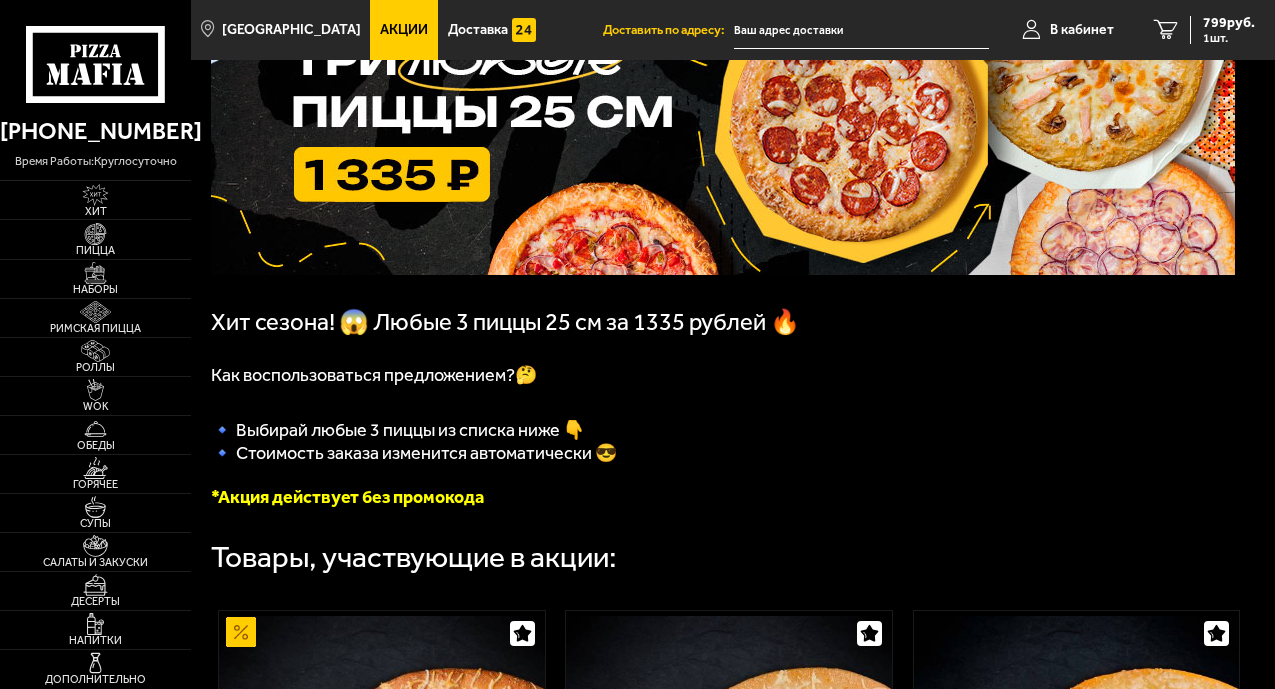 type on "[STREET_ADDRESS]" 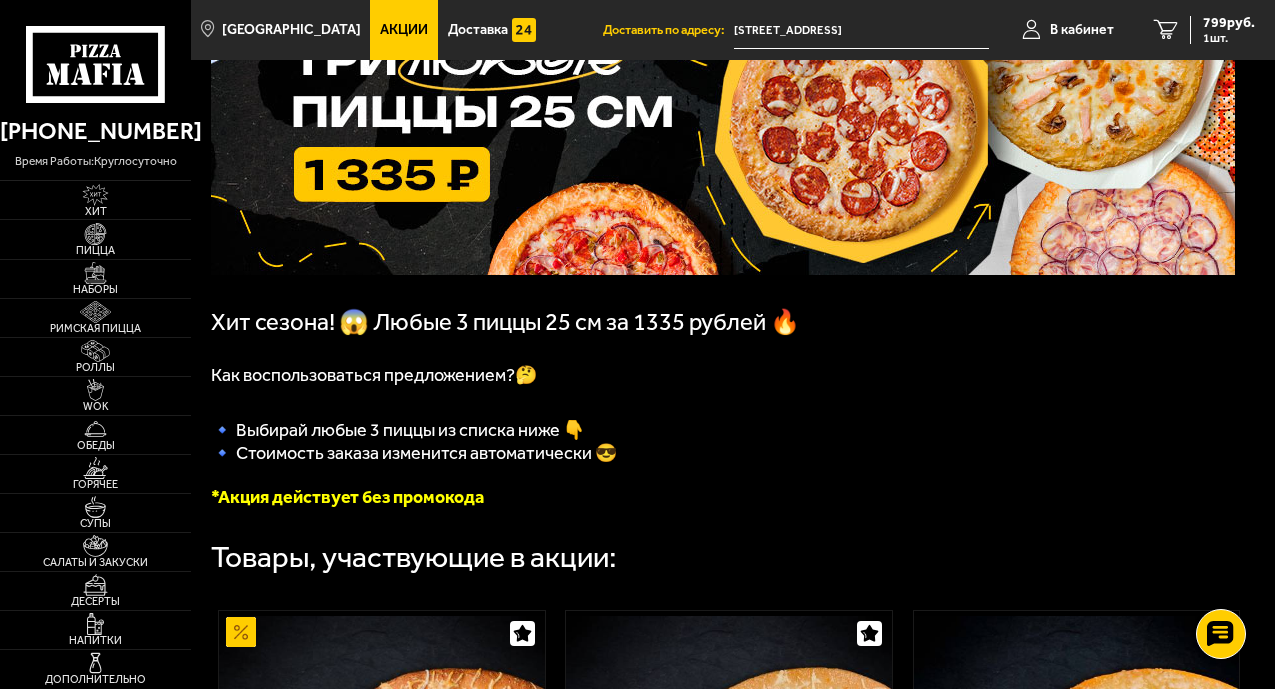 scroll, scrollTop: 0, scrollLeft: 0, axis: both 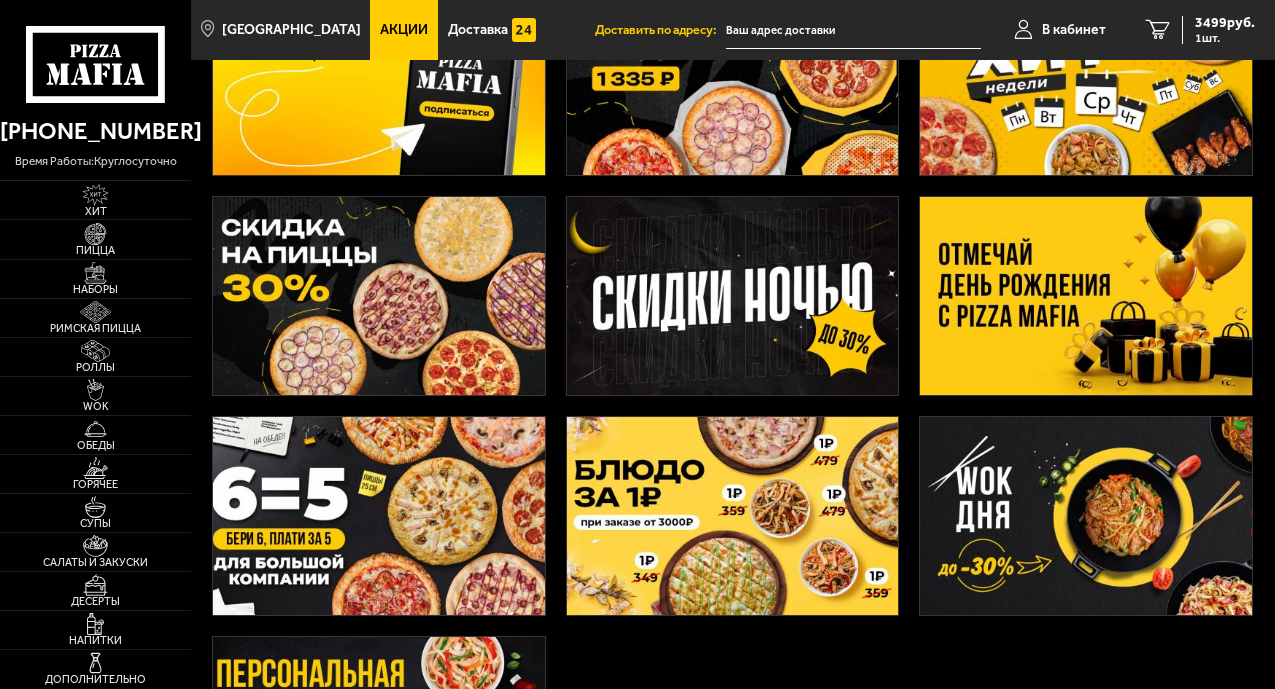 type on "[STREET_ADDRESS]" 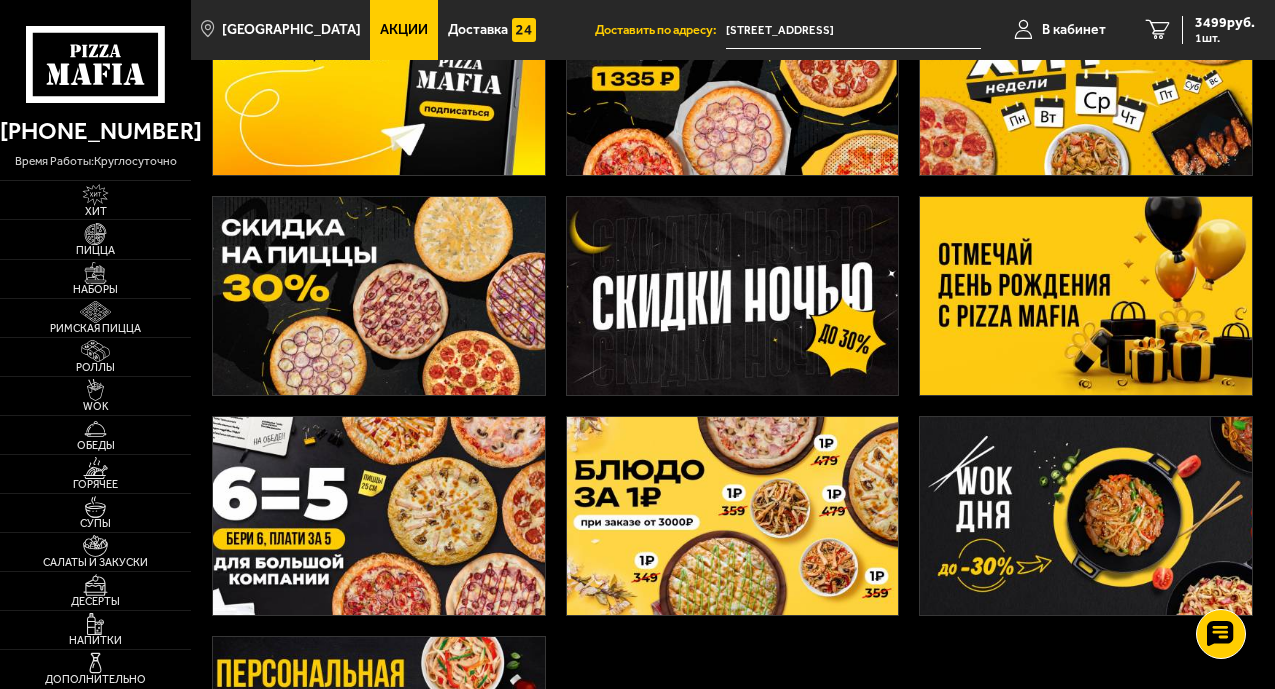 click at bounding box center (1086, 296) 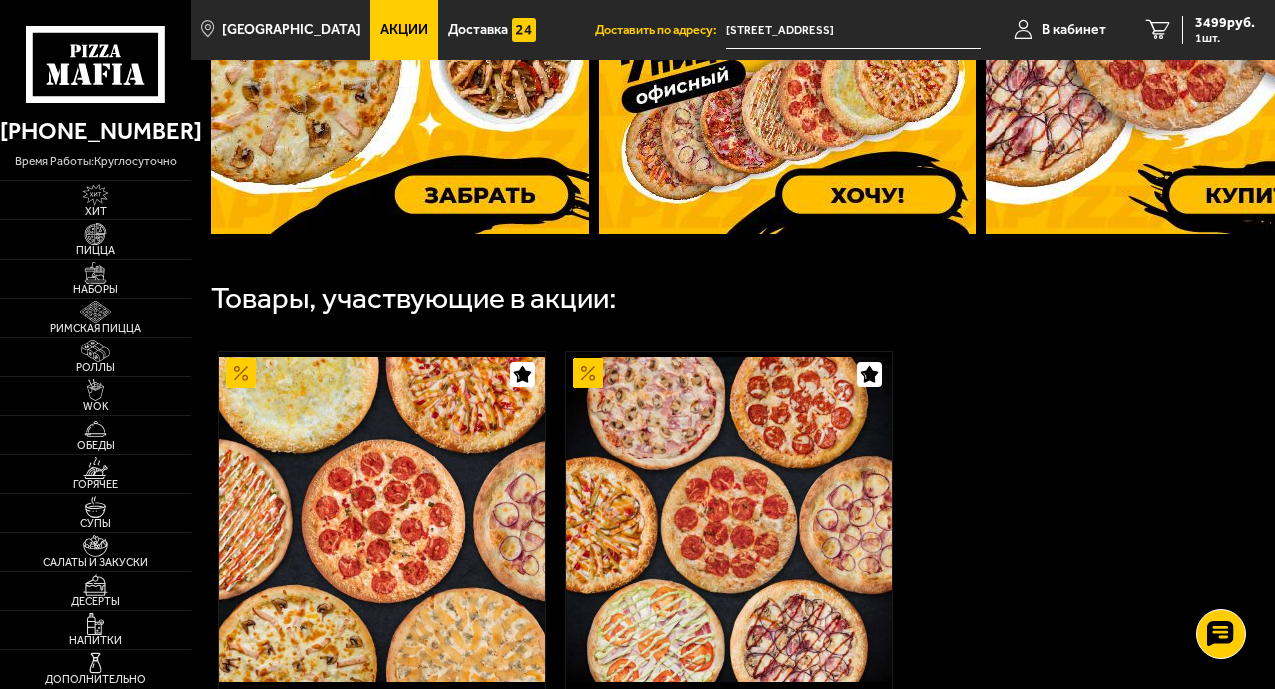 scroll, scrollTop: 897, scrollLeft: 0, axis: vertical 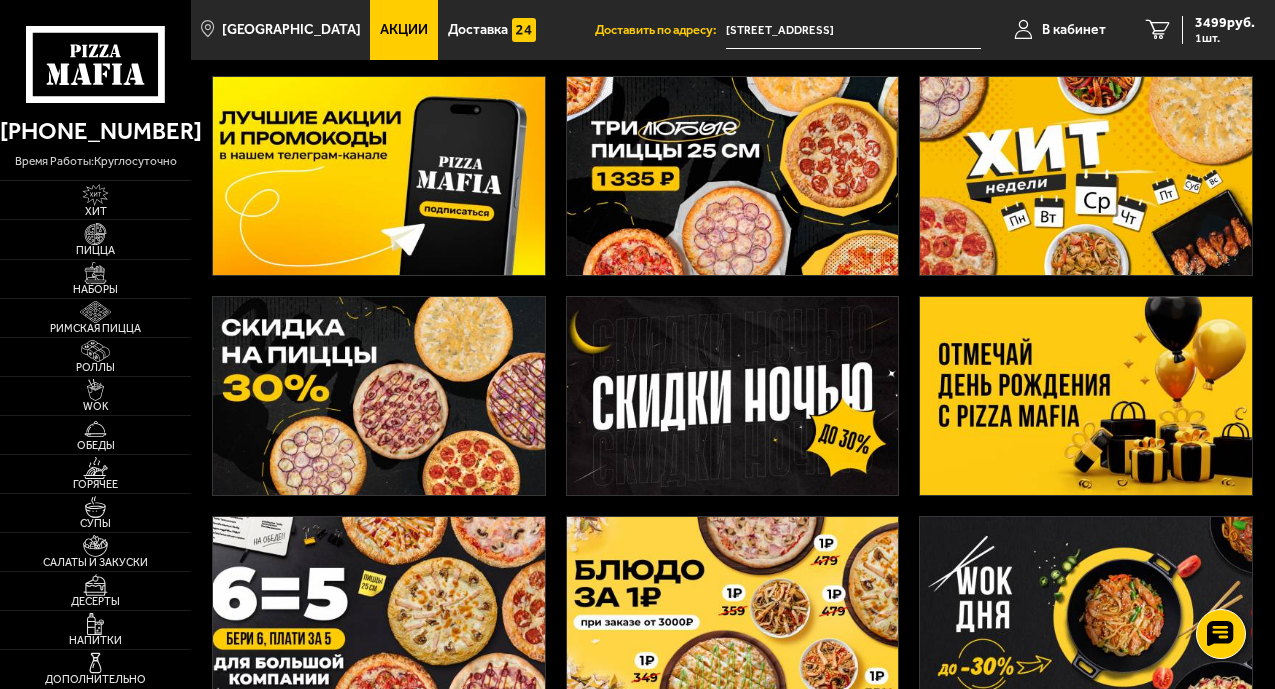 click at bounding box center [379, 396] 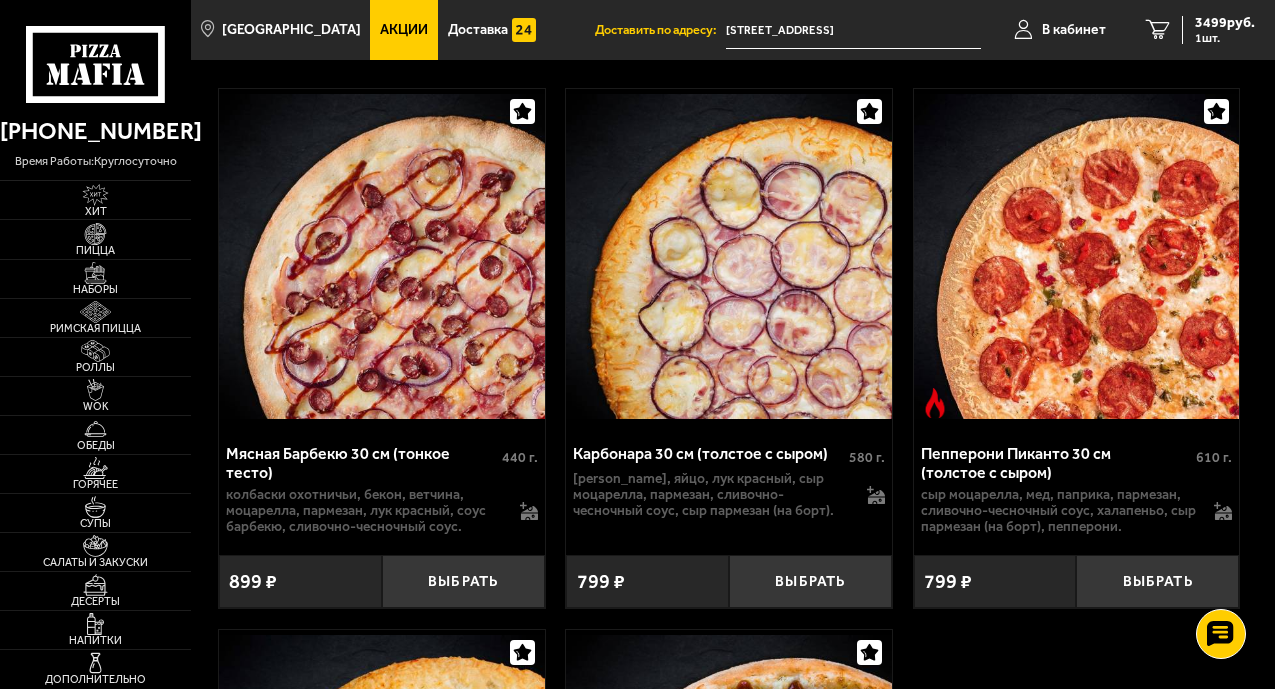 scroll, scrollTop: 800, scrollLeft: 0, axis: vertical 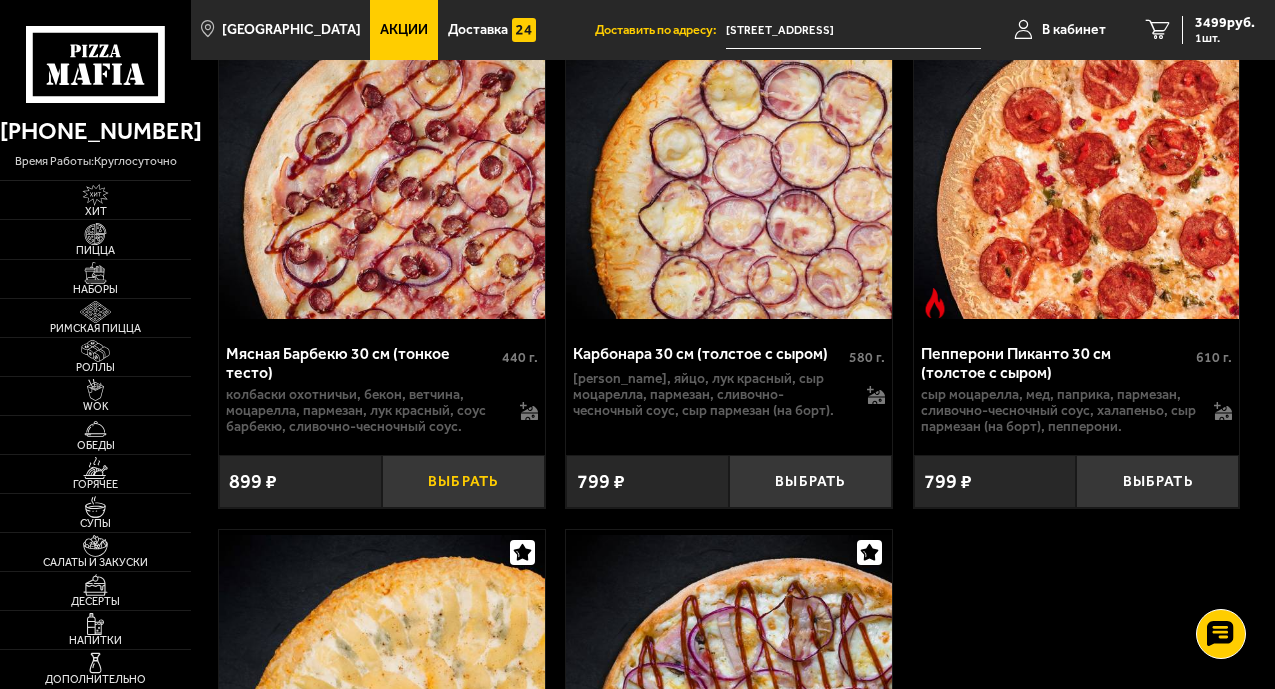click on "Выбрать" at bounding box center (463, 481) 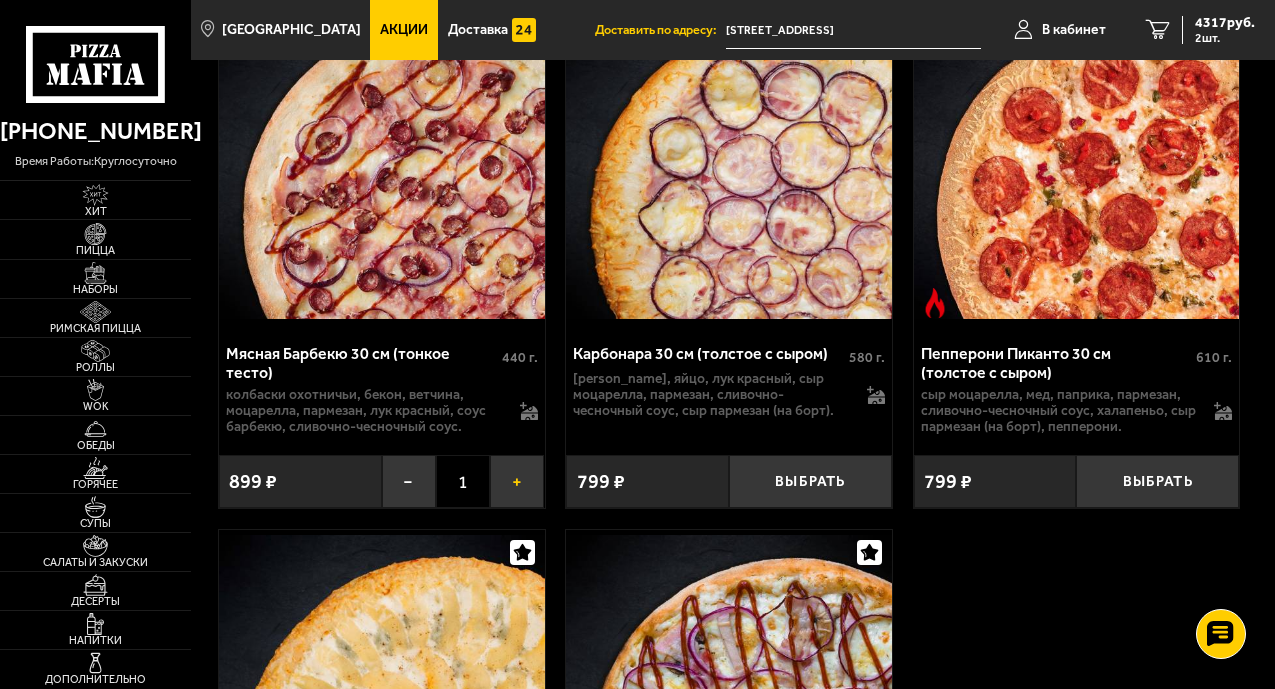 click on "+" at bounding box center (517, 481) 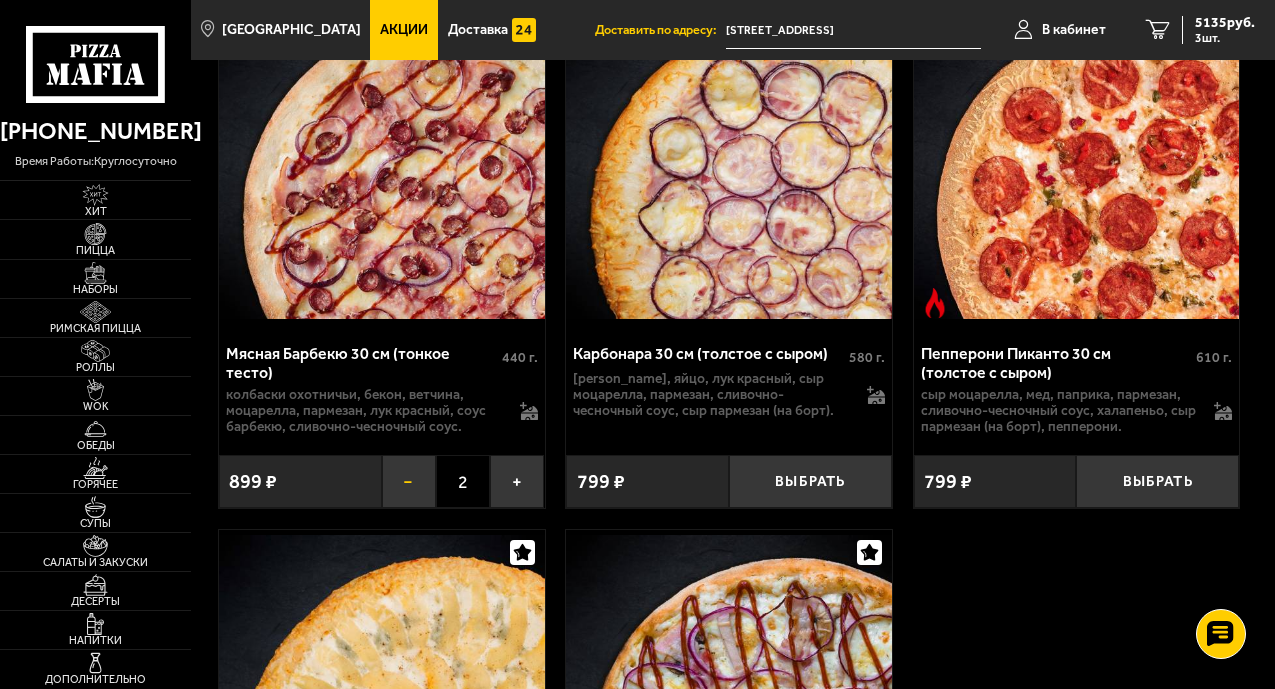 click on "−" at bounding box center (409, 481) 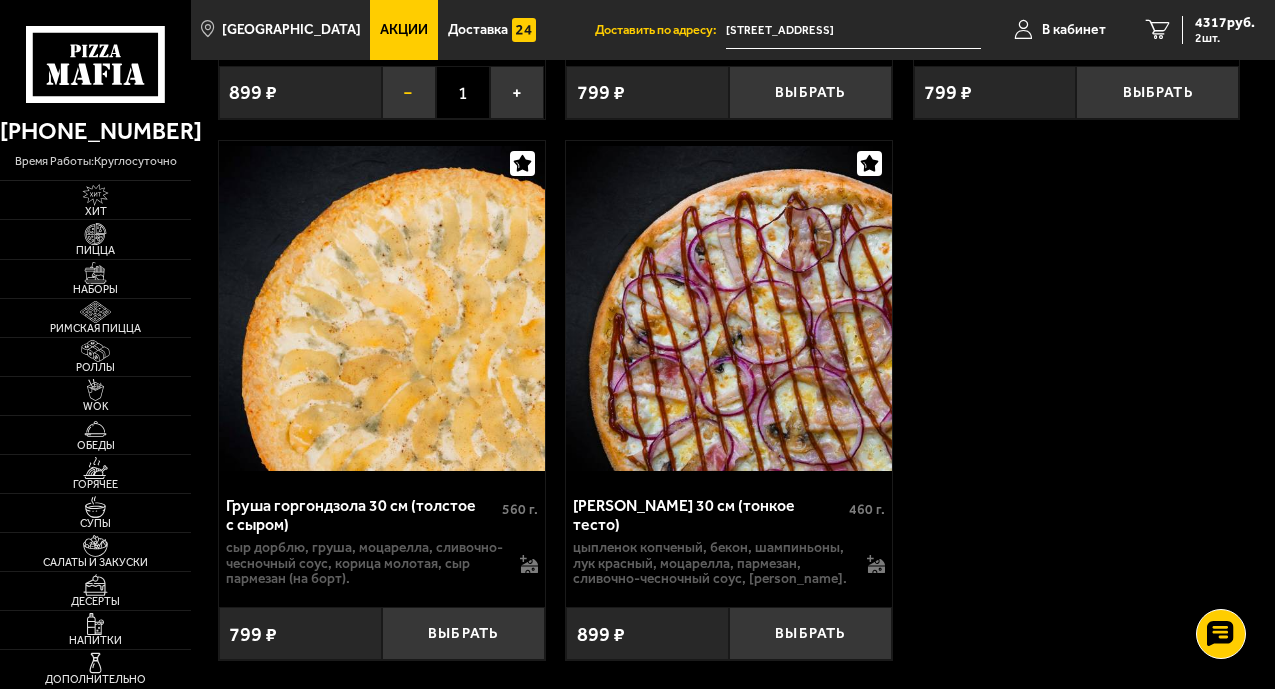 scroll, scrollTop: 1200, scrollLeft: 0, axis: vertical 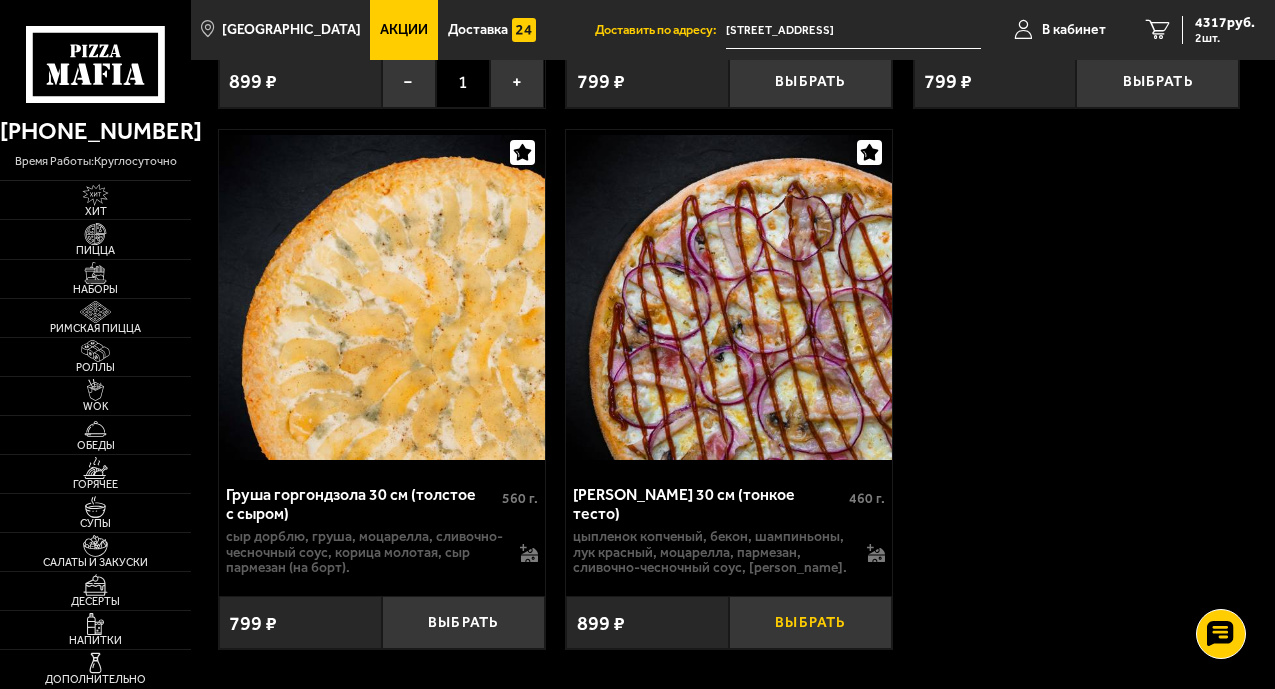 click on "Выбрать" at bounding box center [810, 622] 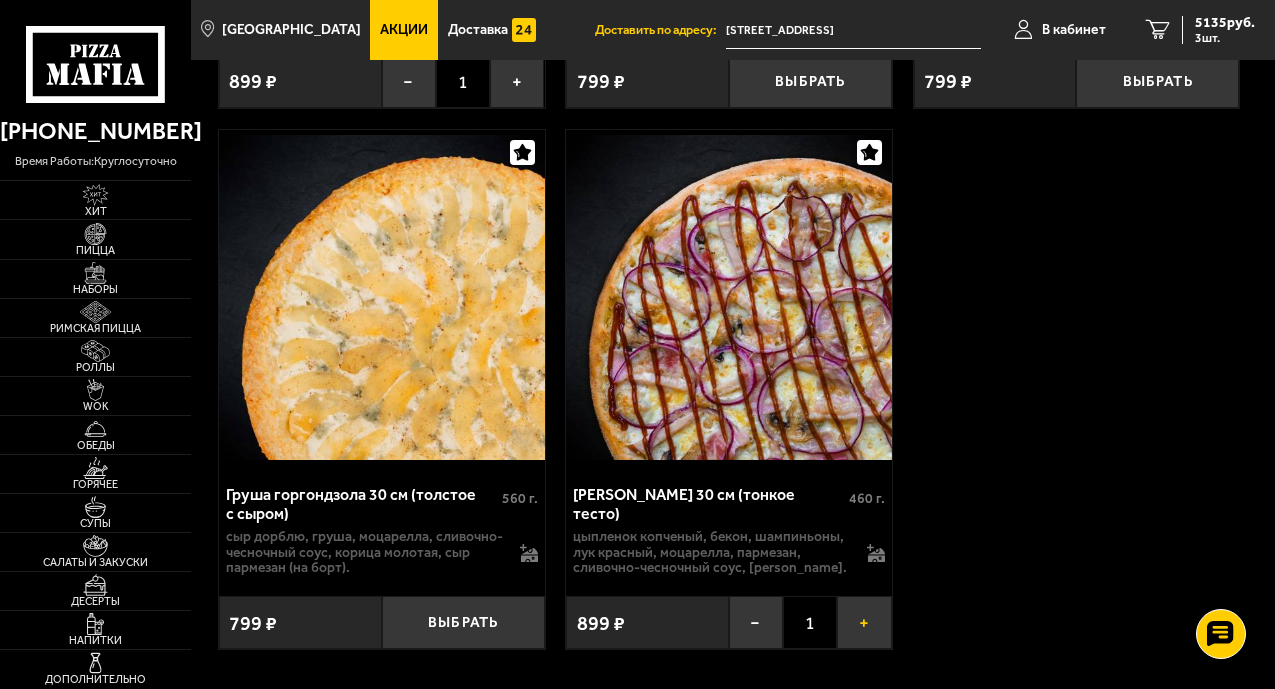 click on "+" at bounding box center [864, 622] 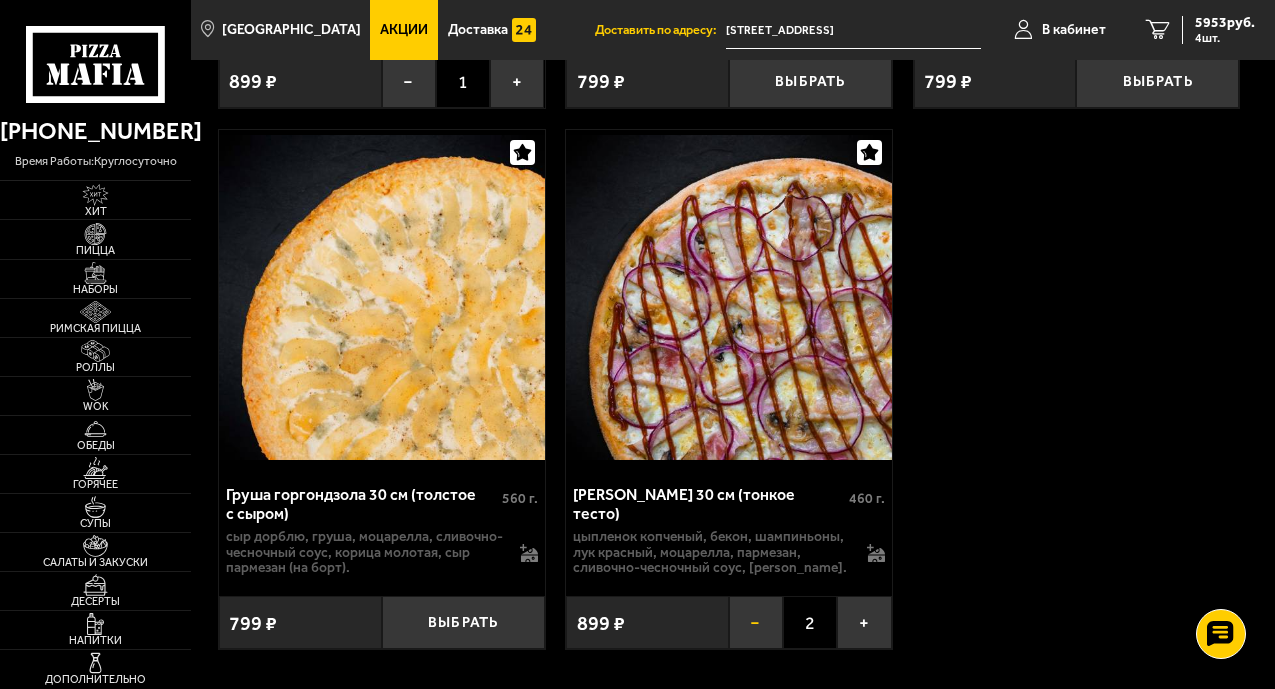 click on "−" at bounding box center (756, 622) 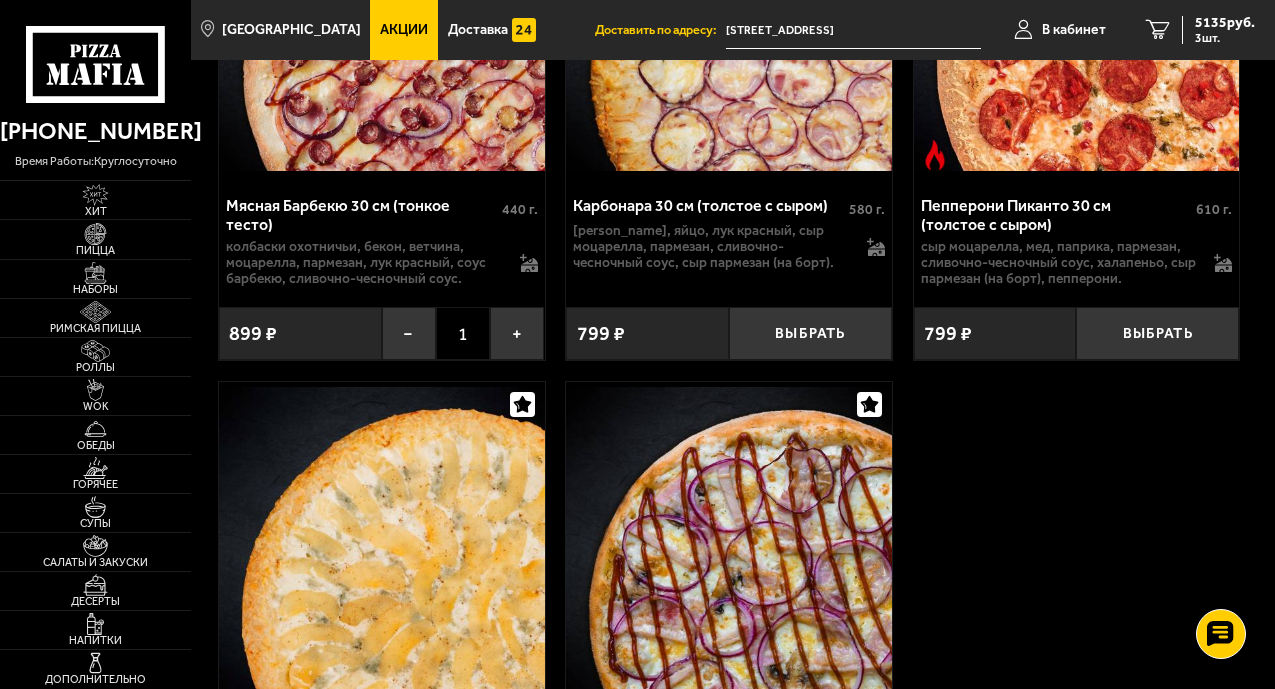 scroll, scrollTop: 900, scrollLeft: 0, axis: vertical 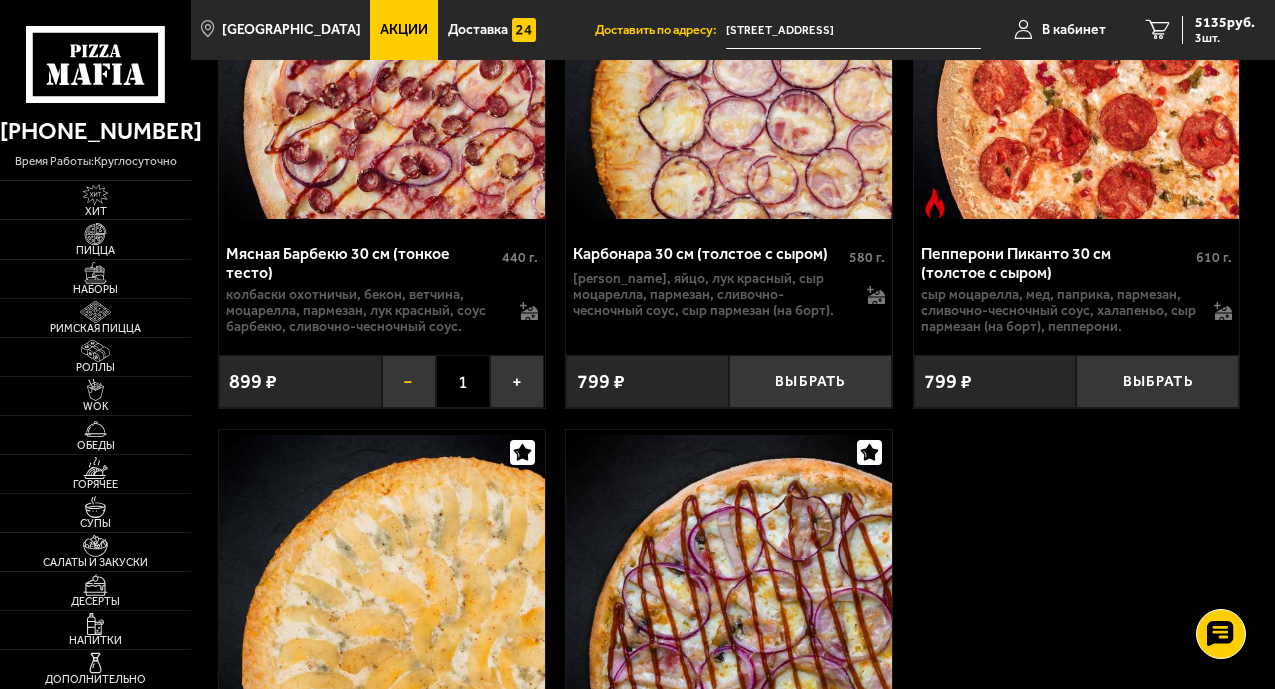 click on "−" at bounding box center [409, 381] 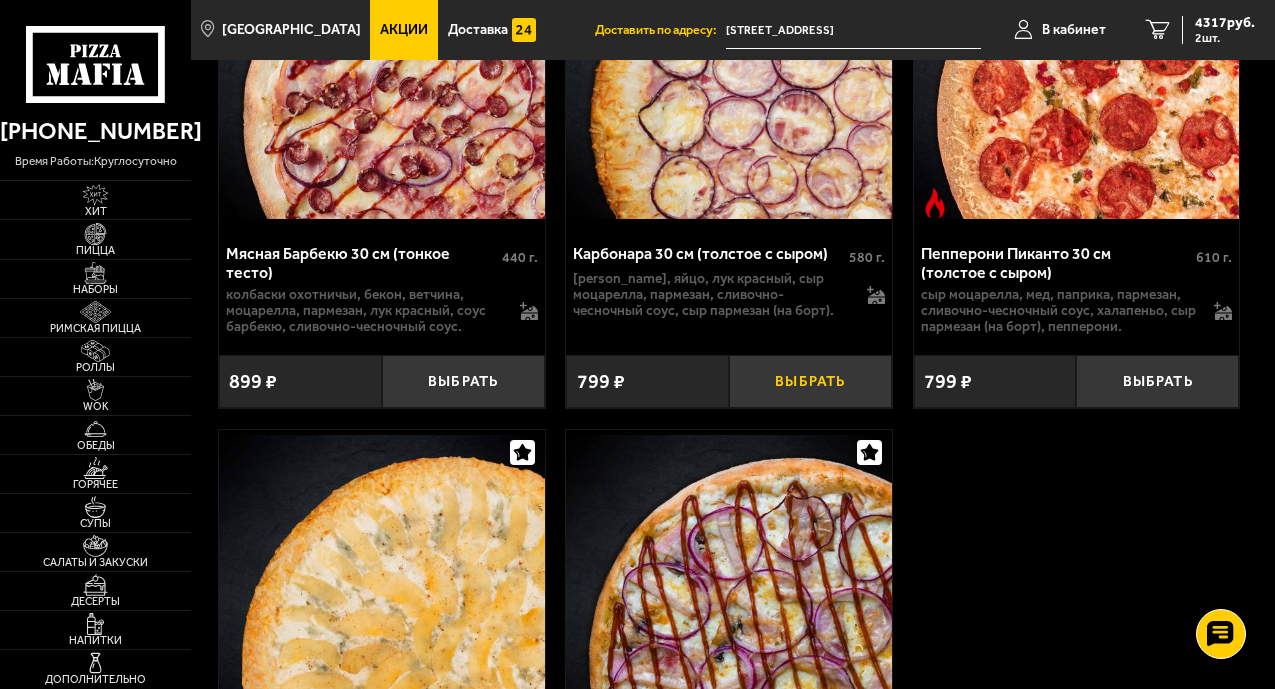 click on "Выбрать" at bounding box center (810, 381) 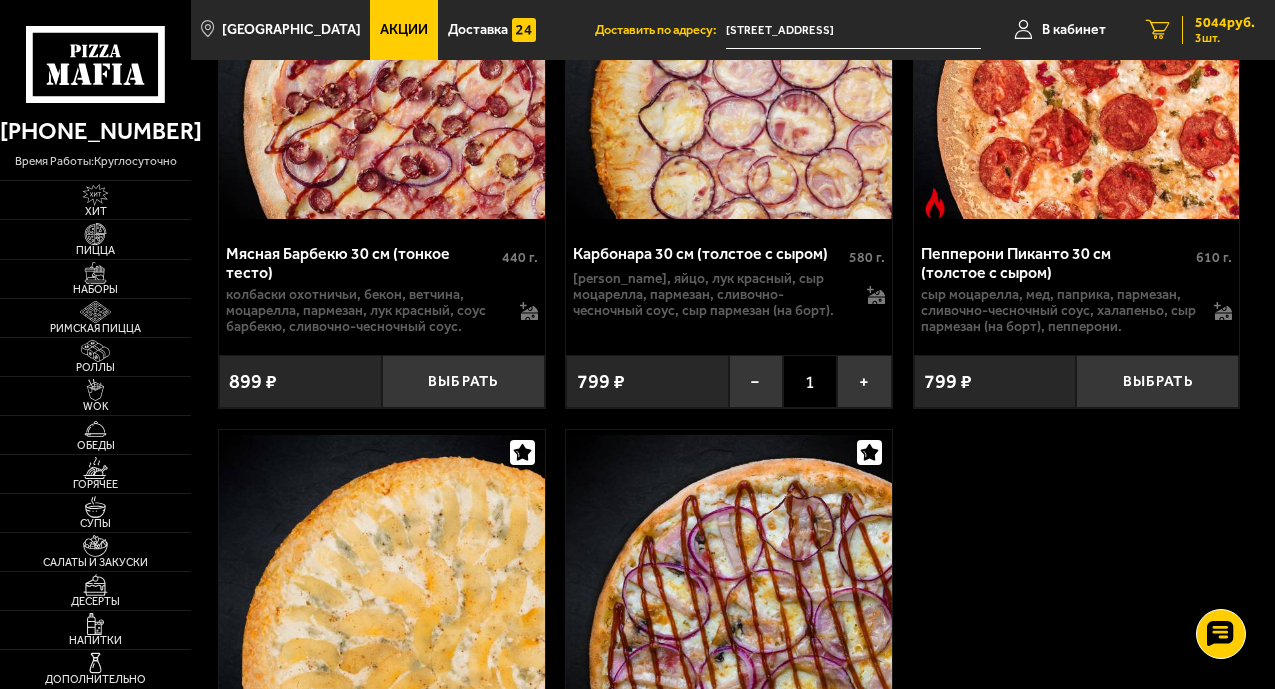 click on "3" at bounding box center (1158, 30) 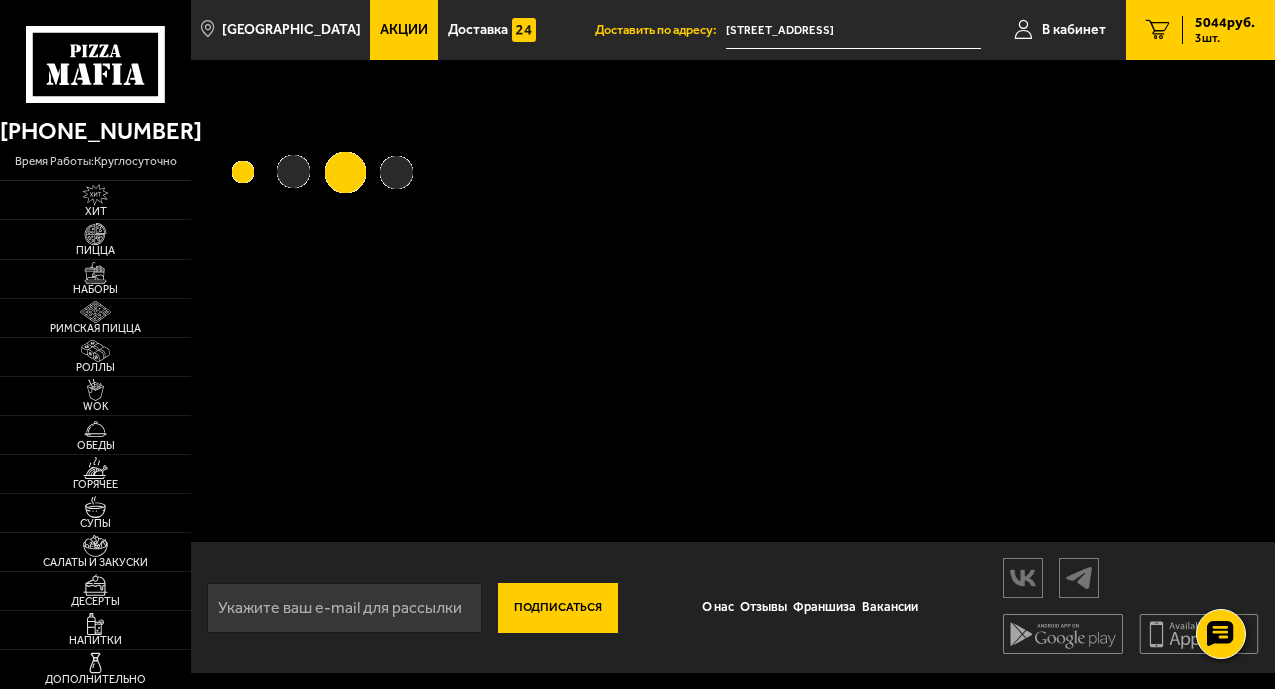 scroll, scrollTop: 0, scrollLeft: 0, axis: both 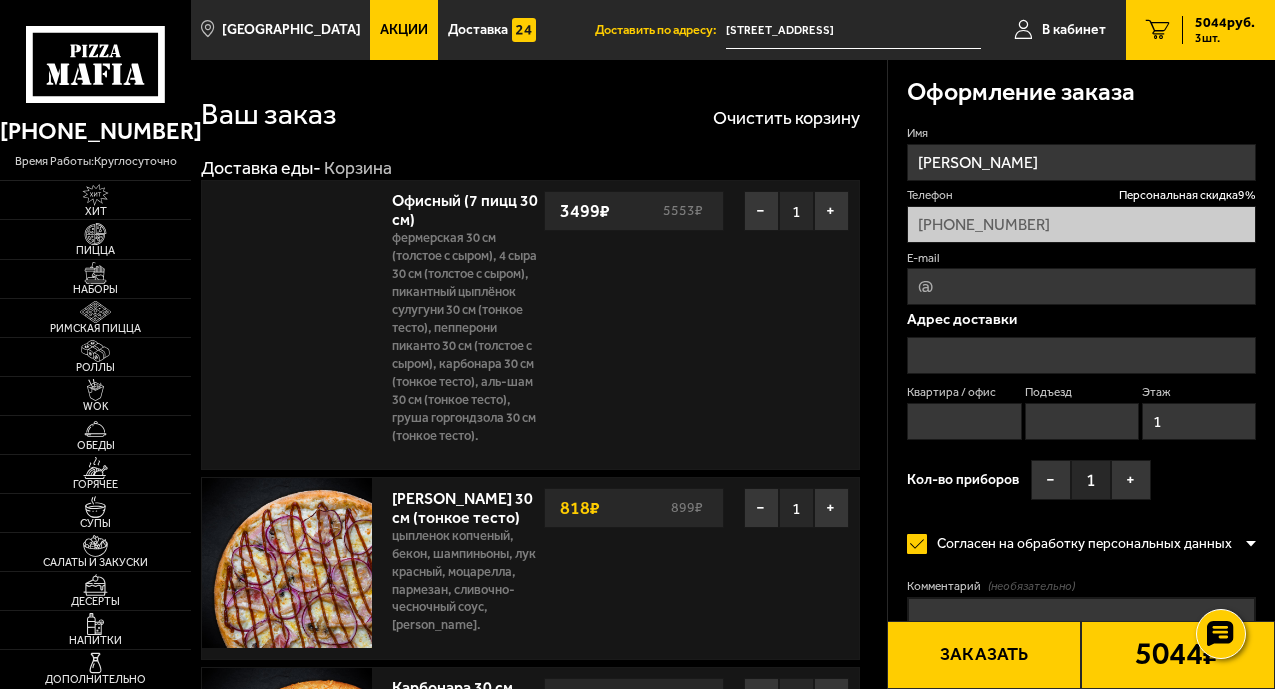 type on "Сердобольская улица, 64к1" 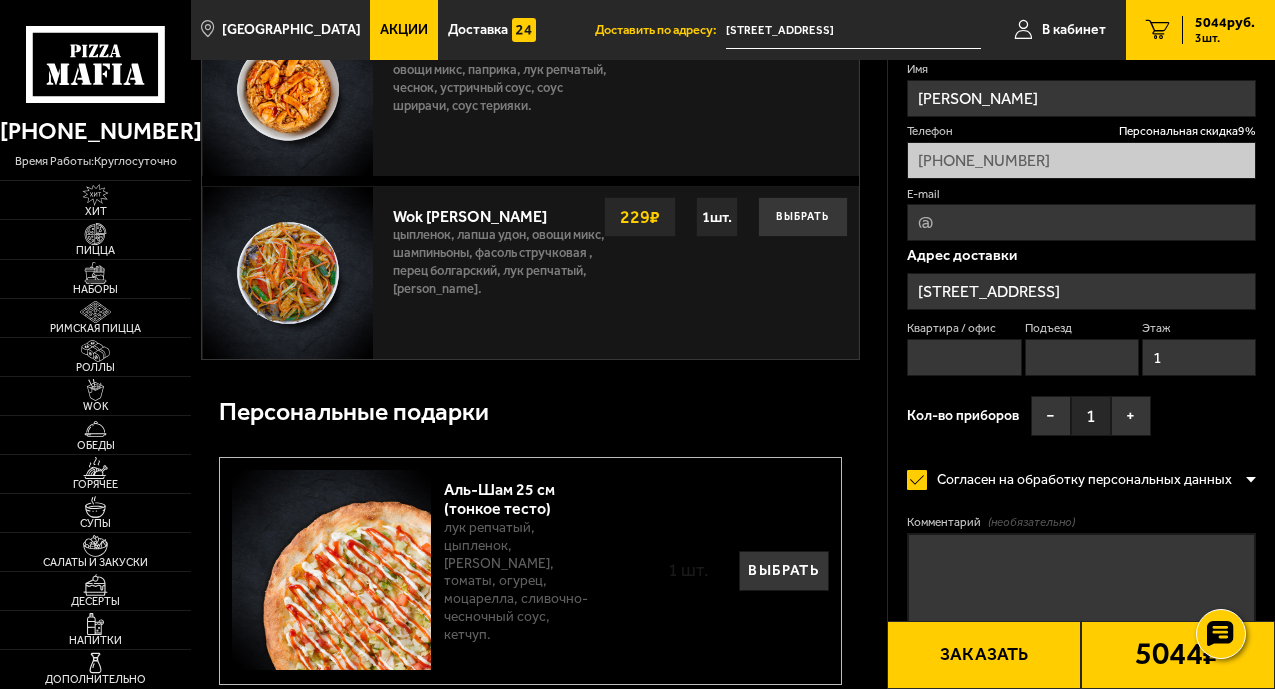 scroll, scrollTop: 2000, scrollLeft: 0, axis: vertical 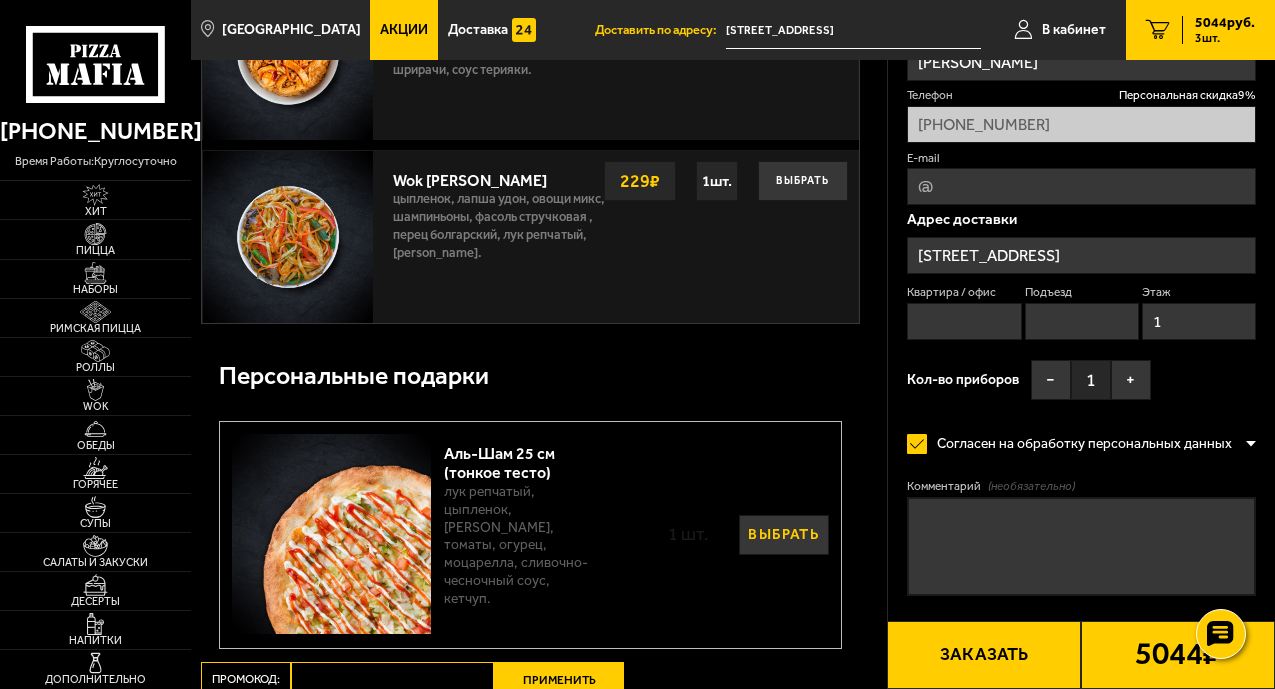 click on "Выбрать" at bounding box center [784, 535] 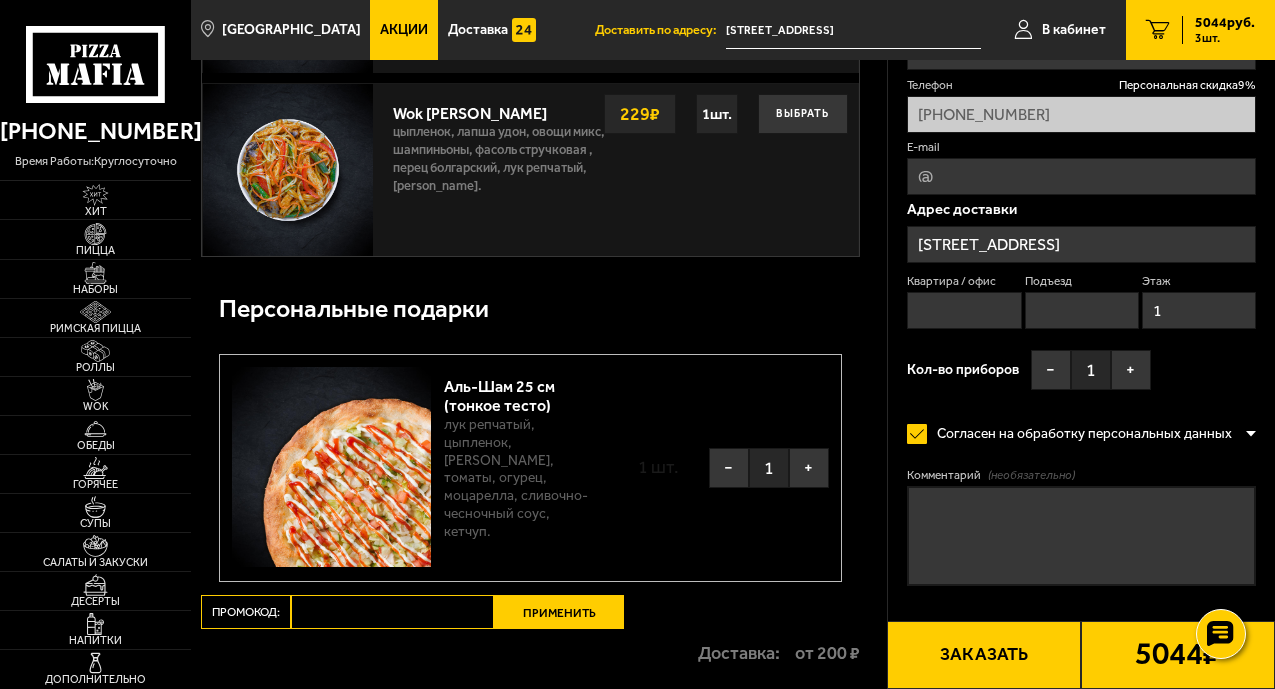scroll, scrollTop: 2200, scrollLeft: 0, axis: vertical 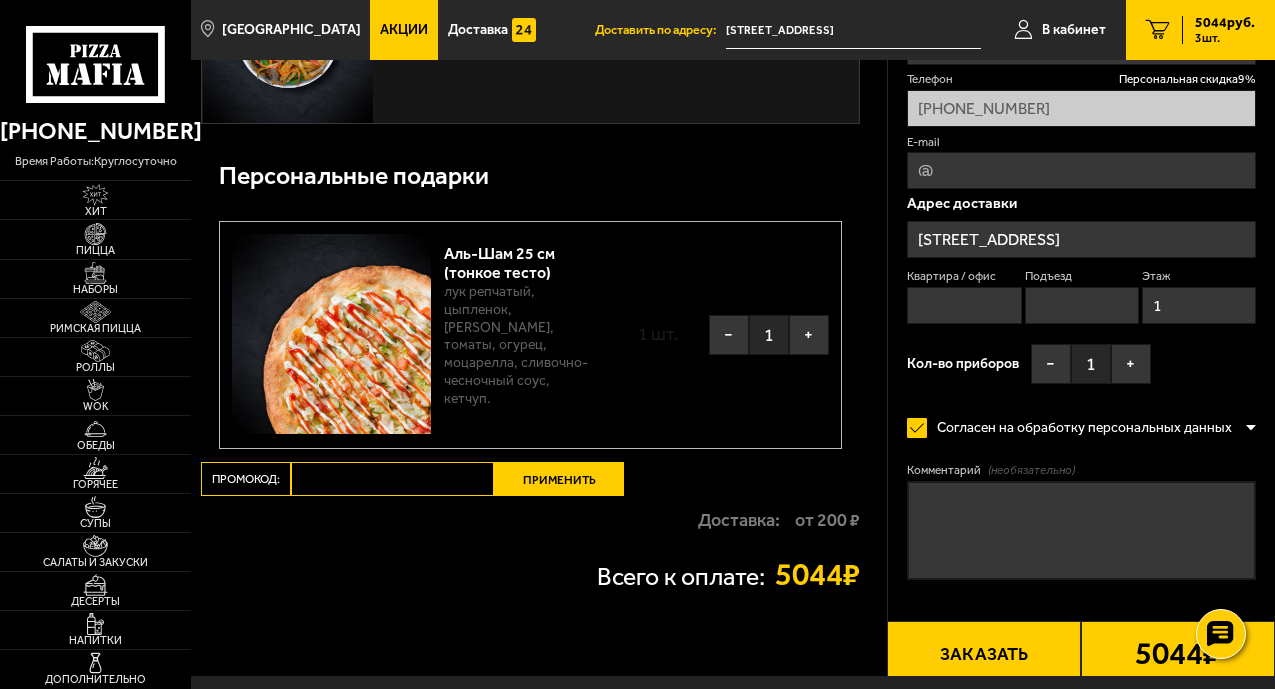 click on "Применить" at bounding box center (559, 479) 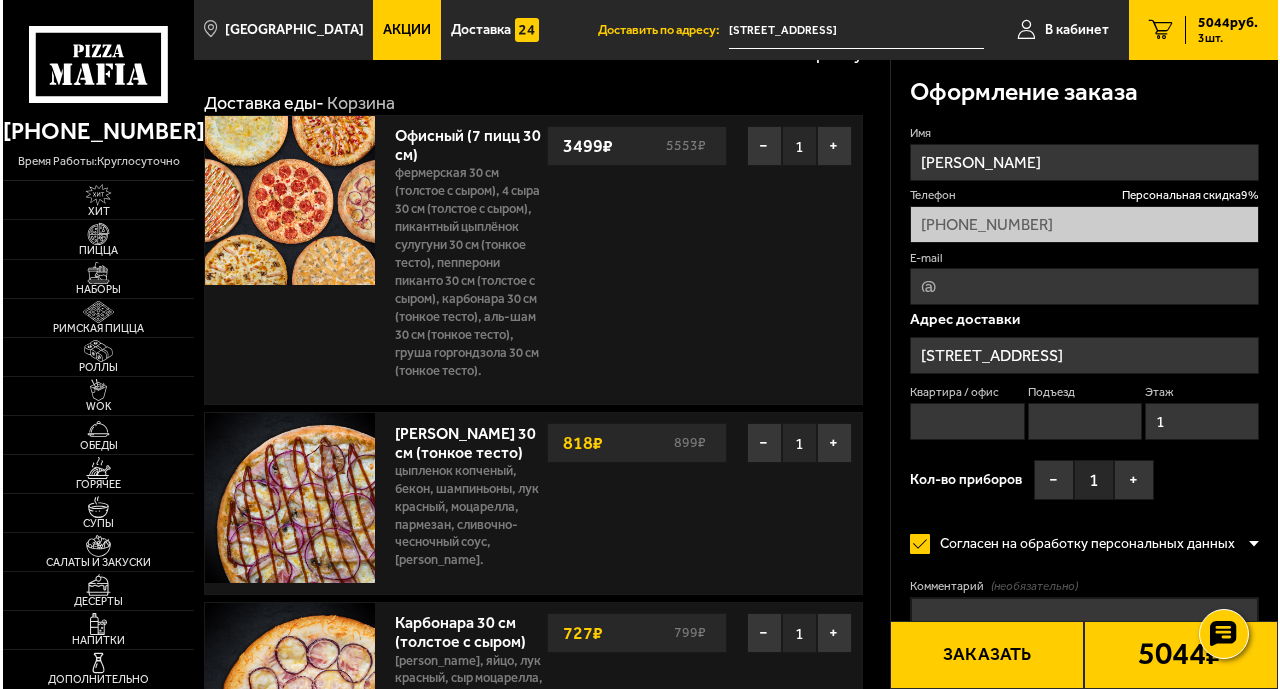 scroll, scrollTop: 0, scrollLeft: 0, axis: both 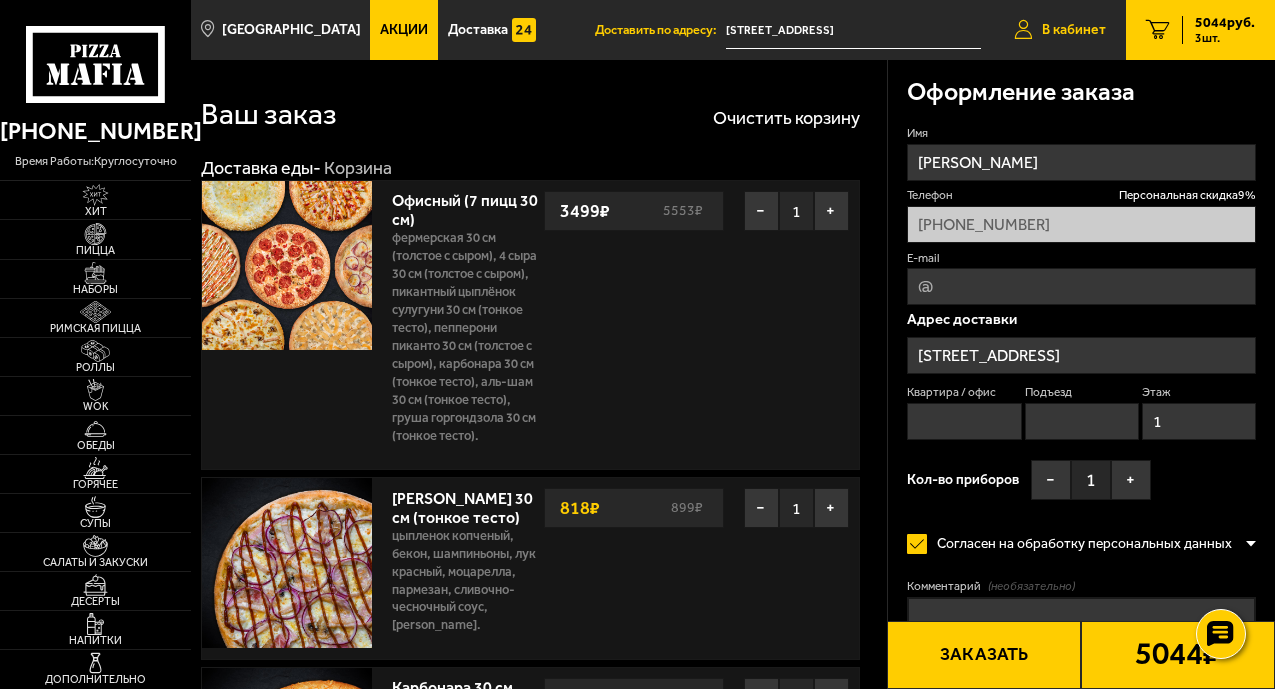 click on "В кабинет" at bounding box center (1074, 30) 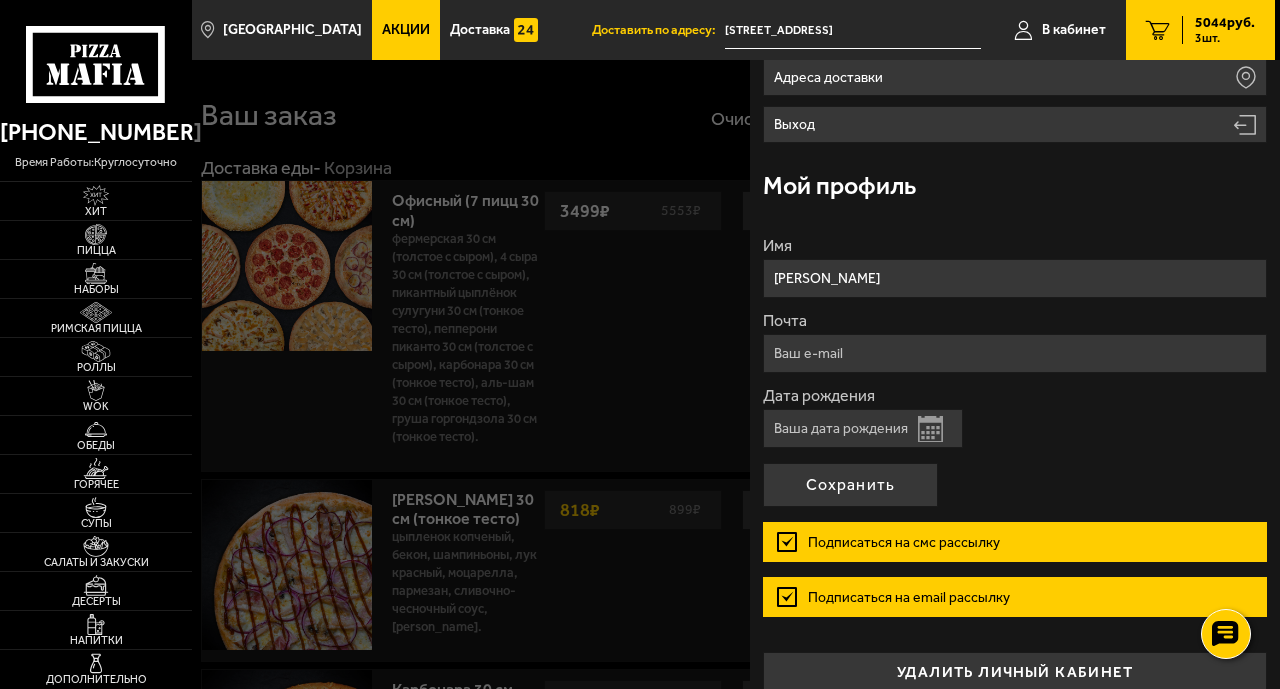 scroll, scrollTop: 290, scrollLeft: 0, axis: vertical 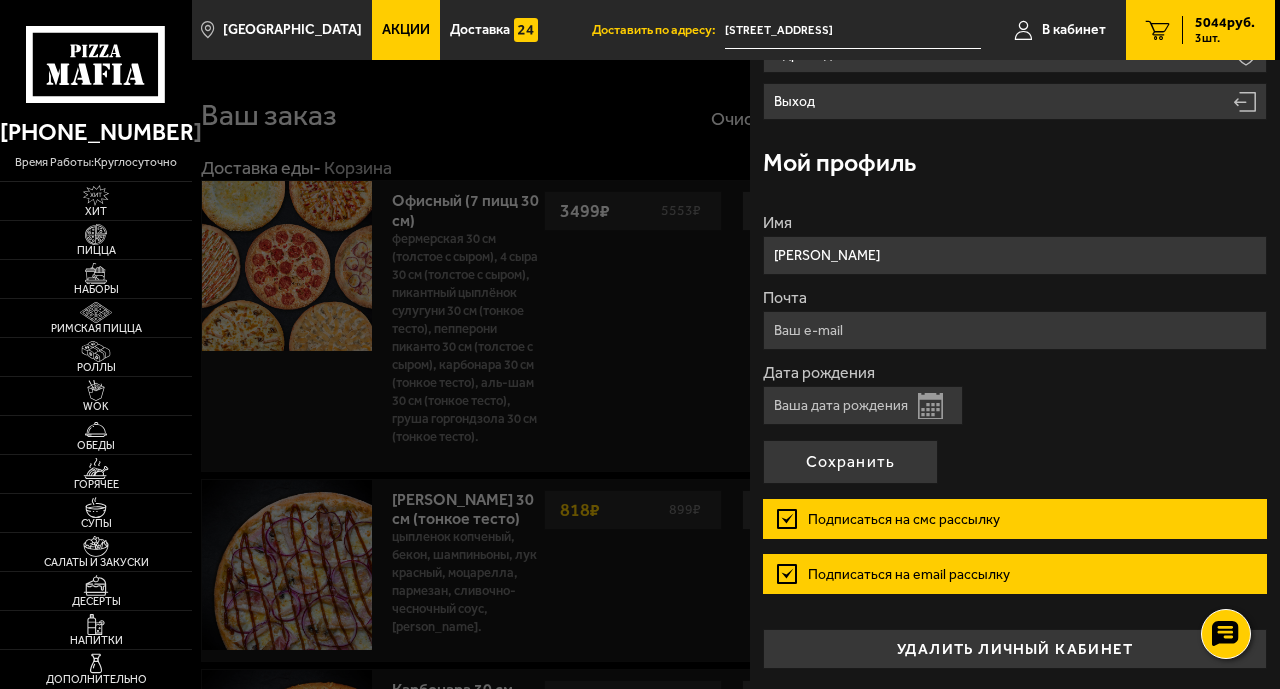 click on "Открыть календарь" at bounding box center [930, 406] 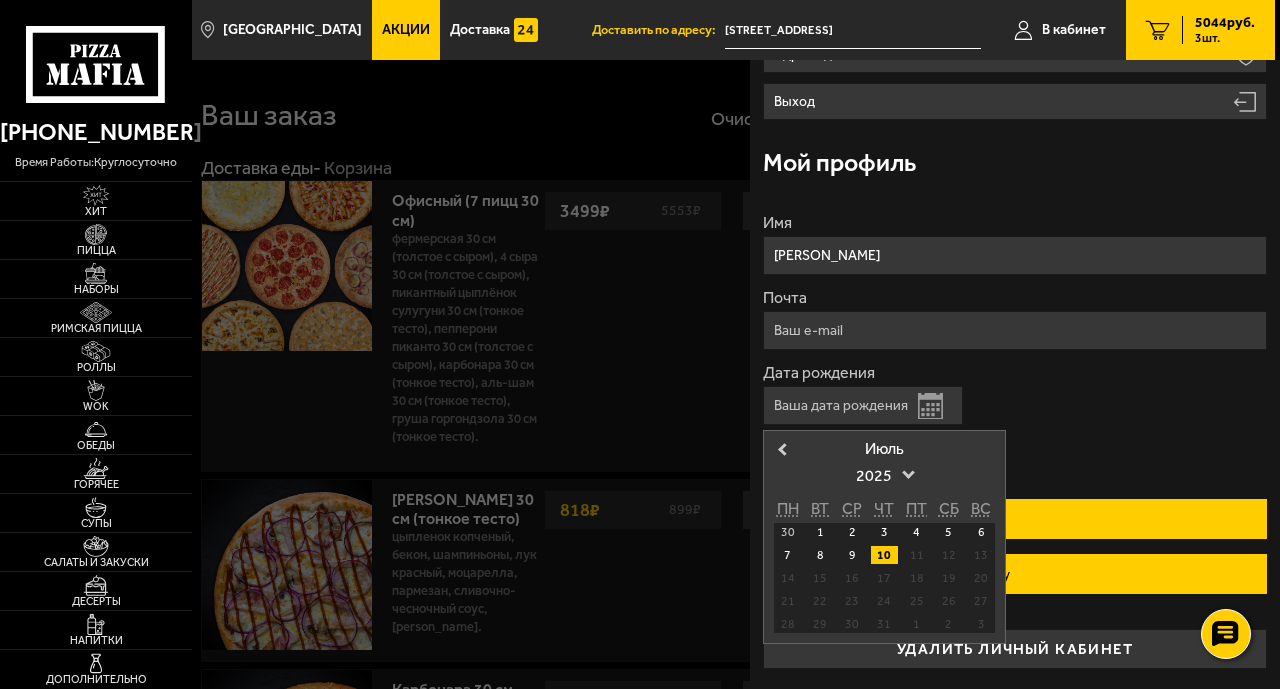click on "11" at bounding box center (916, 555) 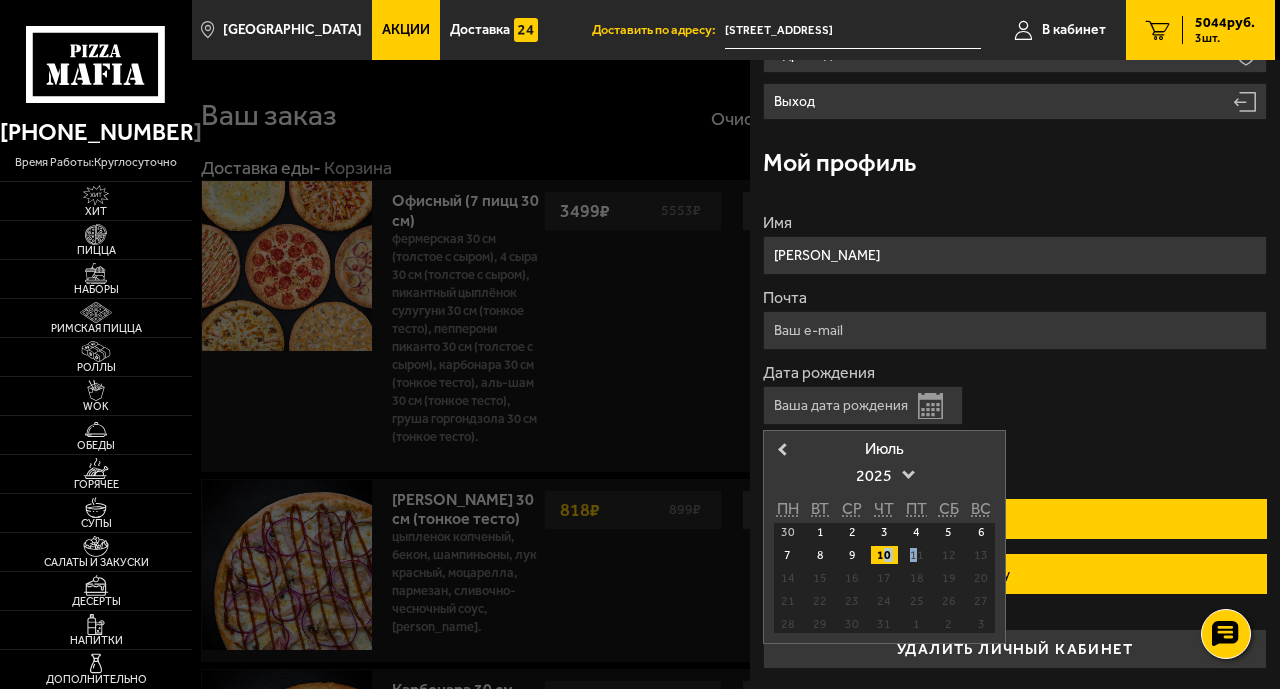 drag, startPoint x: 883, startPoint y: 555, endPoint x: 919, endPoint y: 554, distance: 36.013885 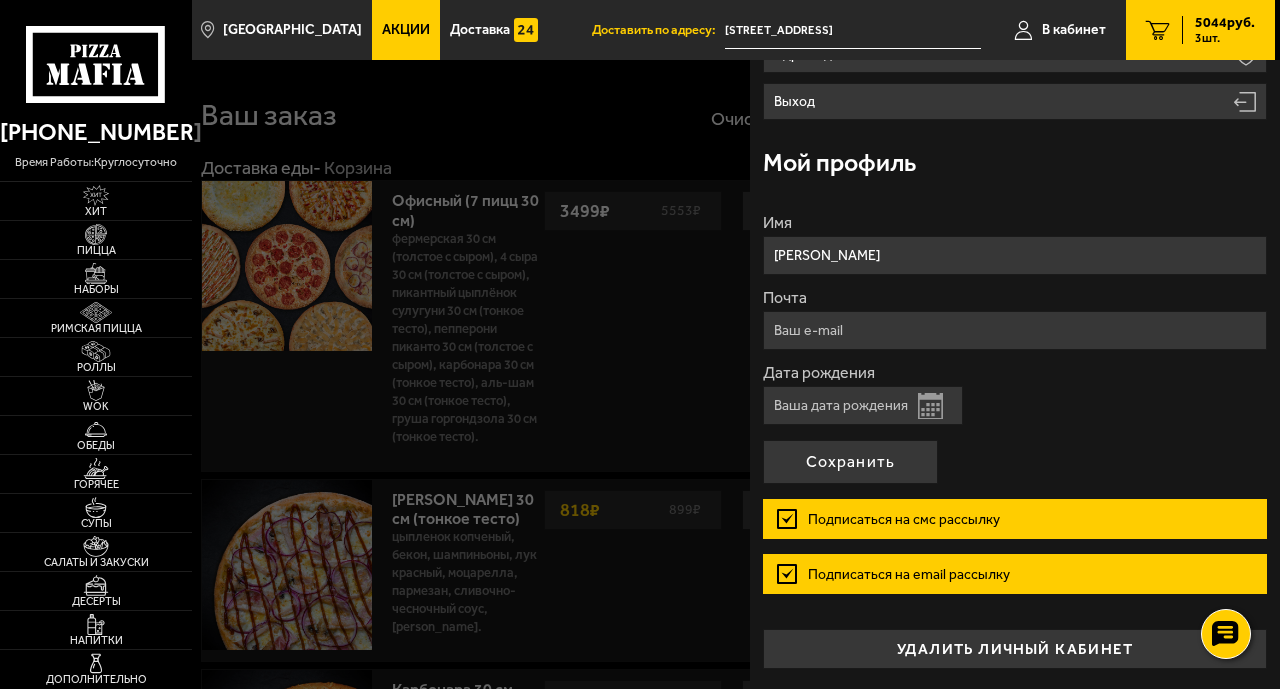 click on "Имя Андрей Почта Дата рождения Открыть календарь Подписаться на смс рассылку Подписаться на email рассылку Сохранить" at bounding box center [1014, 412] 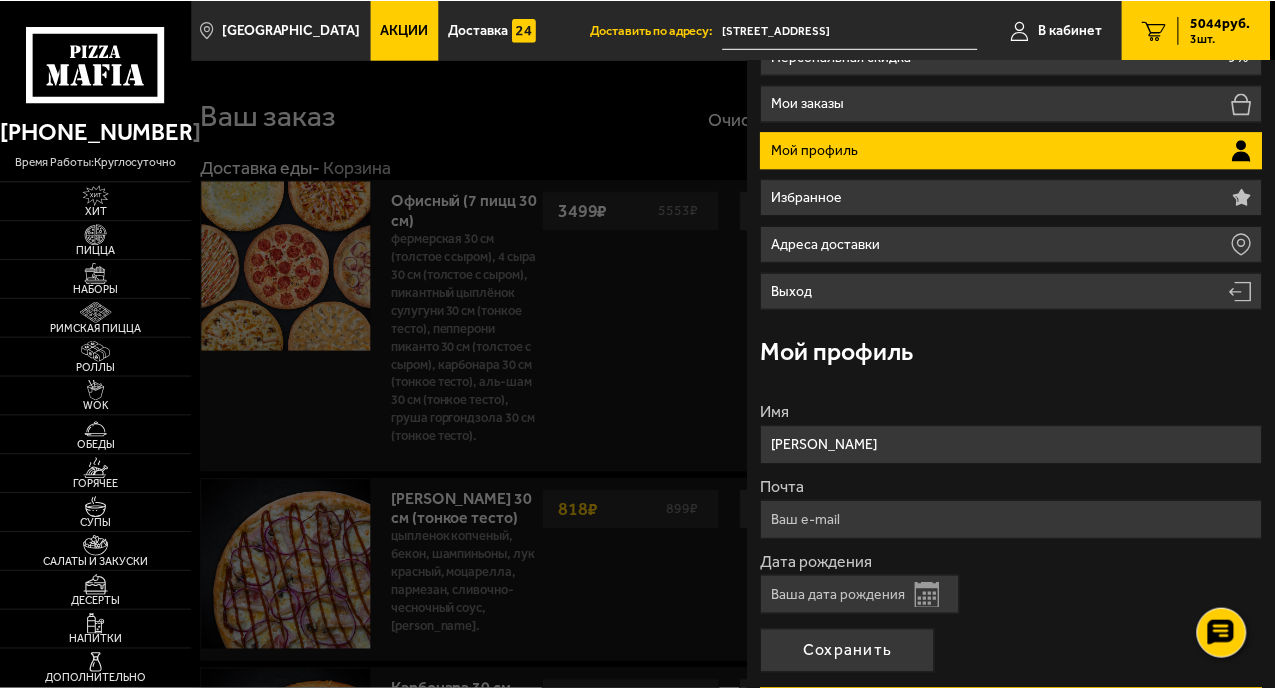 scroll, scrollTop: 0, scrollLeft: 0, axis: both 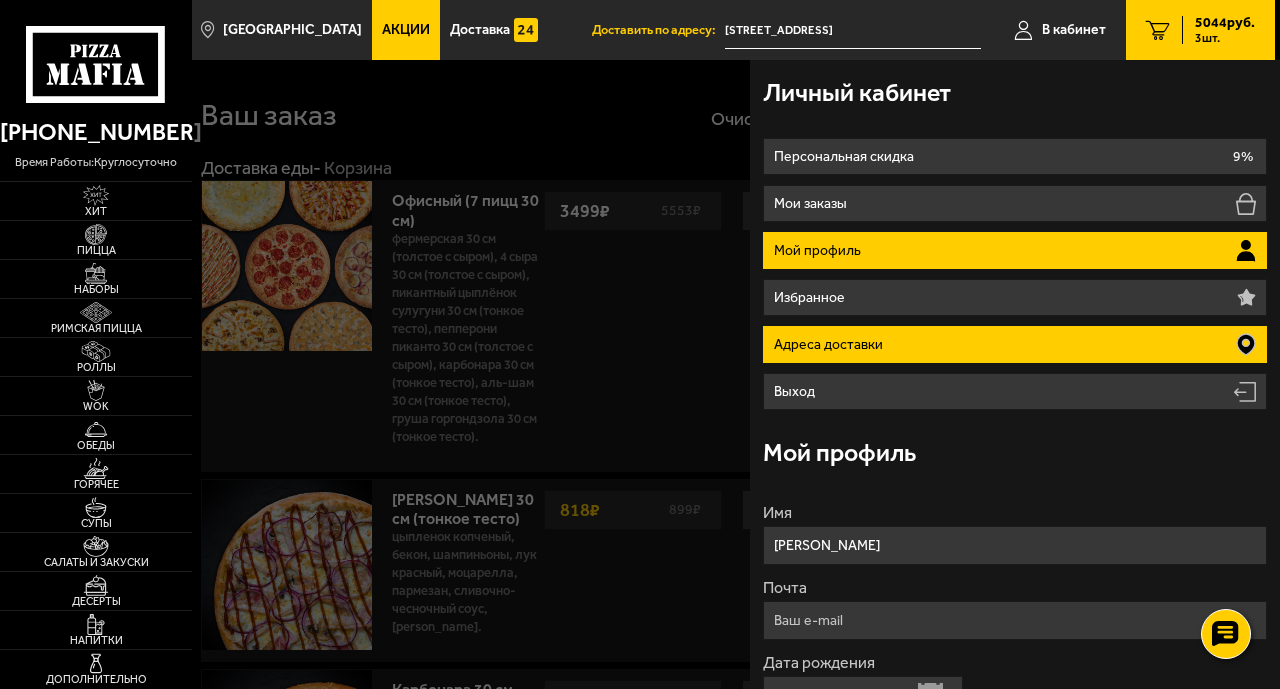 click on "Адреса доставки" at bounding box center [1014, 344] 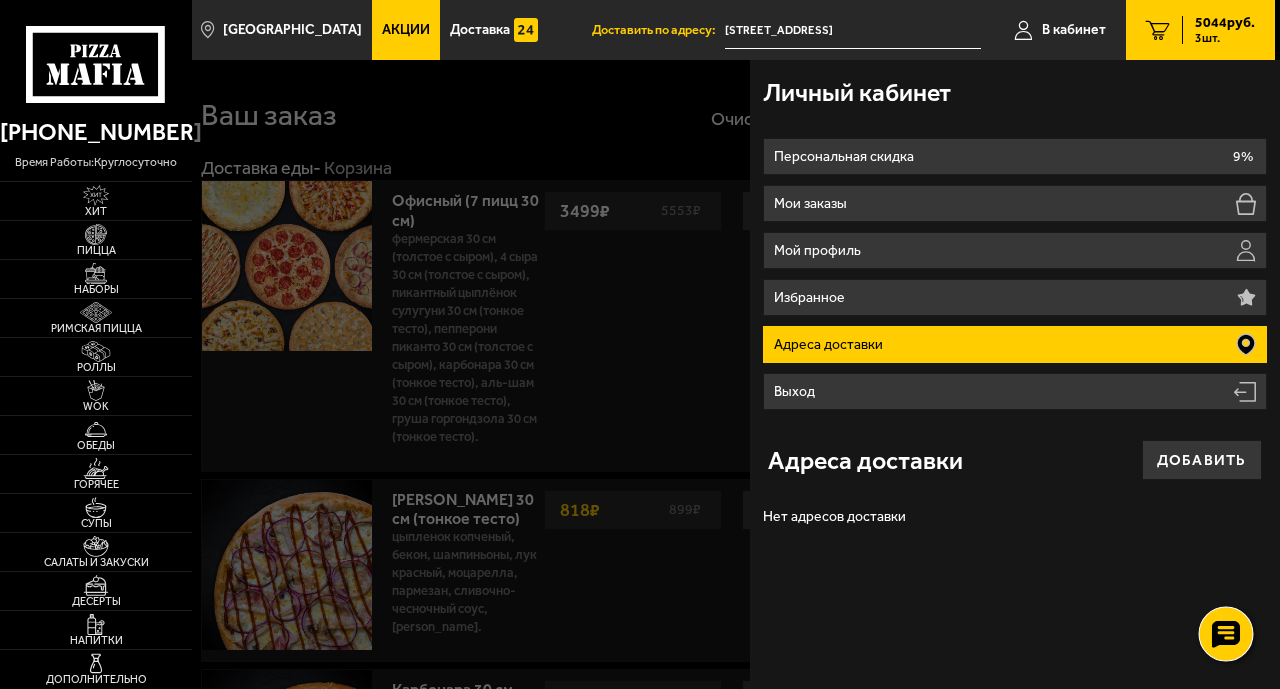 click 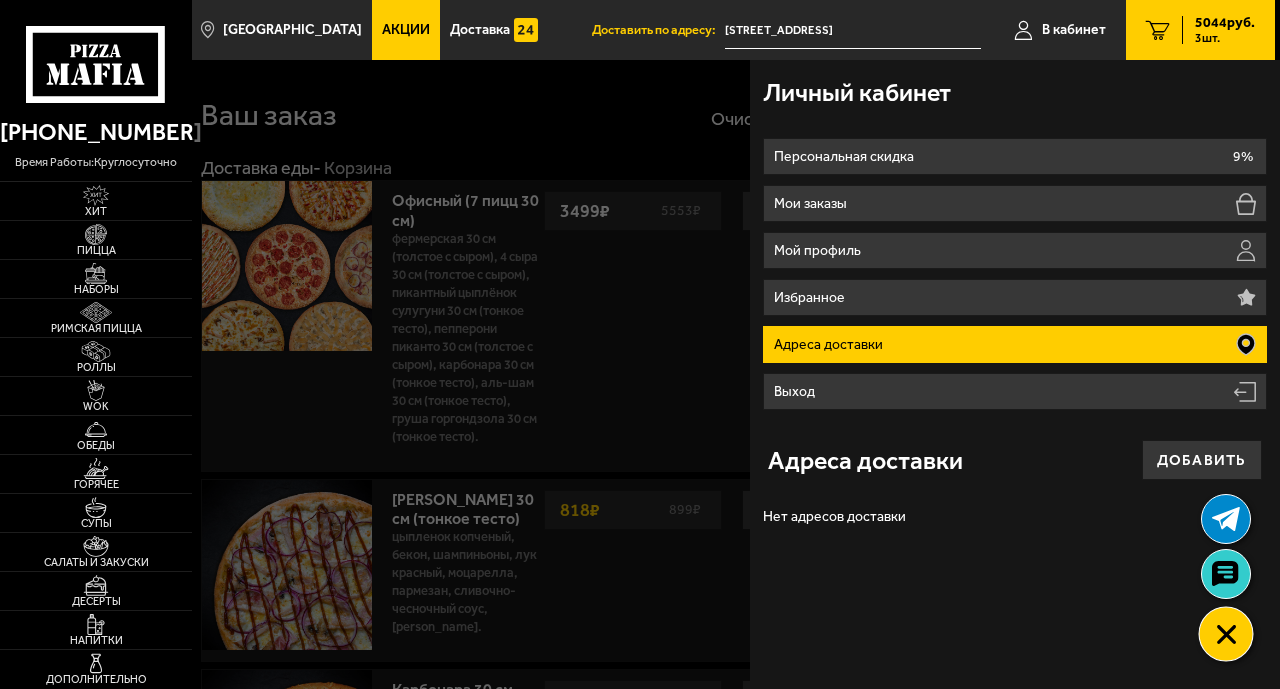 click 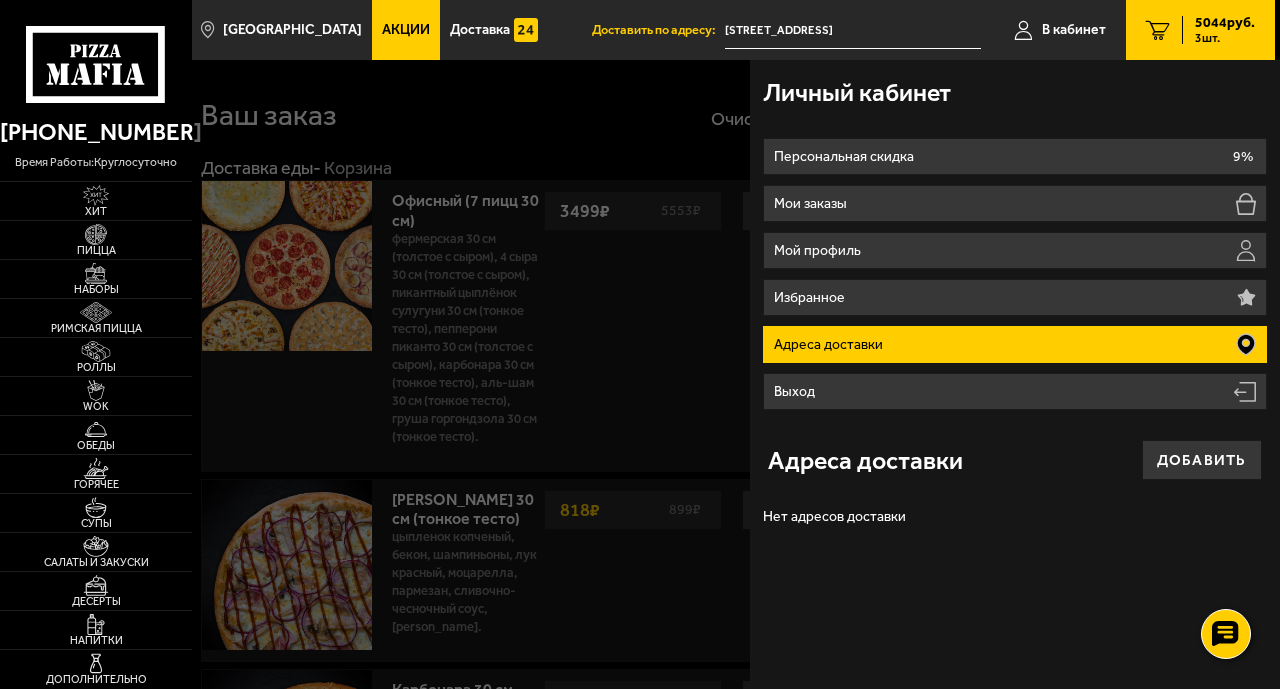 click at bounding box center (832, 404) 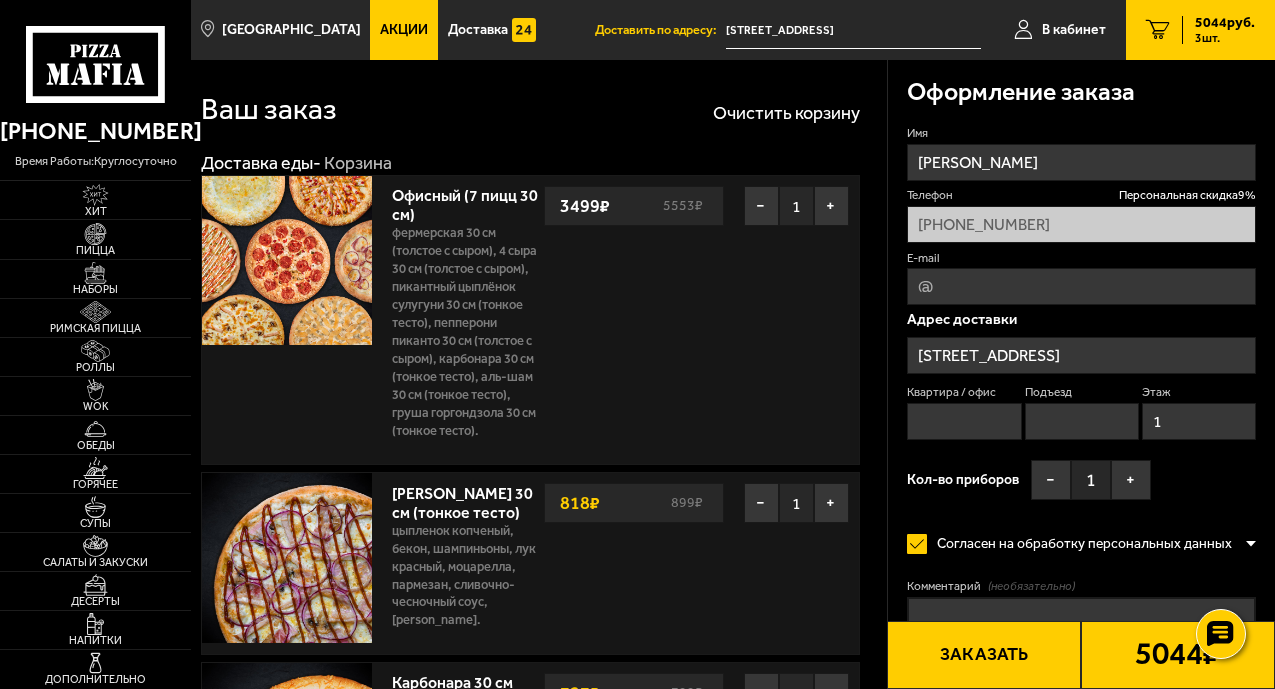 scroll, scrollTop: 0, scrollLeft: 0, axis: both 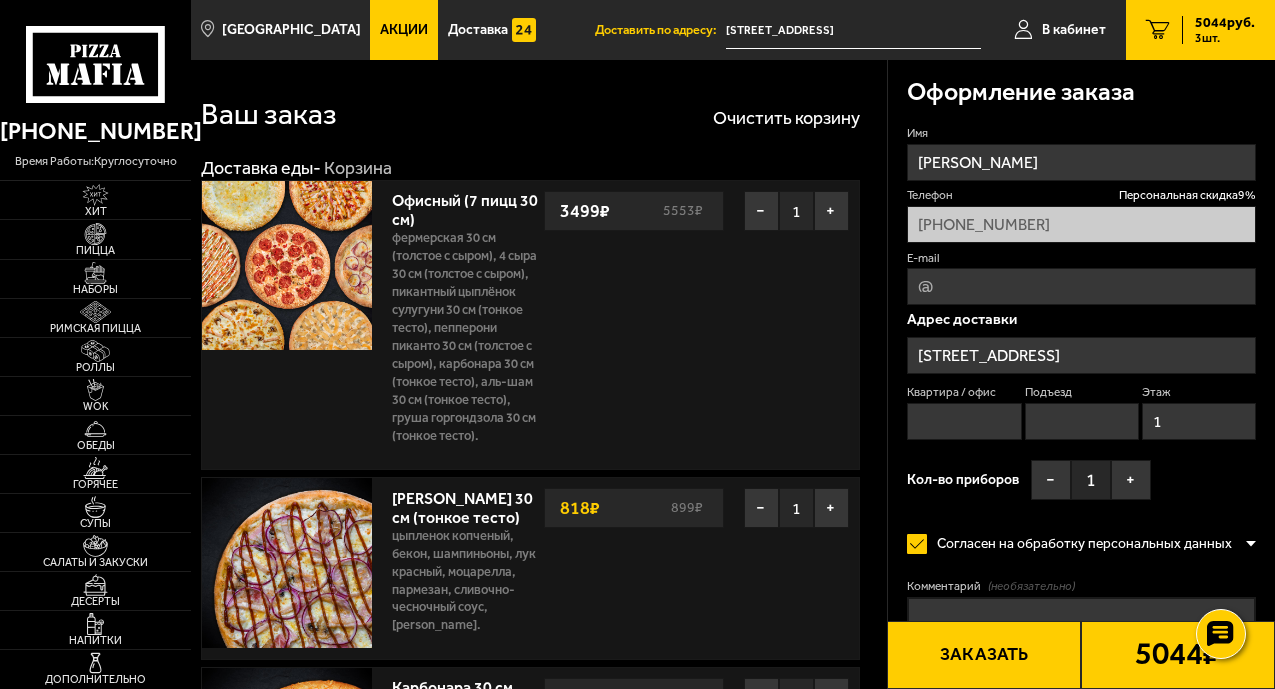 click on "3 5044  руб. 3  шт." at bounding box center [1200, 30] 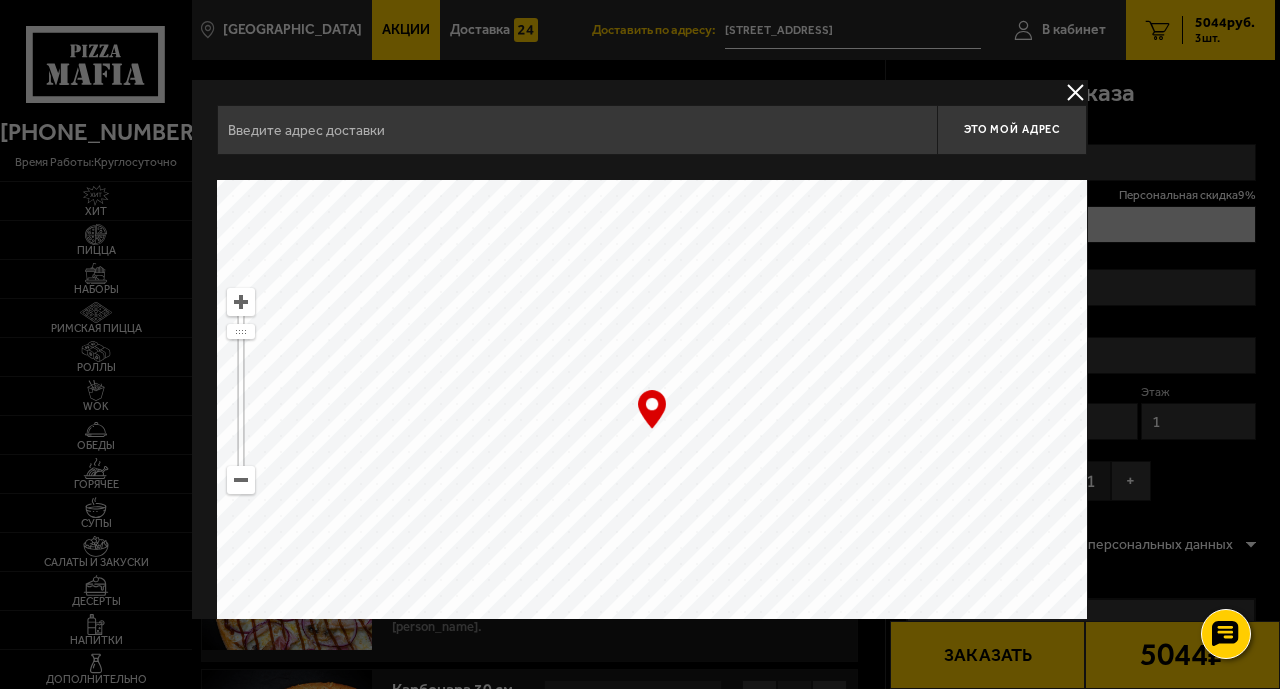 type on "Сердобольская улица, 64к1" 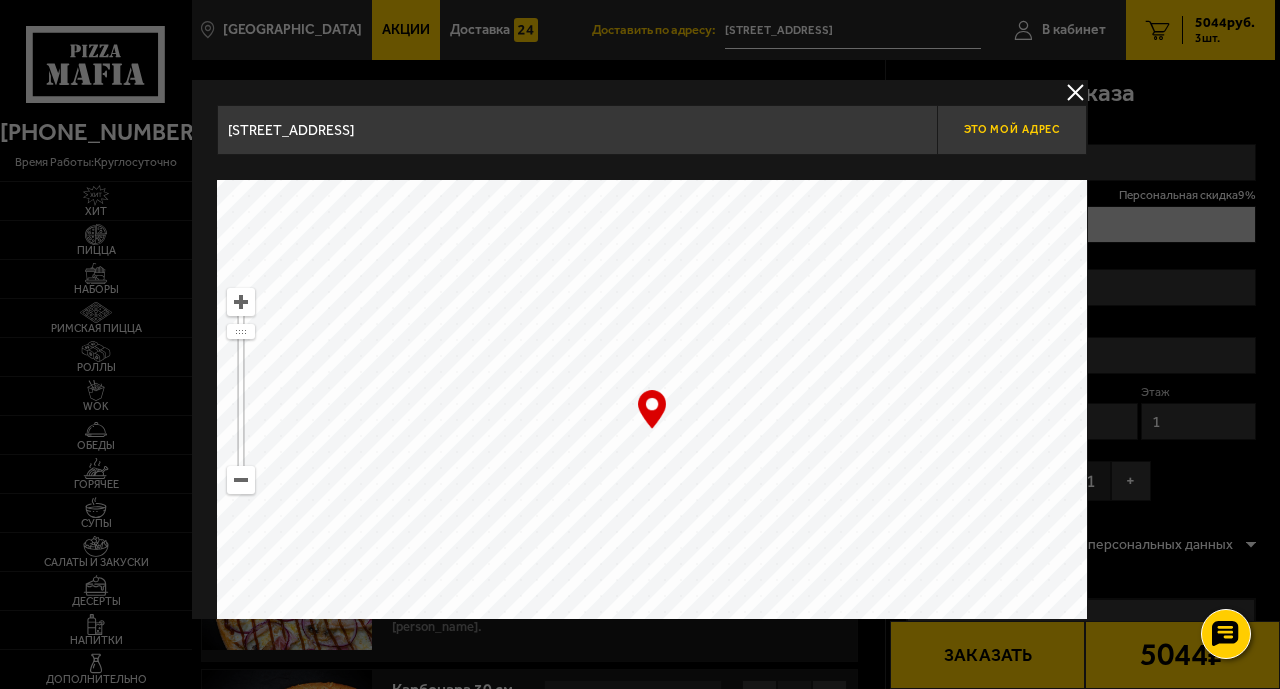 click on "Это мой адрес" at bounding box center (1012, 129) 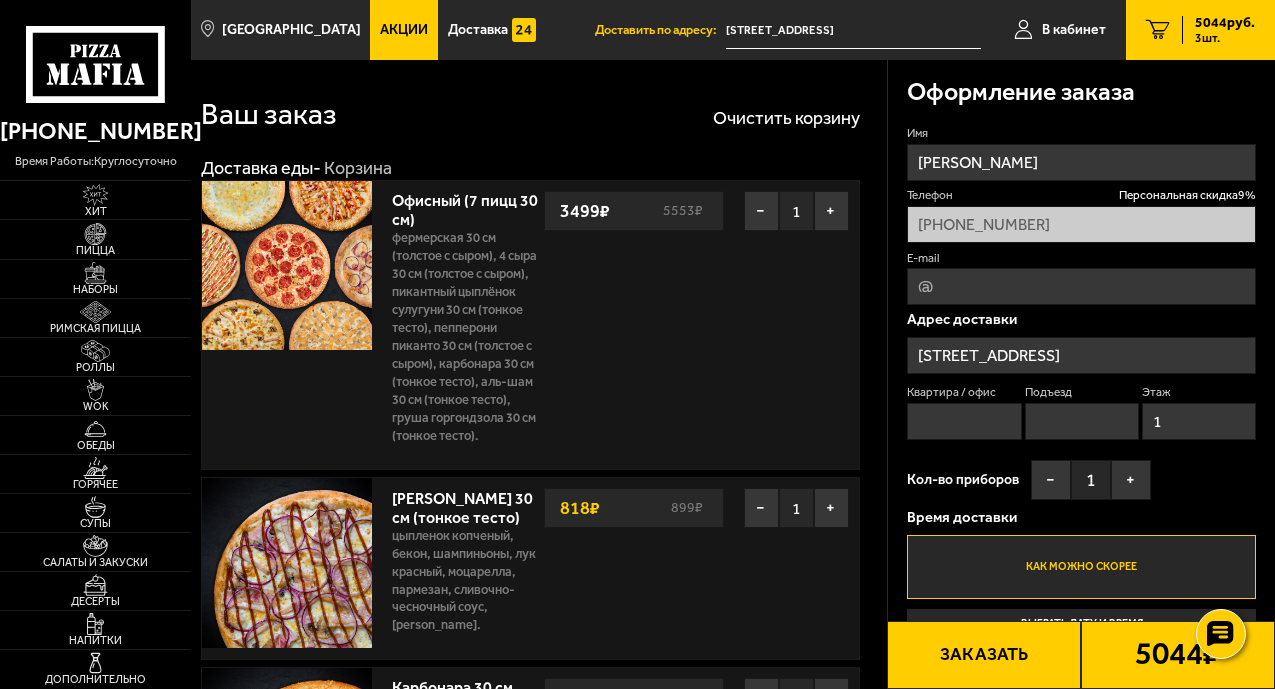 click on "Как можно скорее" at bounding box center [1081, 567] 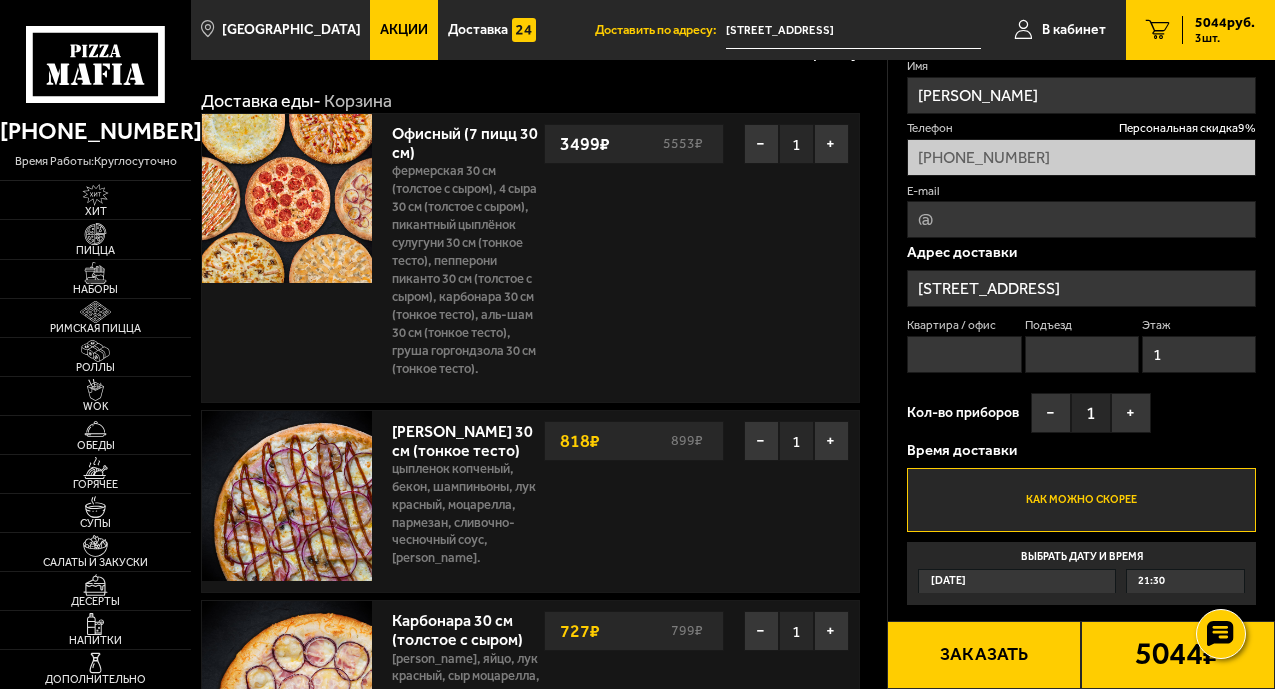 scroll, scrollTop: 200, scrollLeft: 0, axis: vertical 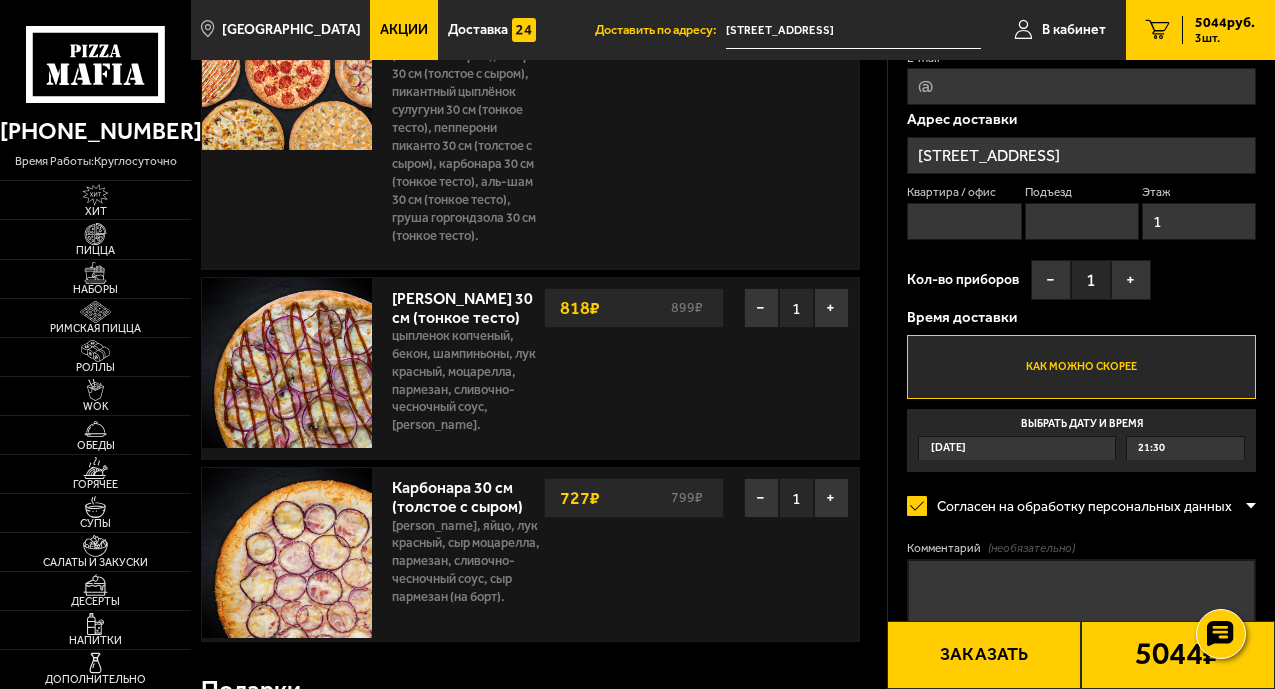 click on "Сегодня" at bounding box center [1017, 448] 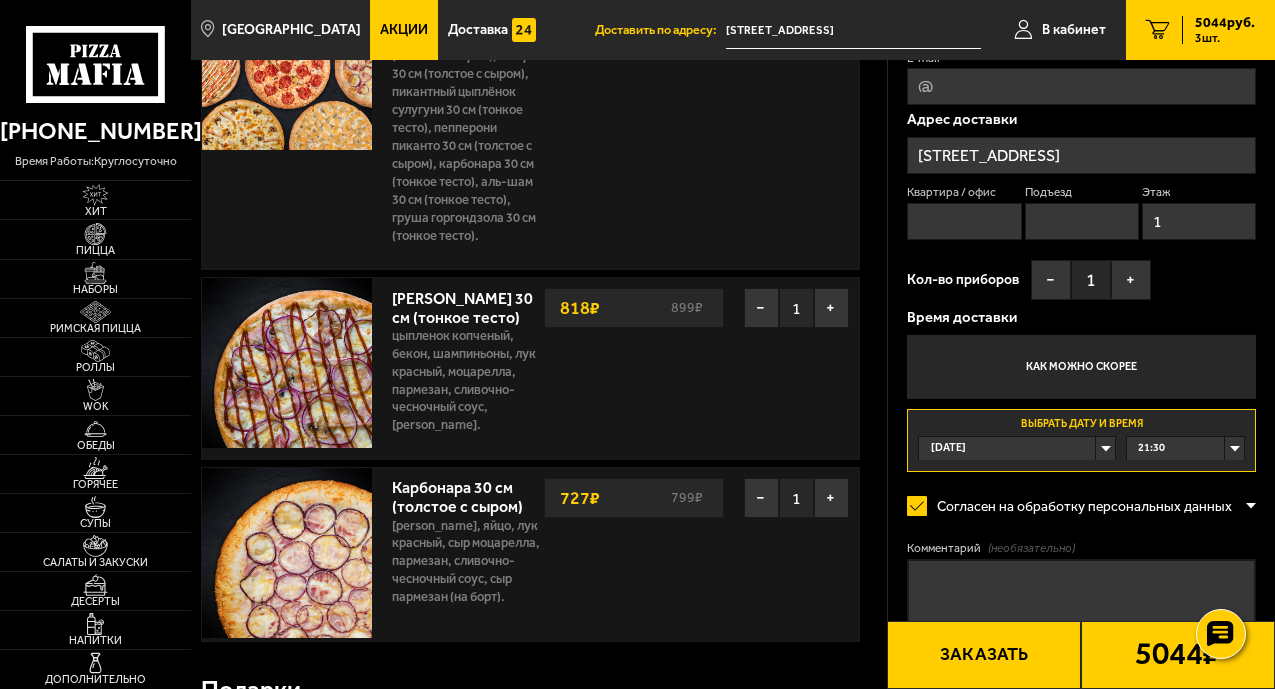 click on "Сегодня" at bounding box center (1017, 448) 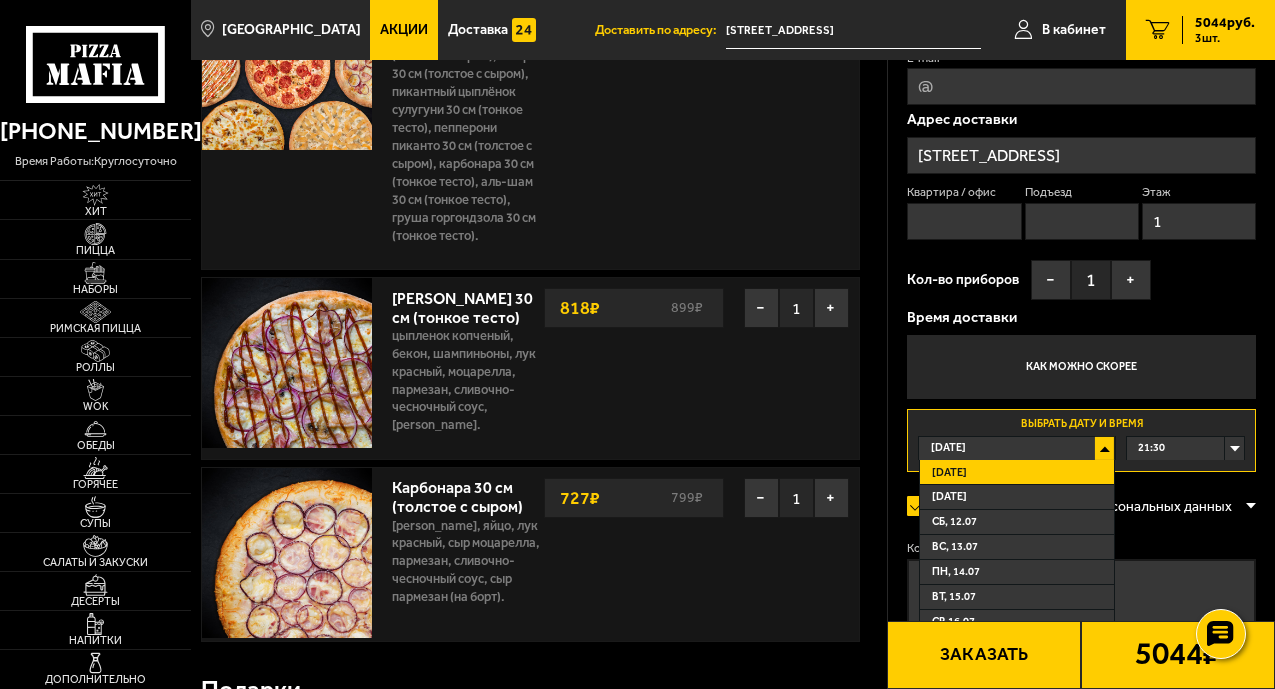 click on "Завтра" at bounding box center [1017, 497] 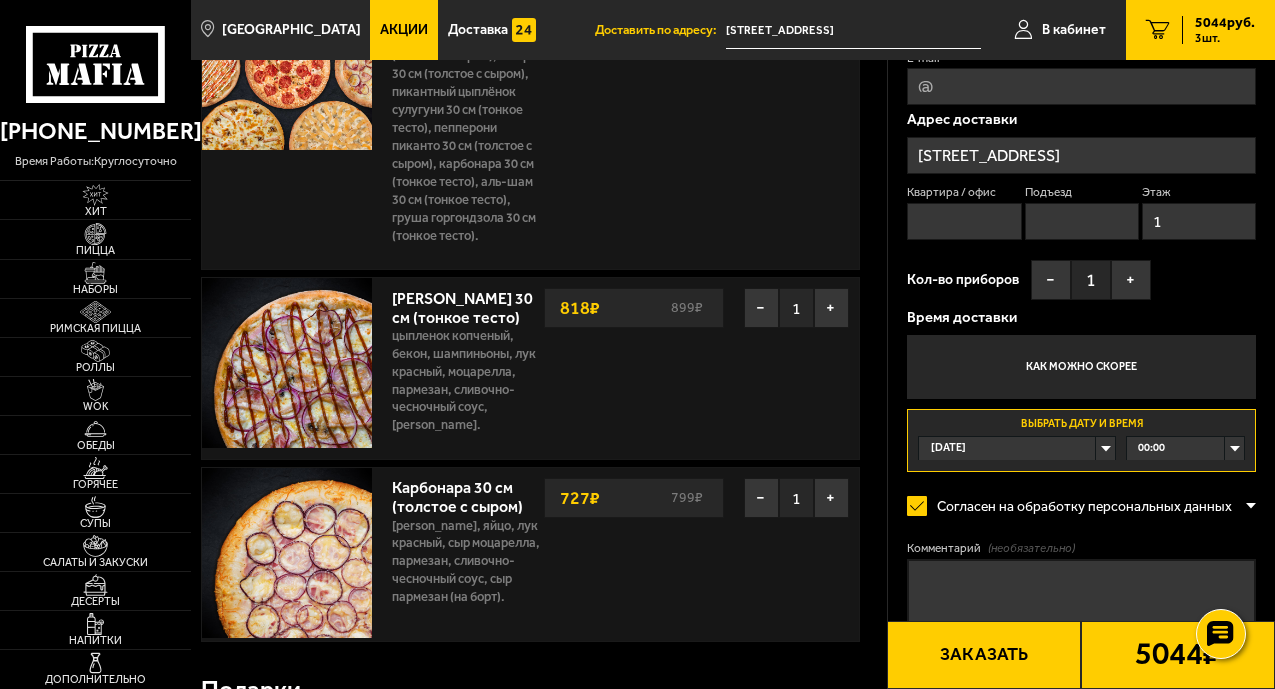 click on "00:00" at bounding box center [1185, 448] 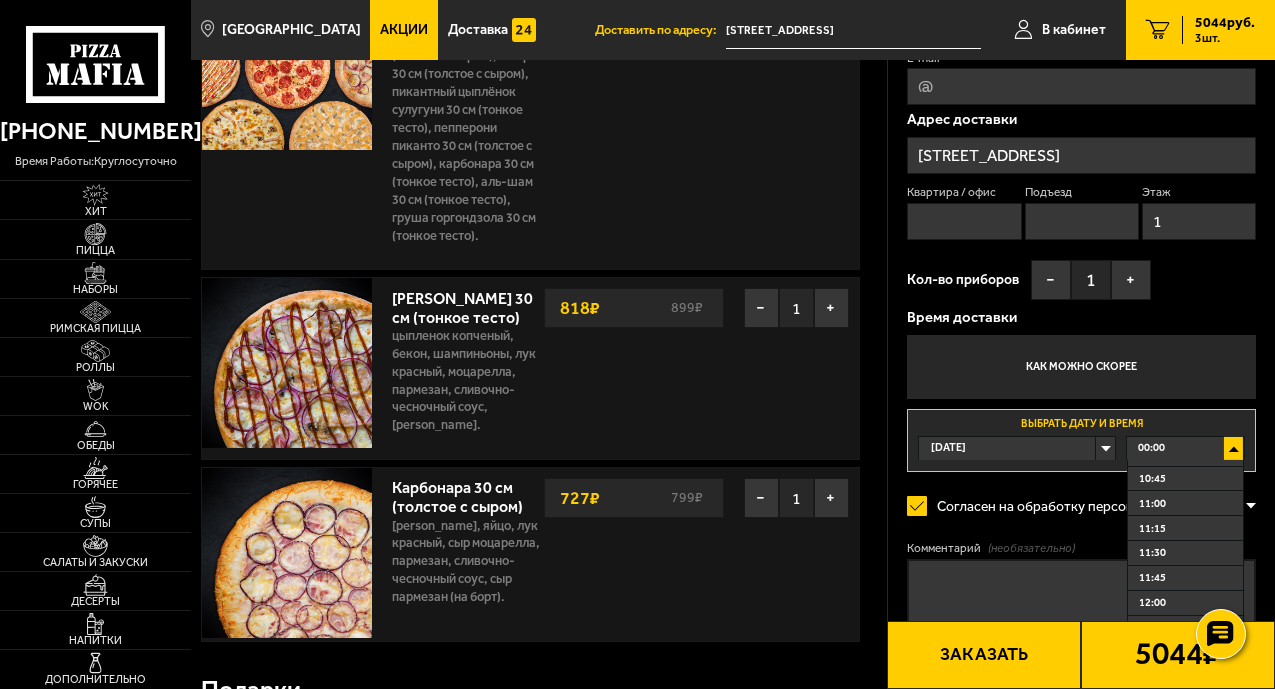scroll, scrollTop: 1100, scrollLeft: 0, axis: vertical 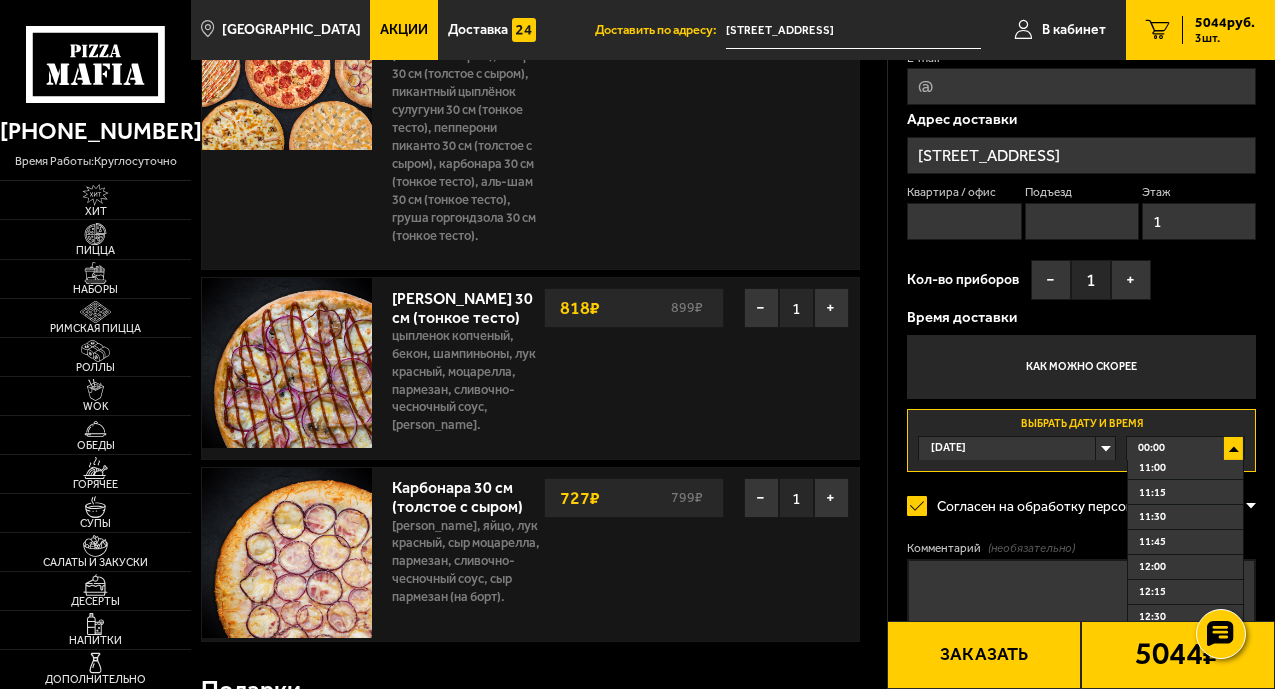 click on "11:30" at bounding box center (1185, 517) 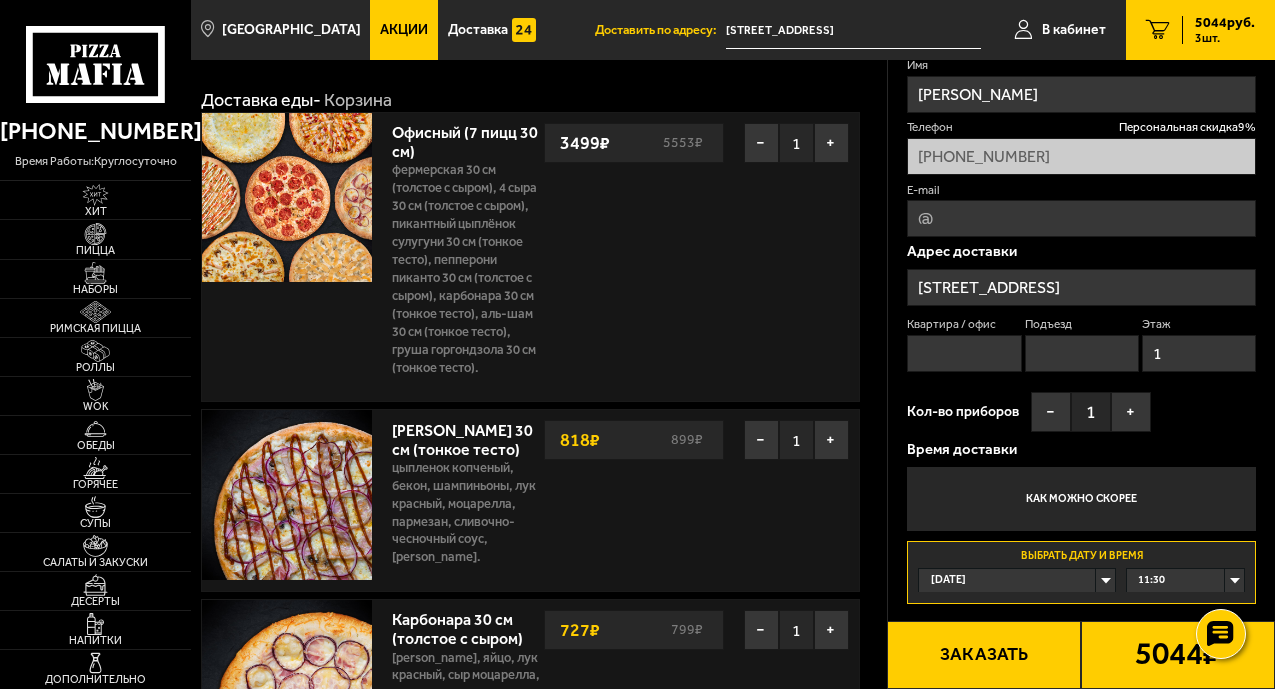 scroll, scrollTop: 300, scrollLeft: 0, axis: vertical 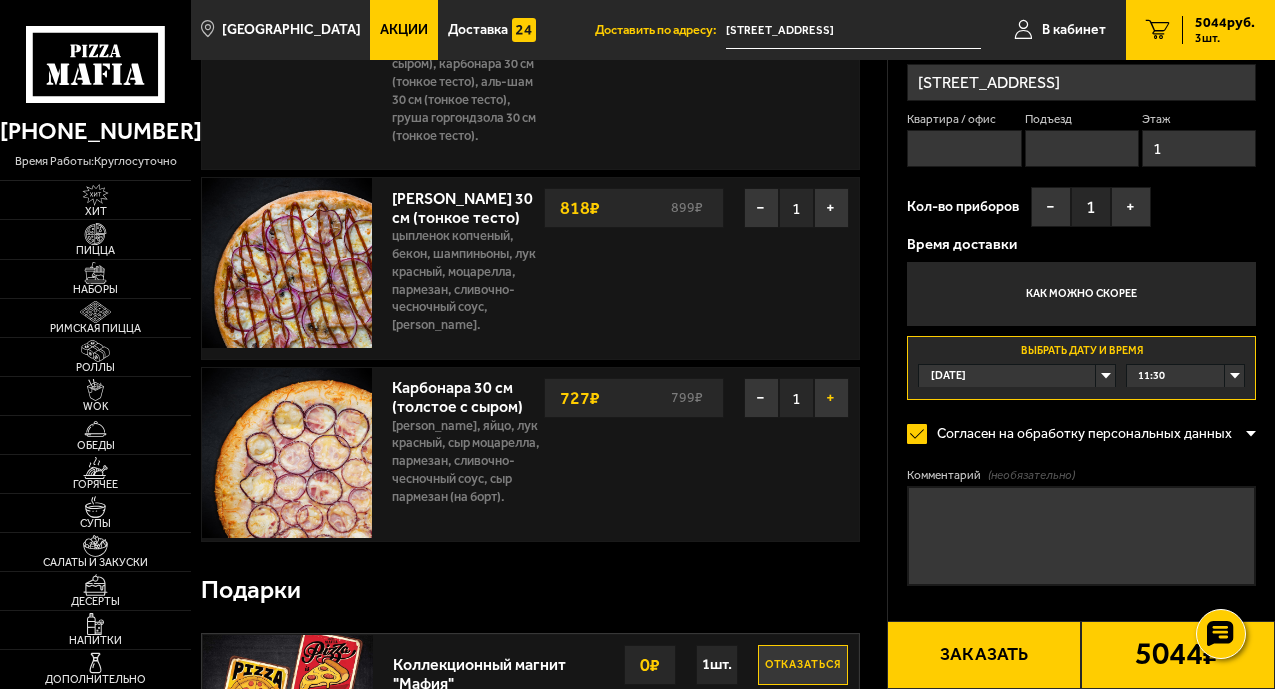 click on "+" at bounding box center (831, 398) 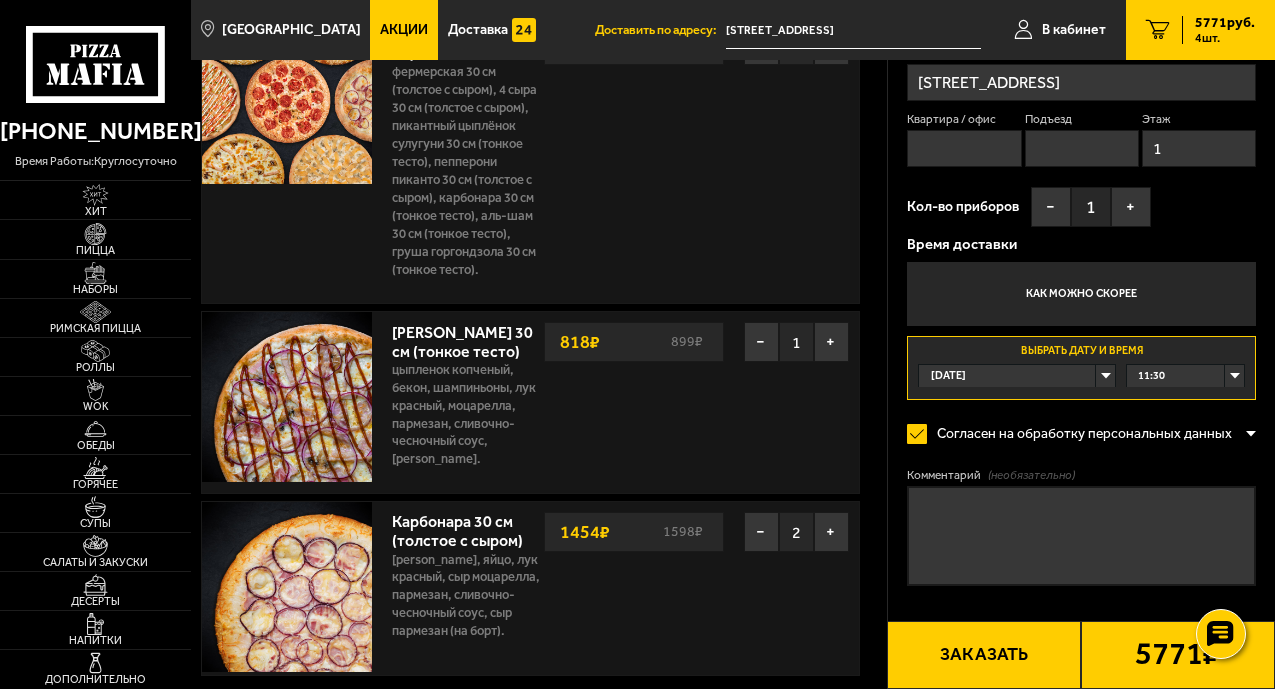 scroll, scrollTop: 400, scrollLeft: 0, axis: vertical 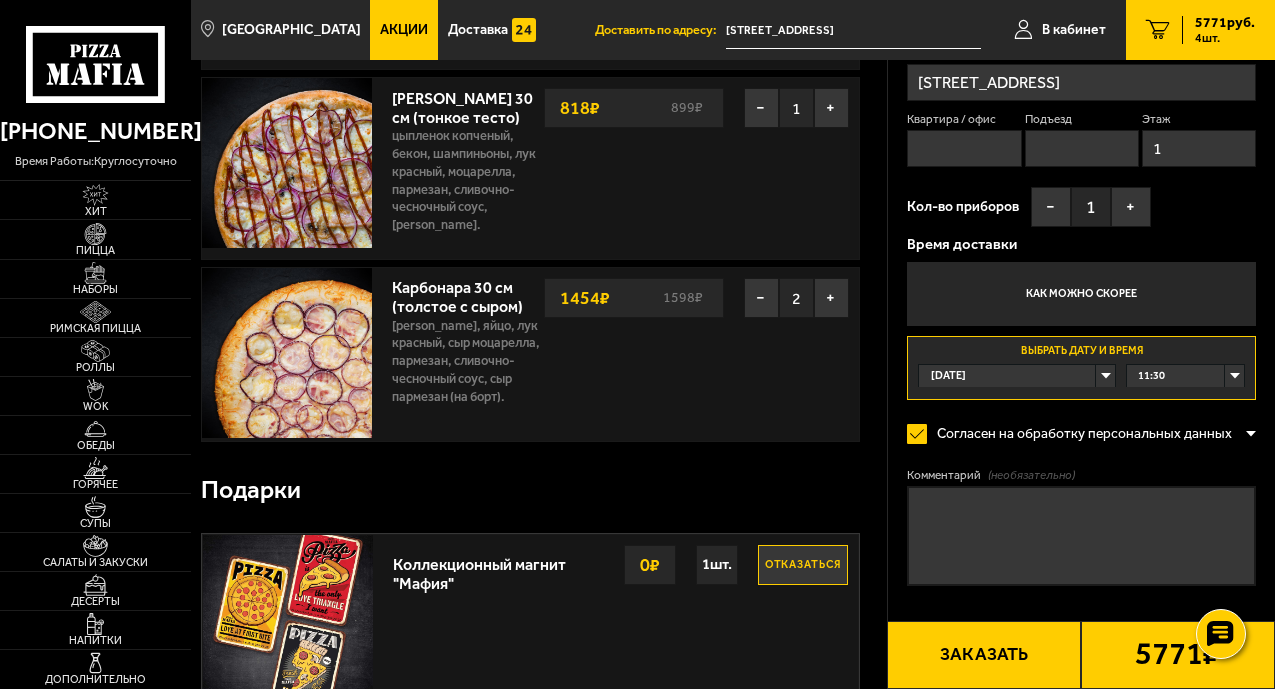 click on "Заказать" at bounding box center (984, 655) 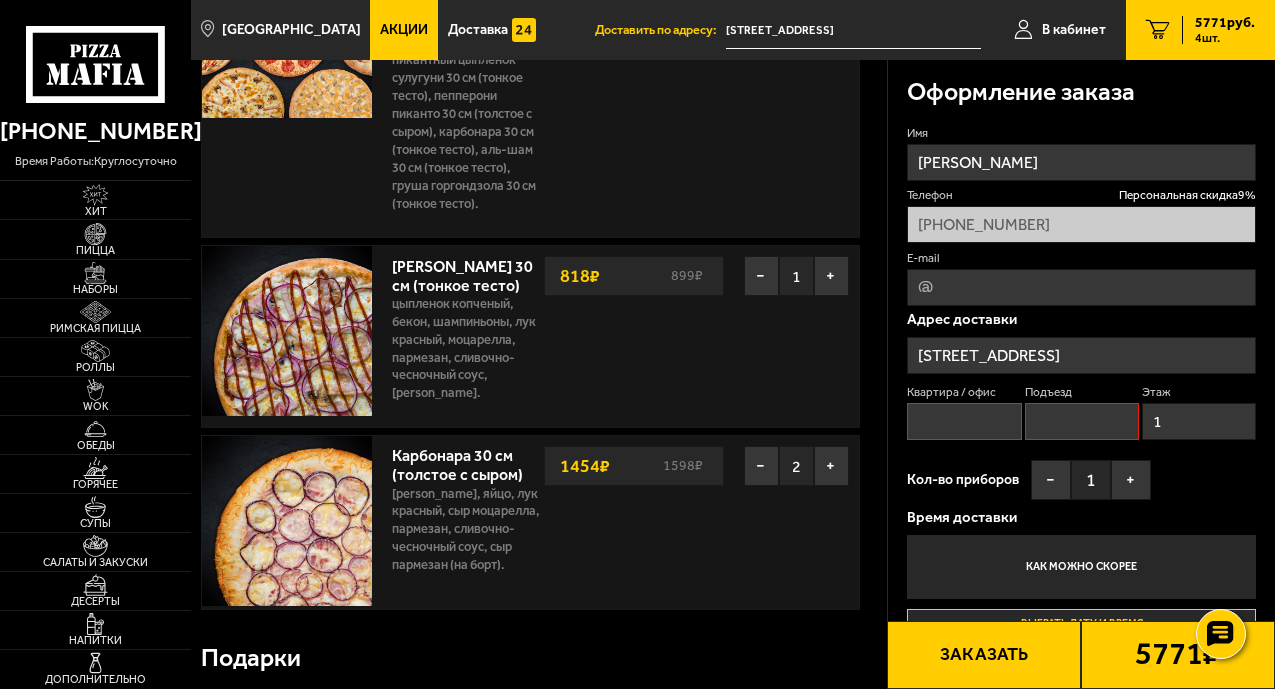 scroll, scrollTop: 0, scrollLeft: 0, axis: both 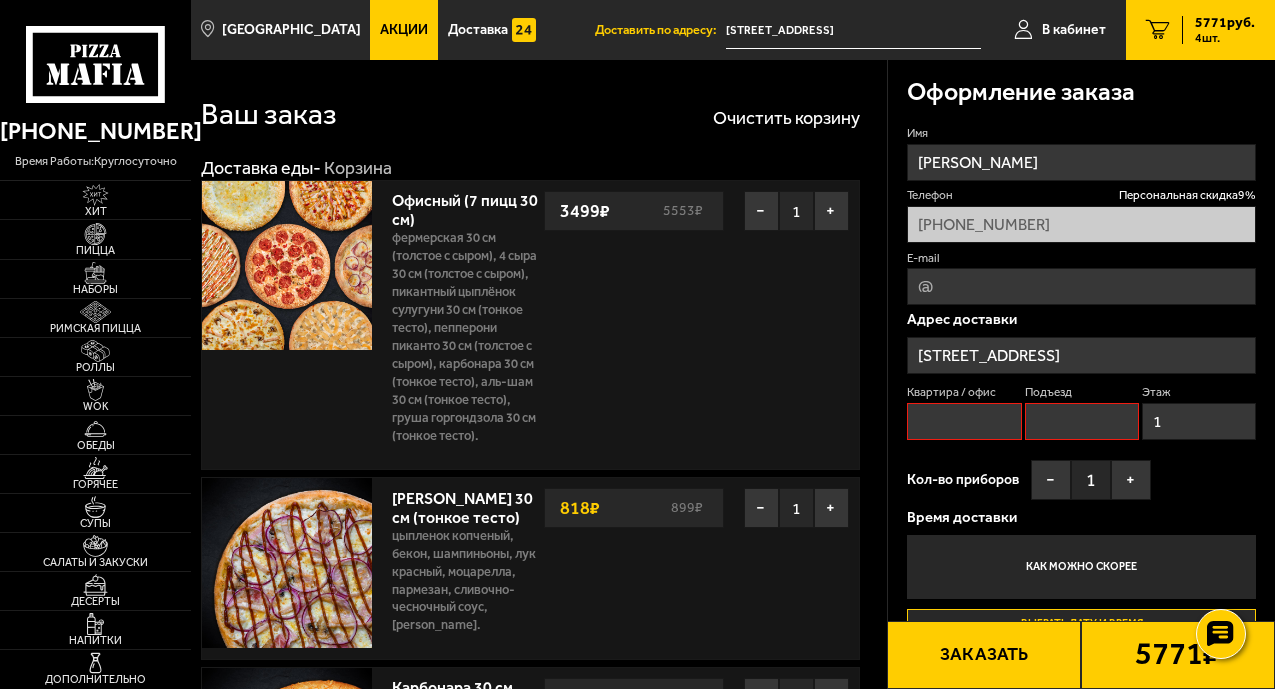 click on "Подъезд" at bounding box center [1082, 421] 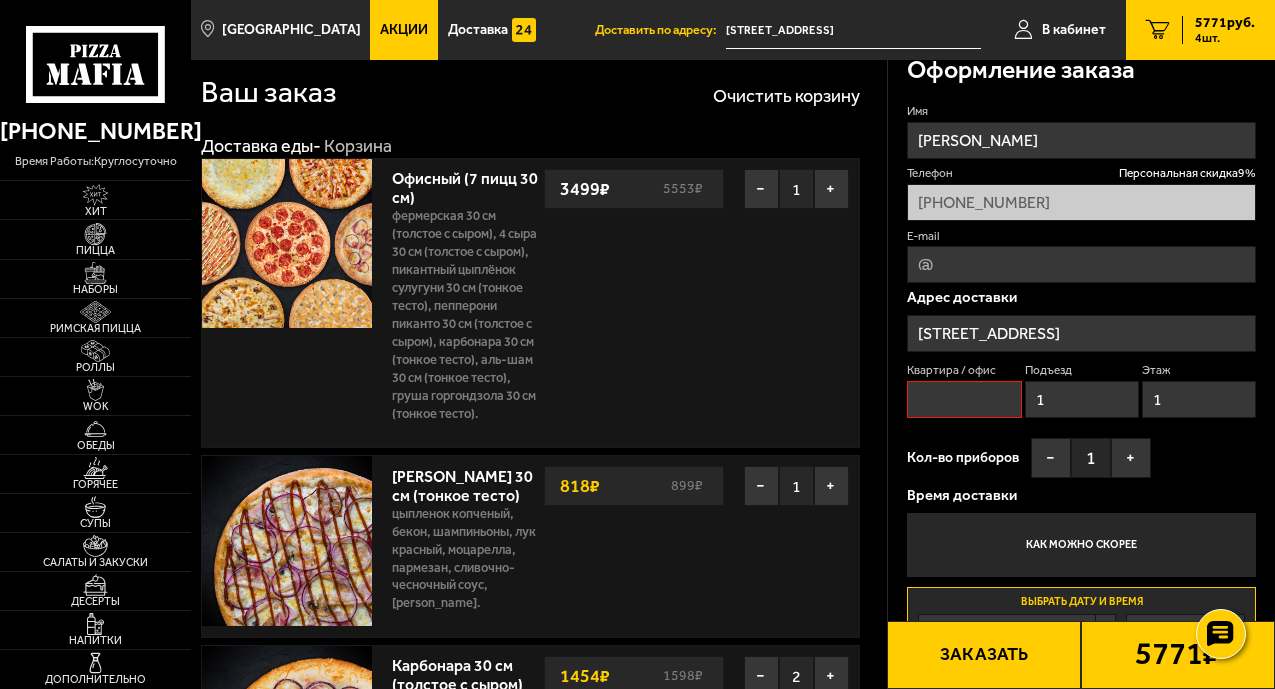 scroll, scrollTop: 0, scrollLeft: 0, axis: both 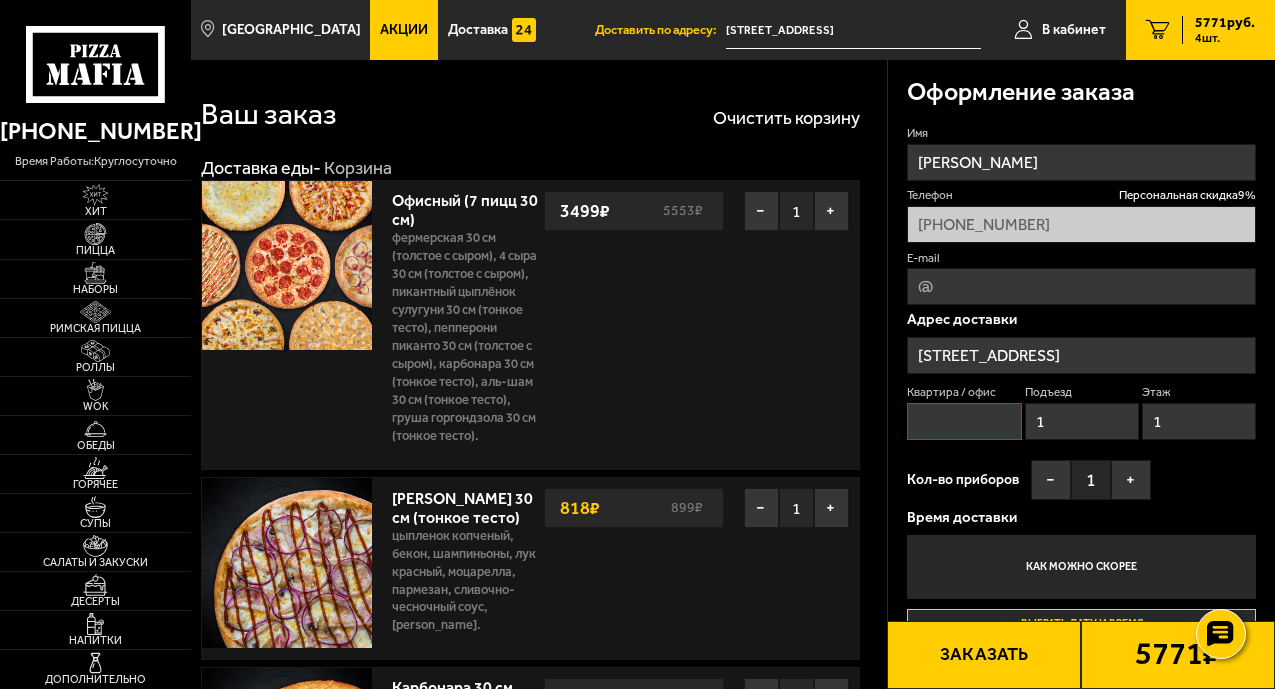 type on "1" 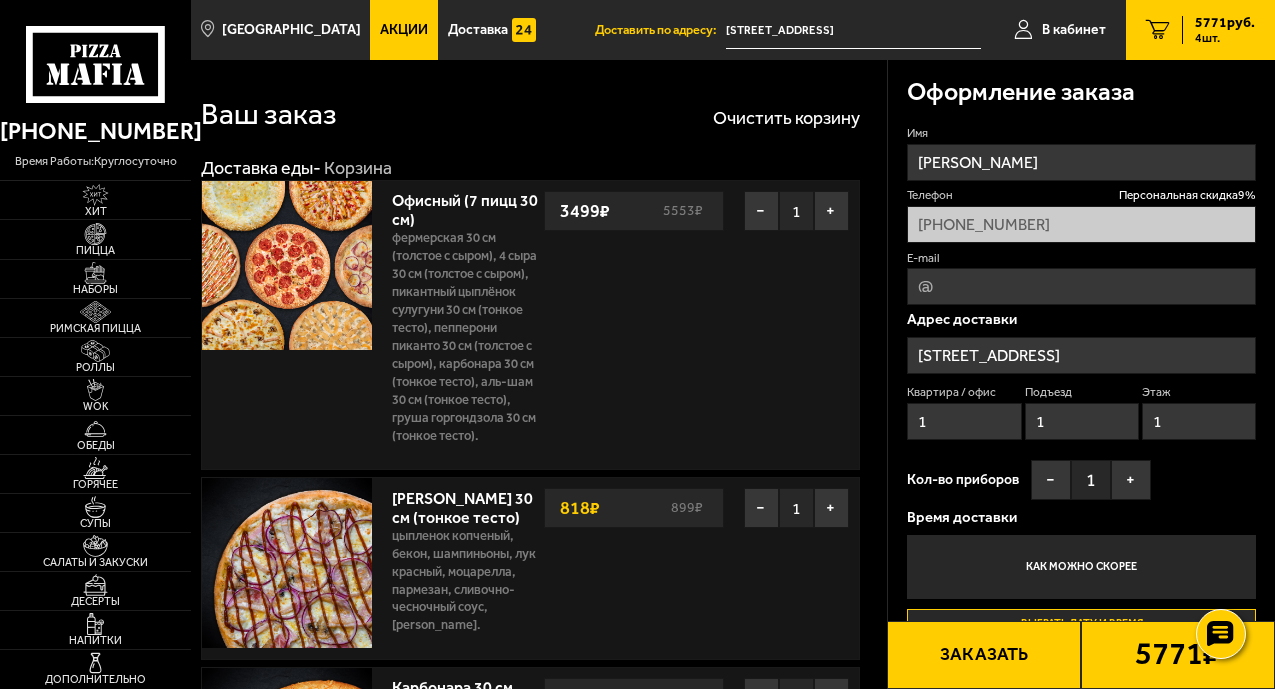 type on "1" 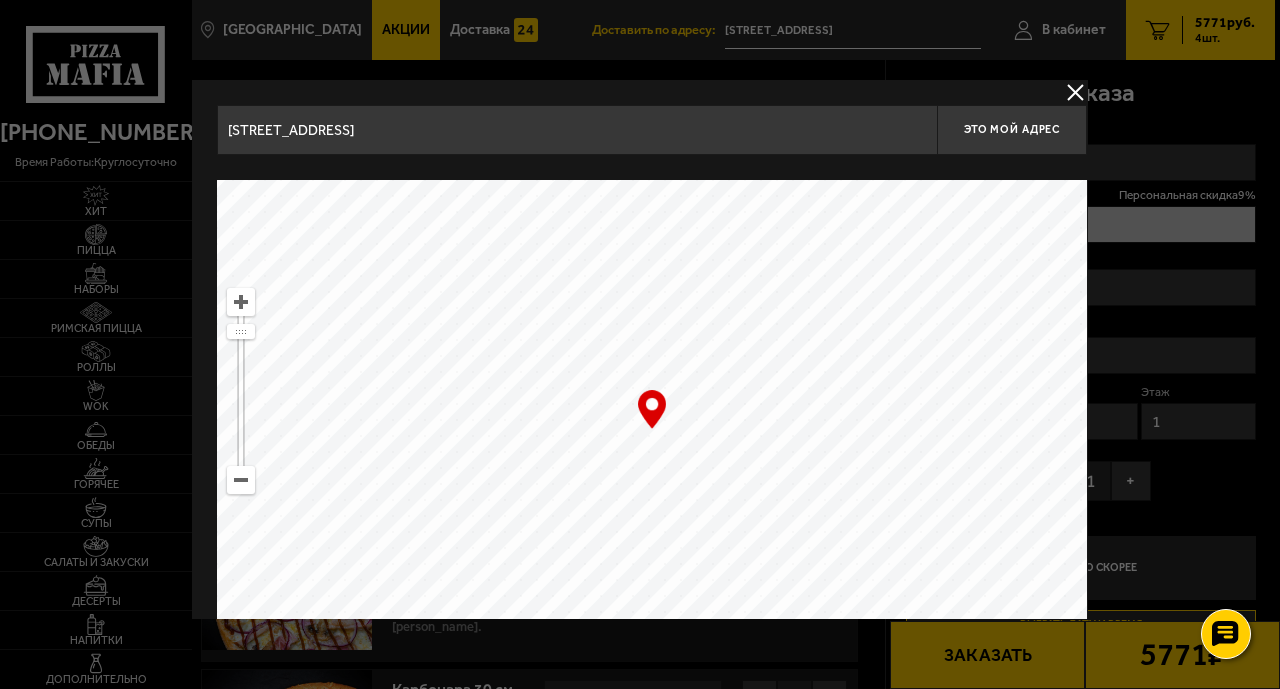 click on "Сердобольская улица, 64к1" at bounding box center [577, 130] 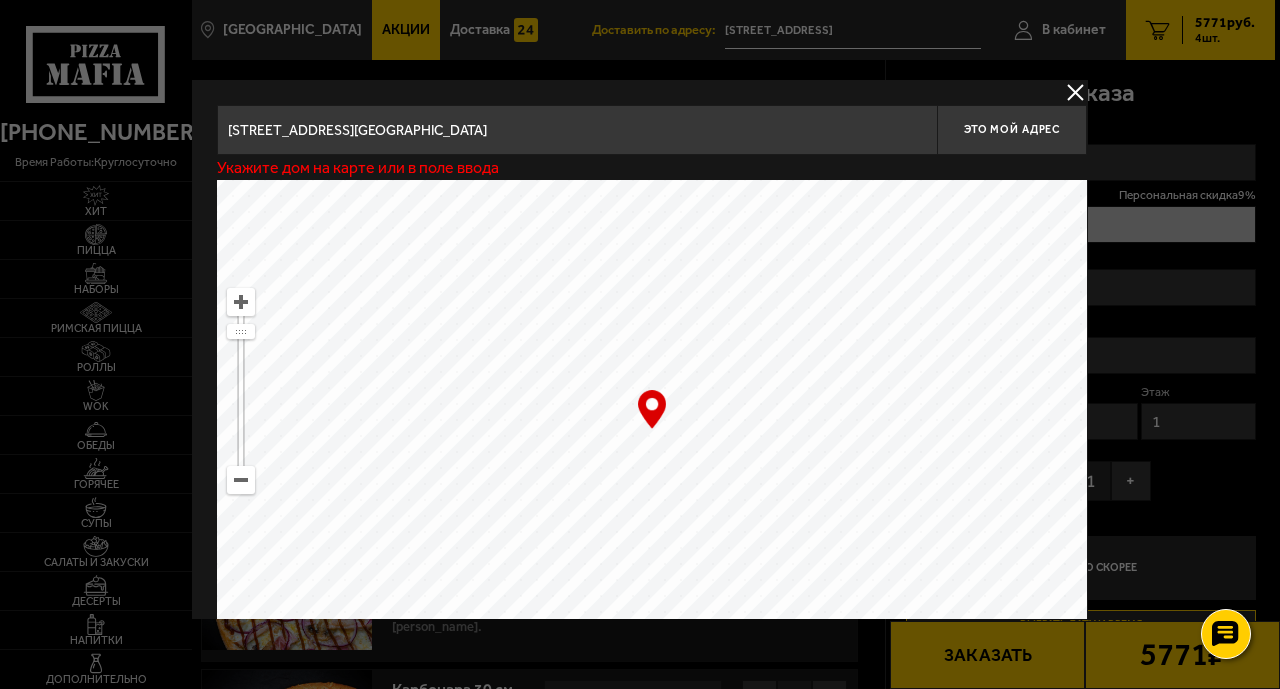 click on "… © Яндекс   Условия использования Открыть в Яндекс.Картах Создать свою карту" at bounding box center [652, 430] 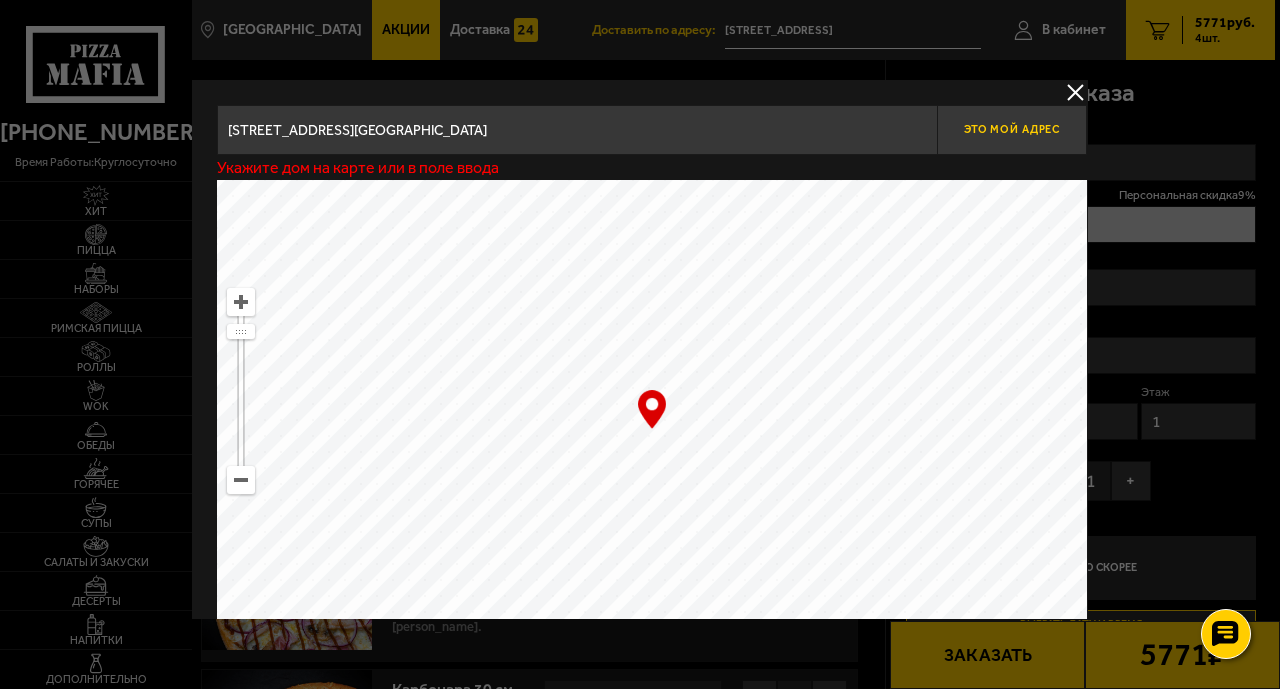 click on "Это мой адрес" at bounding box center [1012, 129] 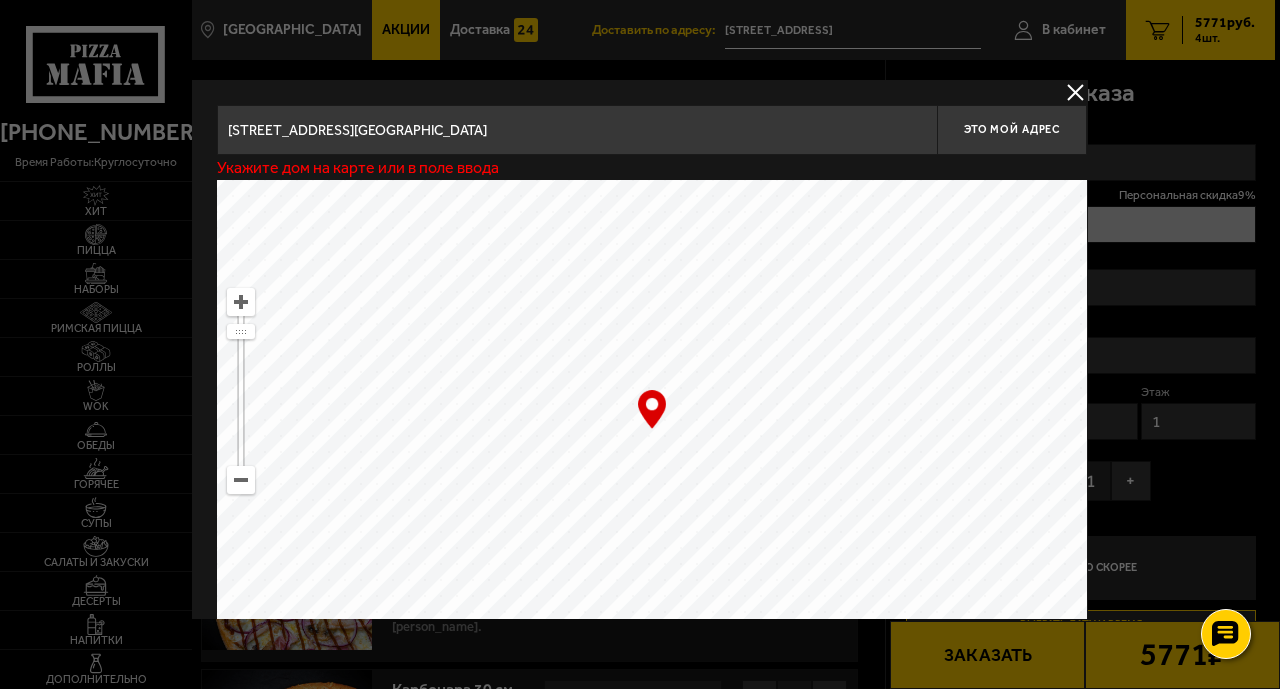drag, startPoint x: 531, startPoint y: 131, endPoint x: 408, endPoint y: 133, distance: 123.01626 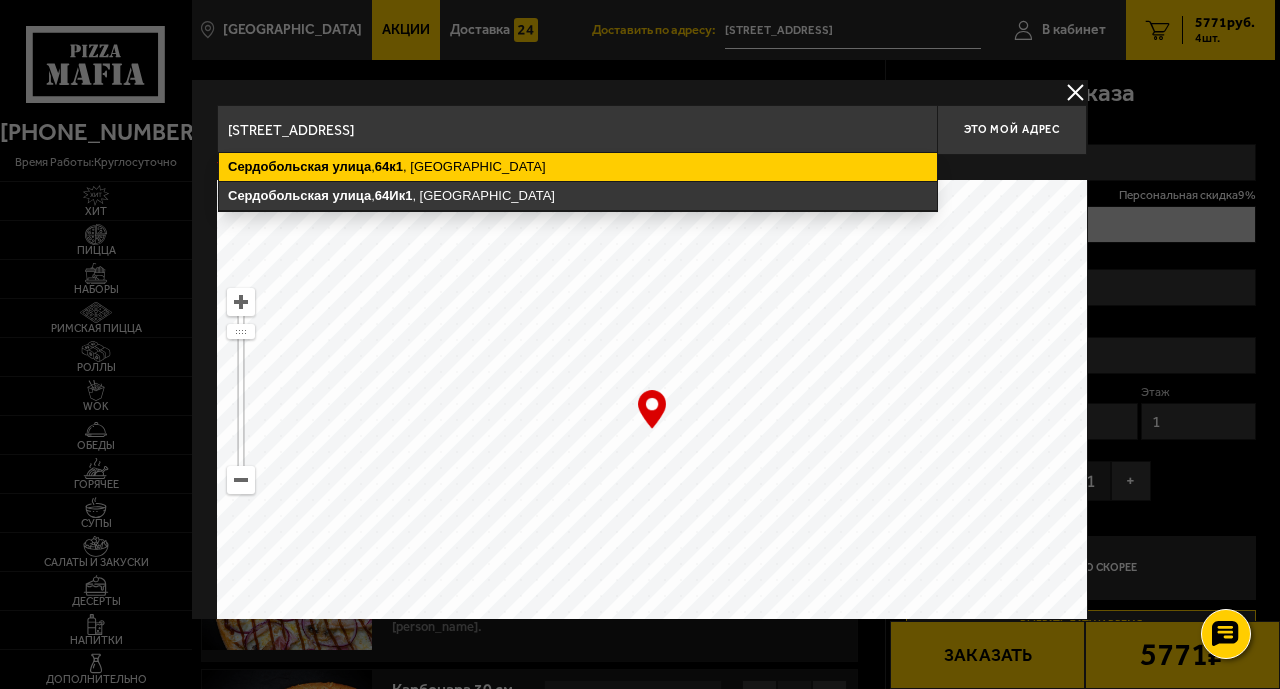 click on "Сердобольская   улица ,  64к1 , Санкт-Петербург" at bounding box center [578, 167] 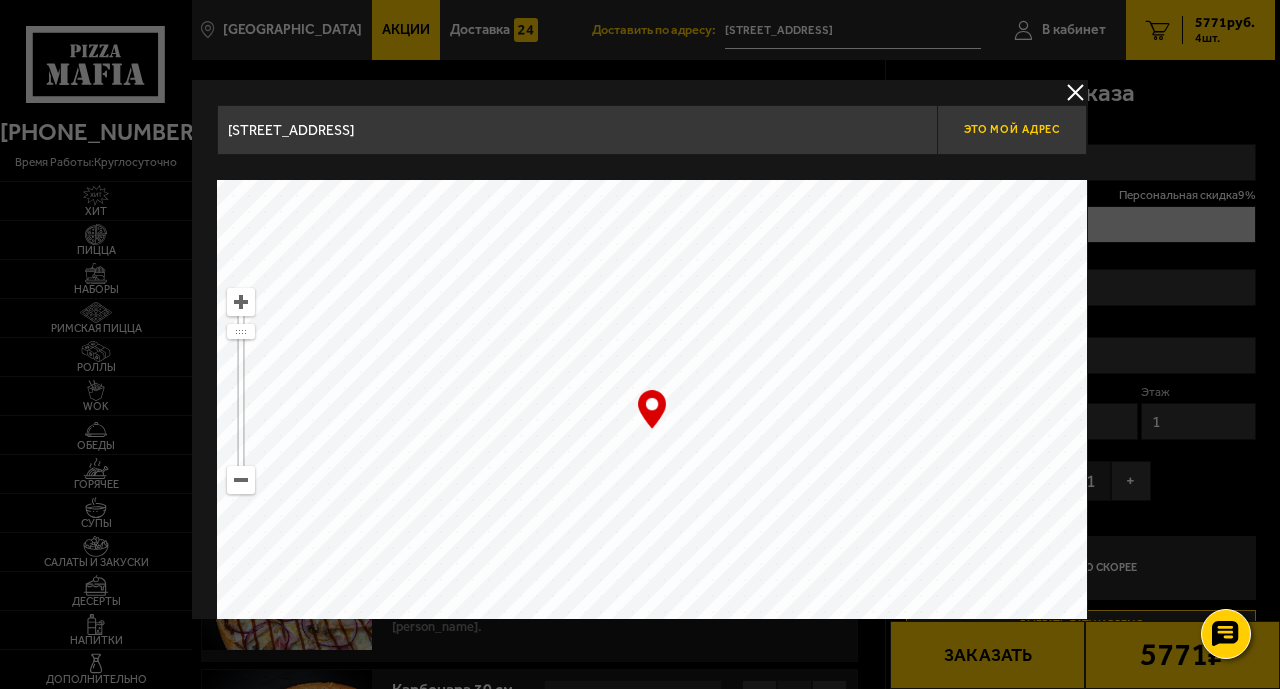 click on "Это мой адрес" at bounding box center (1012, 129) 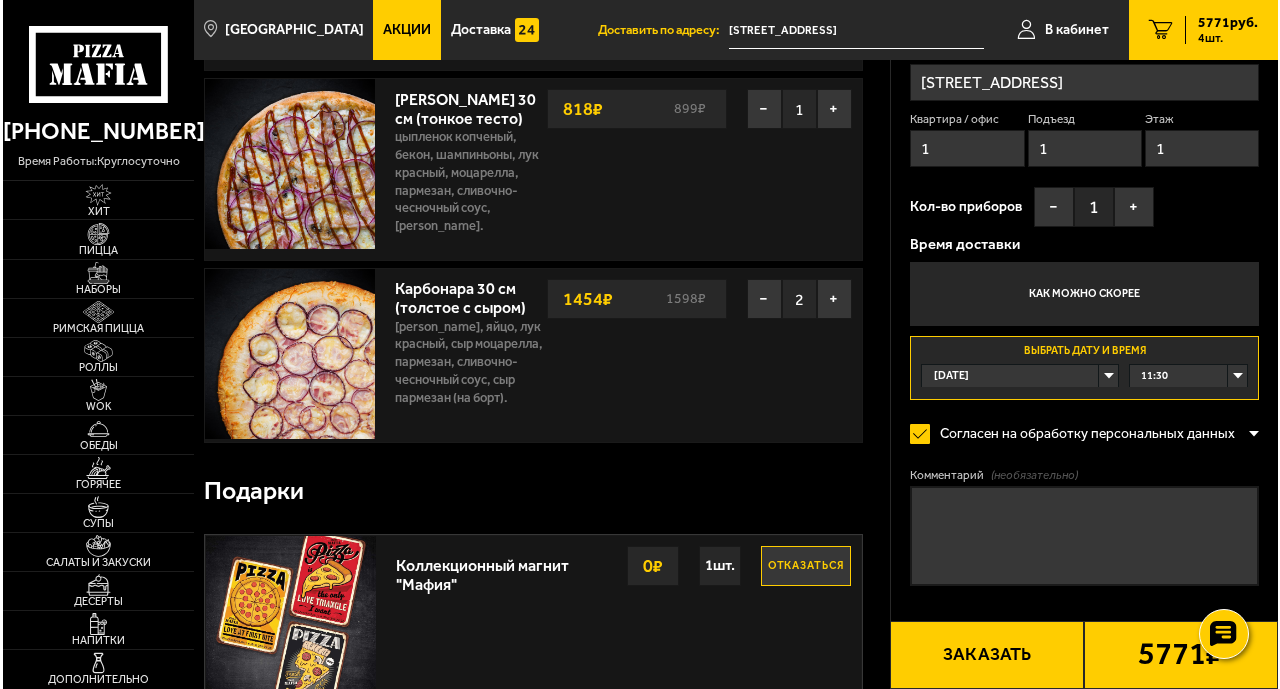 scroll, scrollTop: 400, scrollLeft: 0, axis: vertical 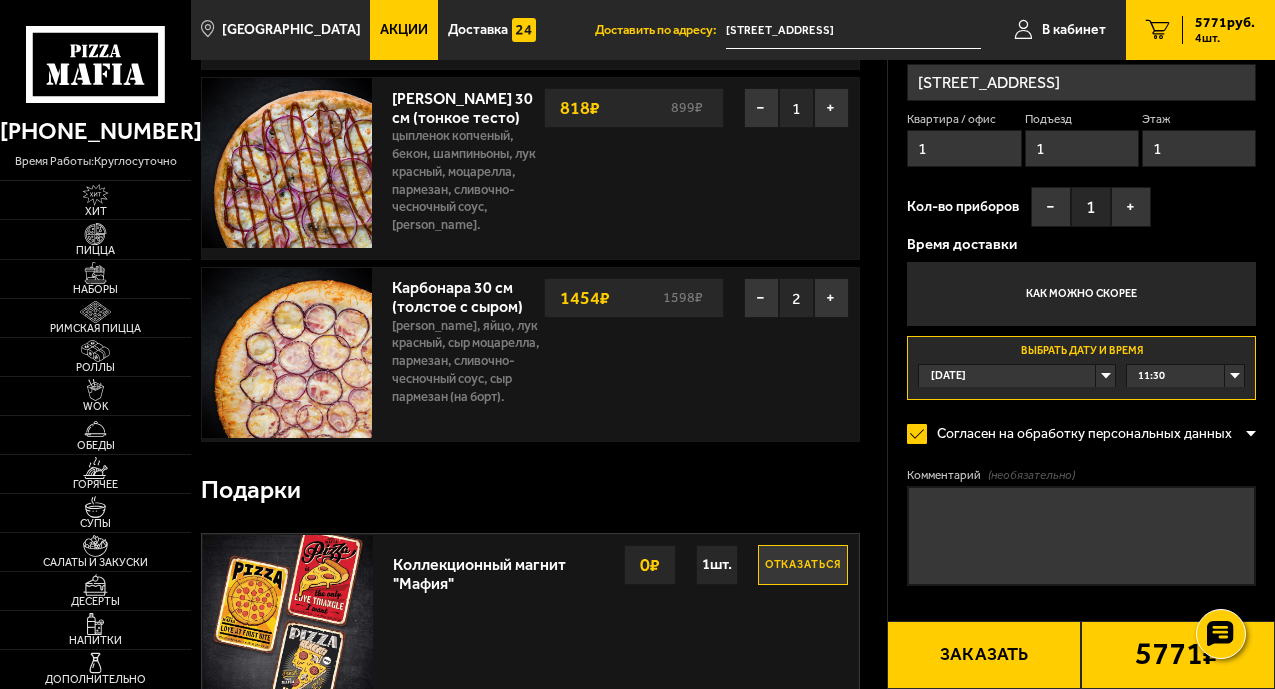 click on "Заказать" at bounding box center (984, 655) 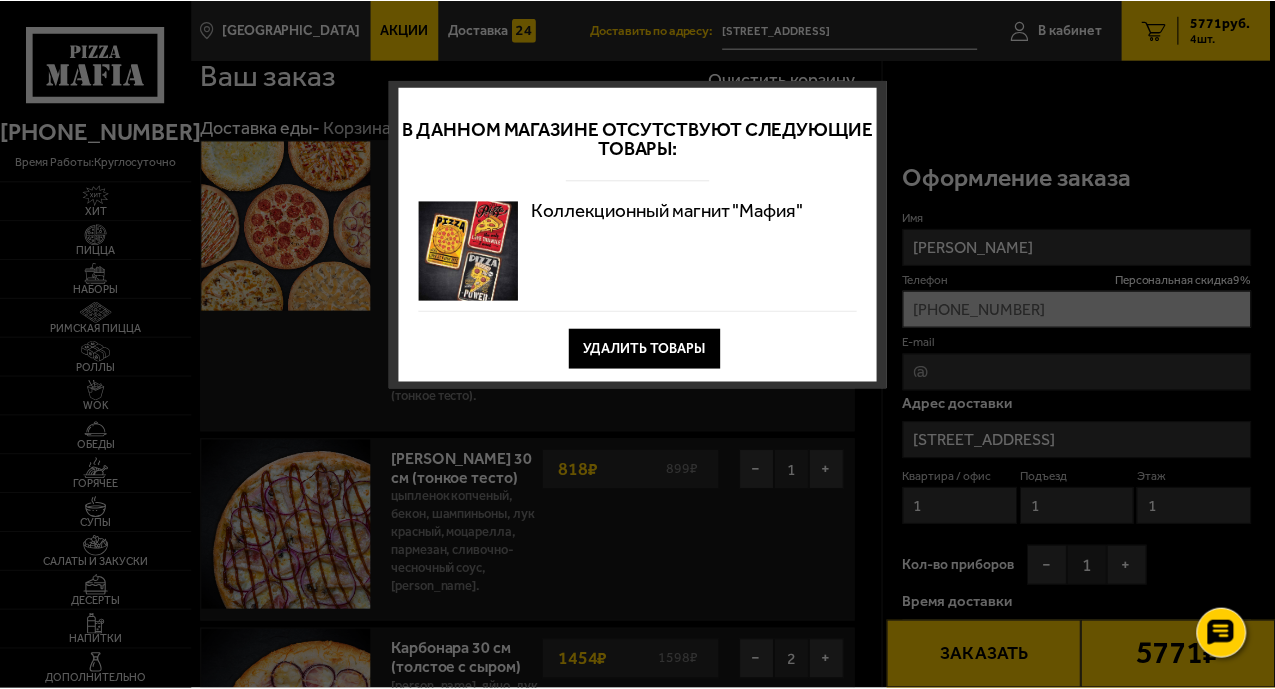 scroll, scrollTop: 0, scrollLeft: 0, axis: both 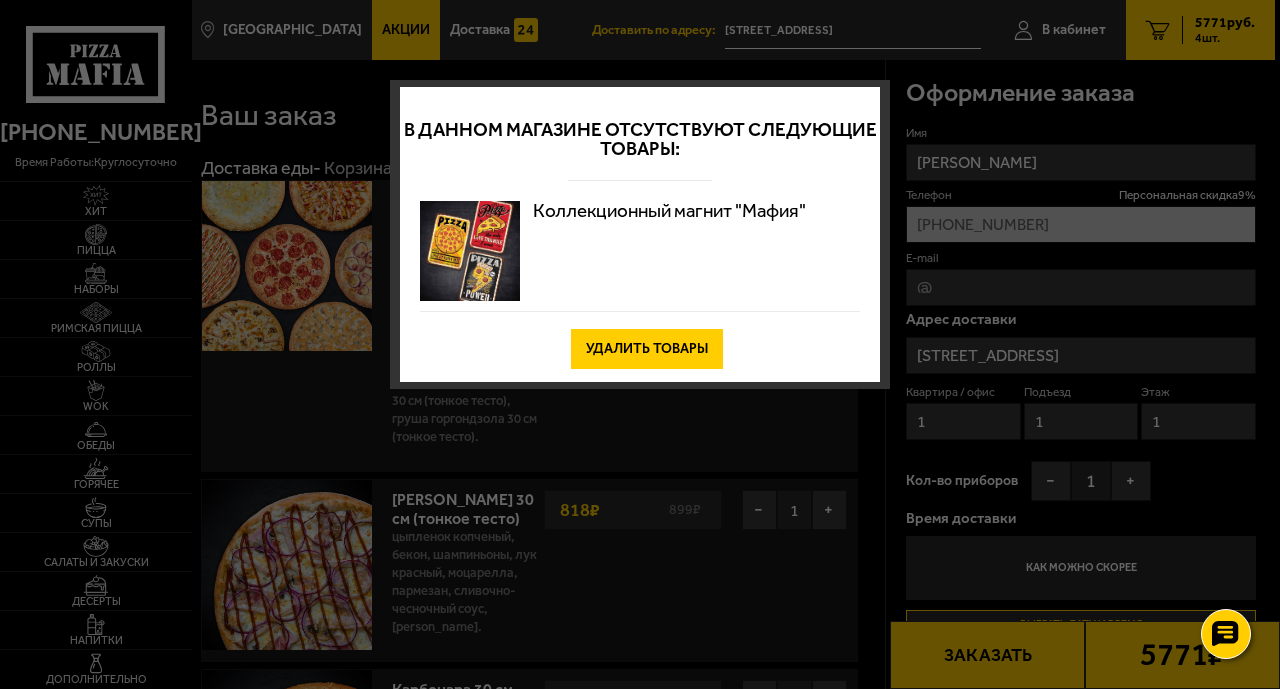 click on "Удалить товары" at bounding box center (647, 349) 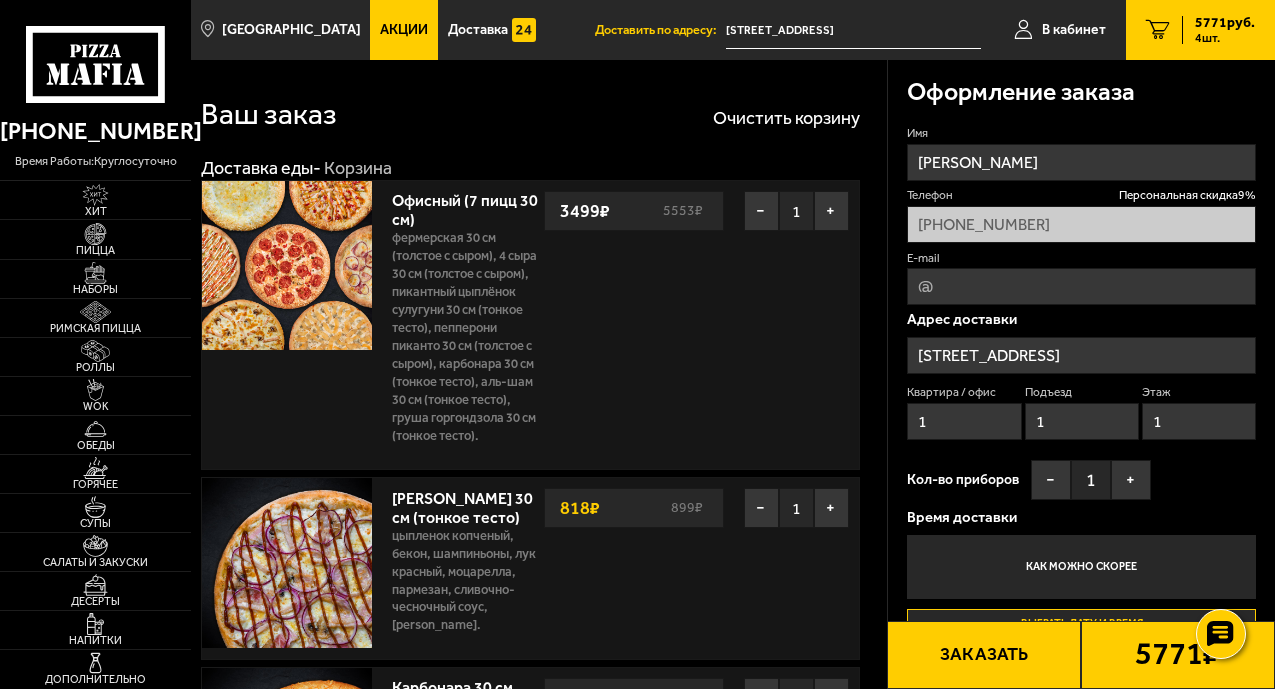click on "Заказать" at bounding box center [984, 655] 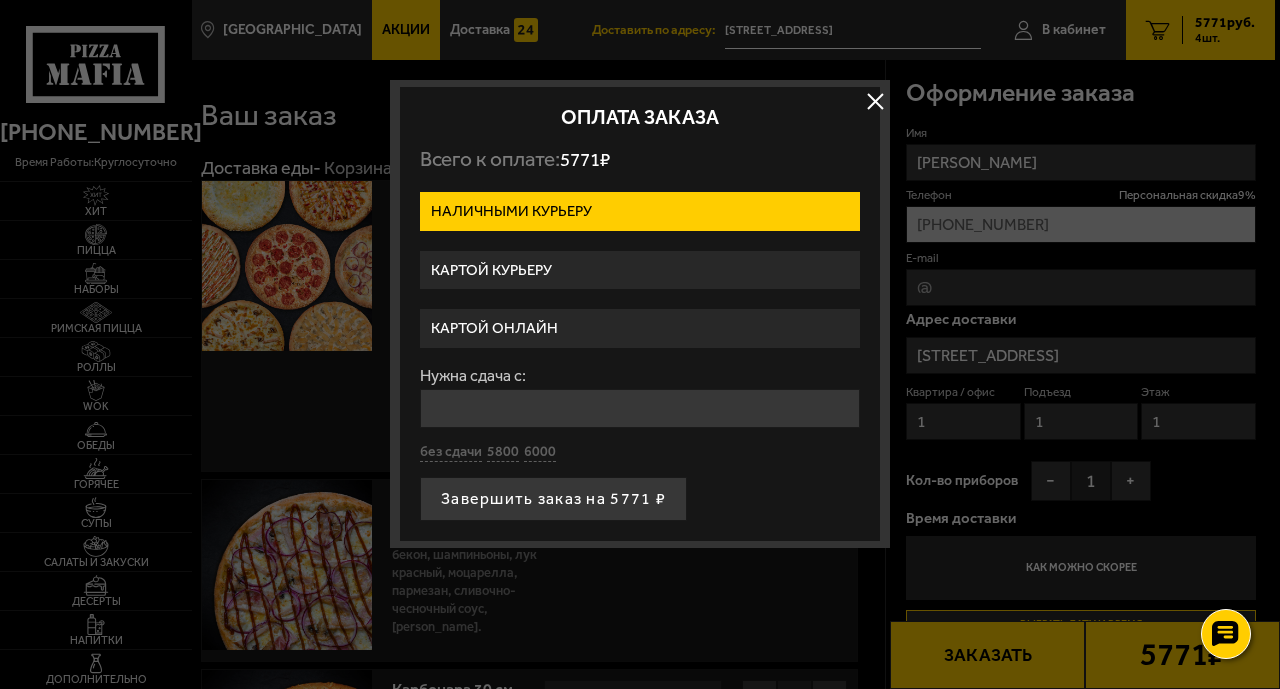 click on "Наличными курьеру" at bounding box center (640, 211) 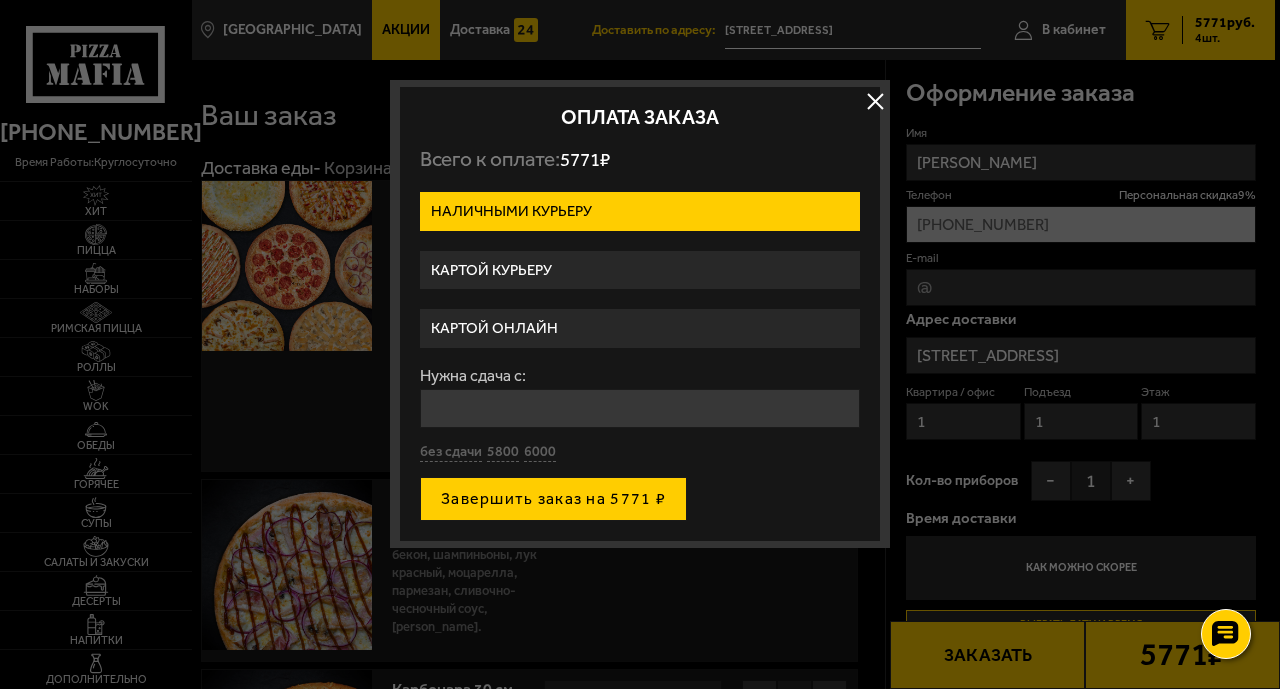click on "Завершить заказ на 5771 ₽" at bounding box center (553, 499) 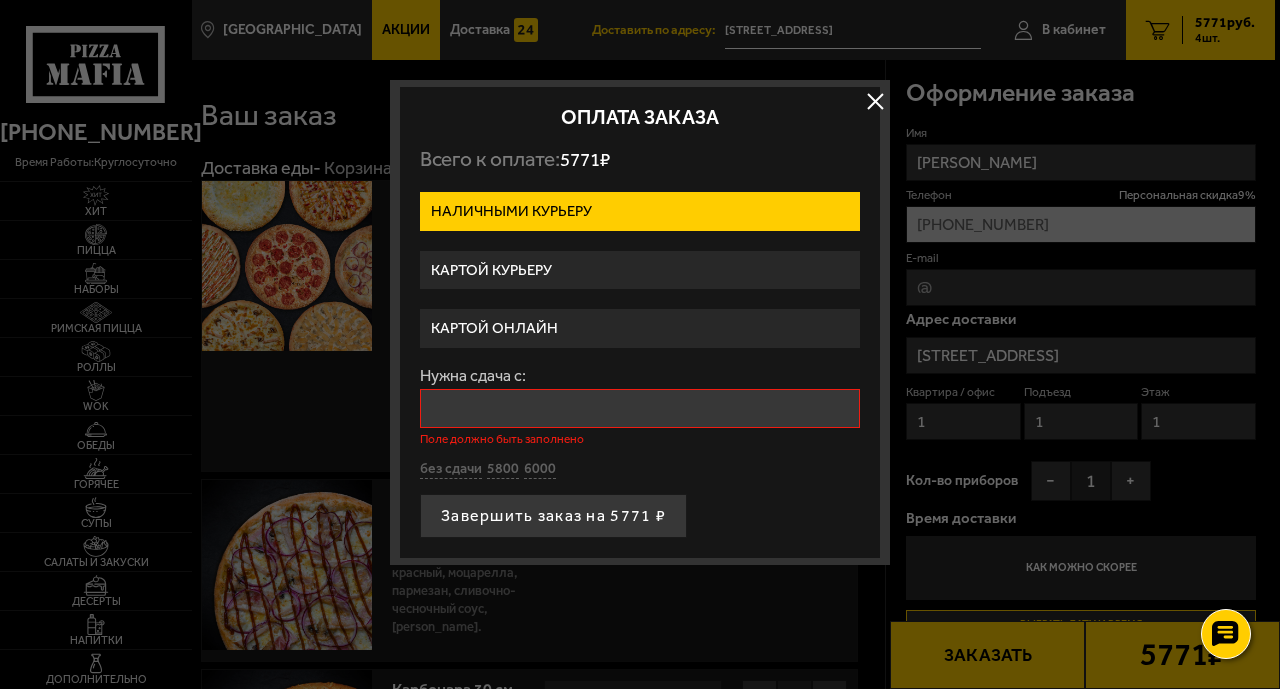 click on "Нужна сдача с:" at bounding box center [640, 408] 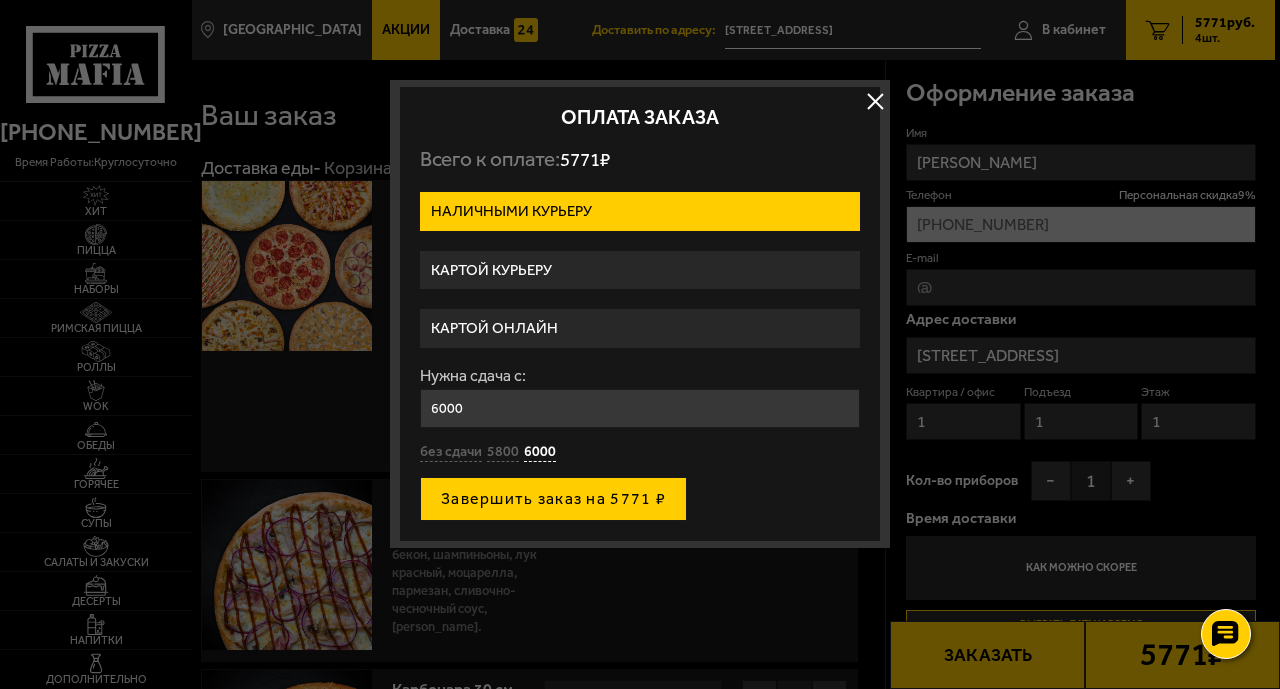 type on "6000" 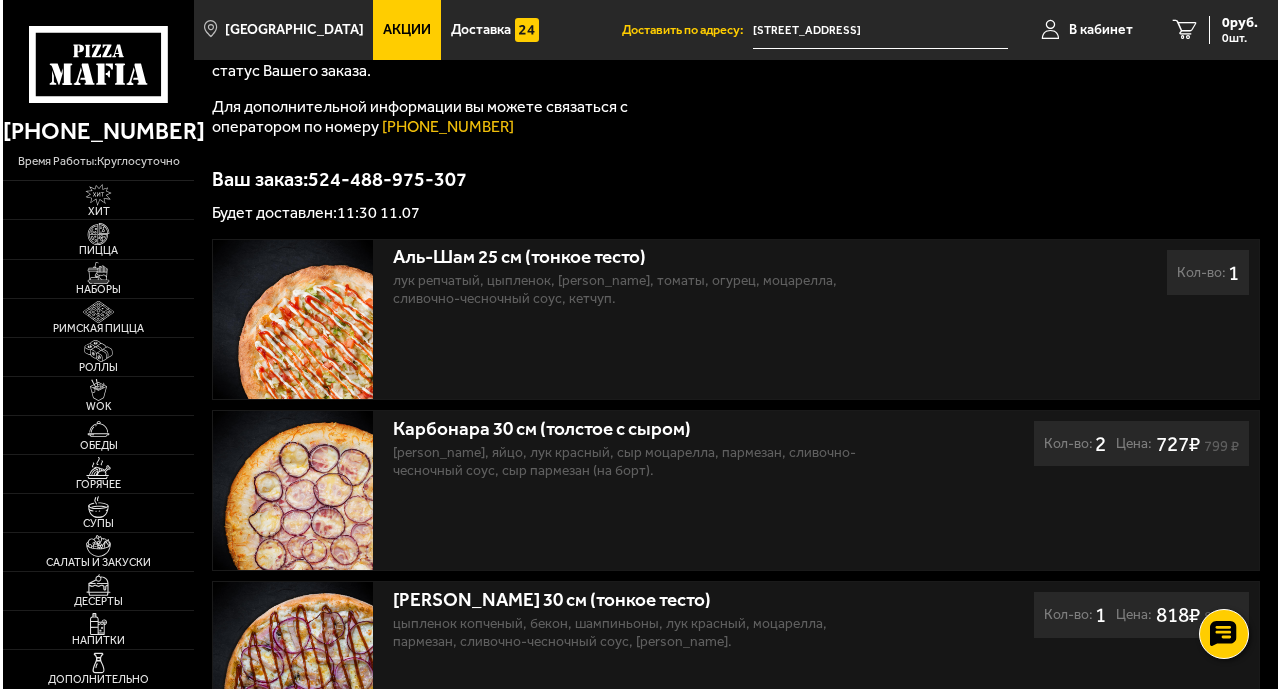 scroll, scrollTop: 300, scrollLeft: 0, axis: vertical 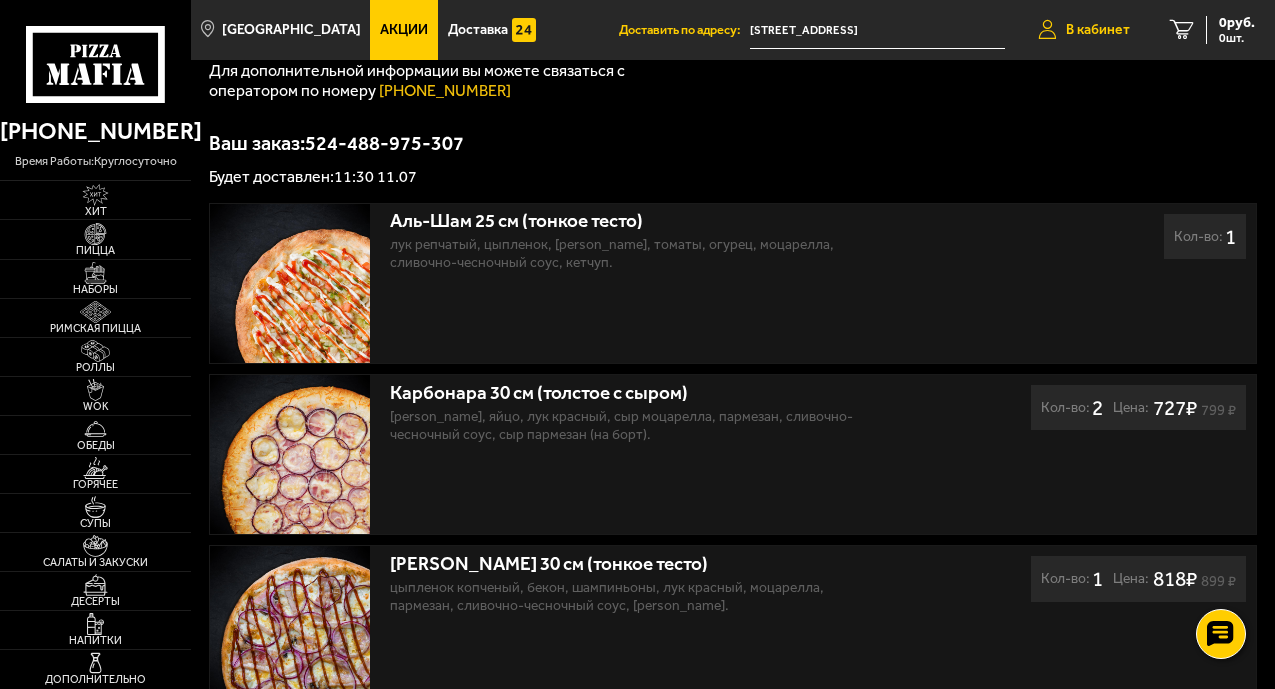 click on "В кабинет" at bounding box center [1098, 30] 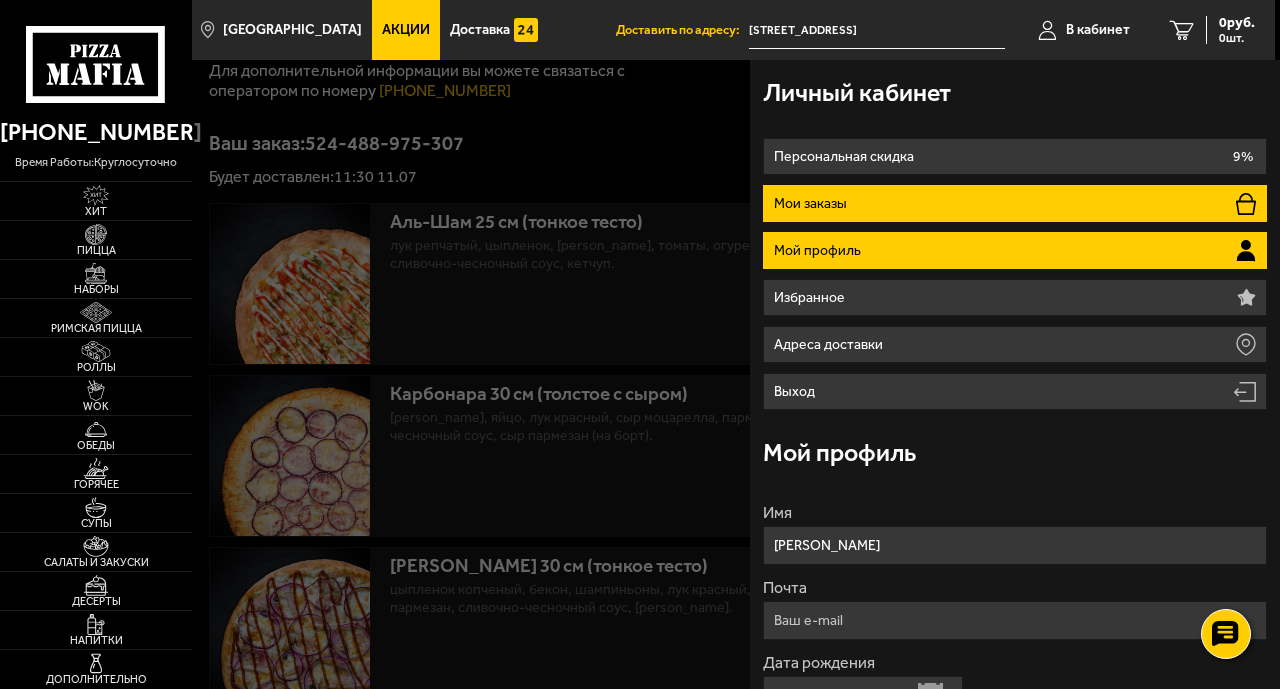 click on "Мои заказы" at bounding box center (1014, 203) 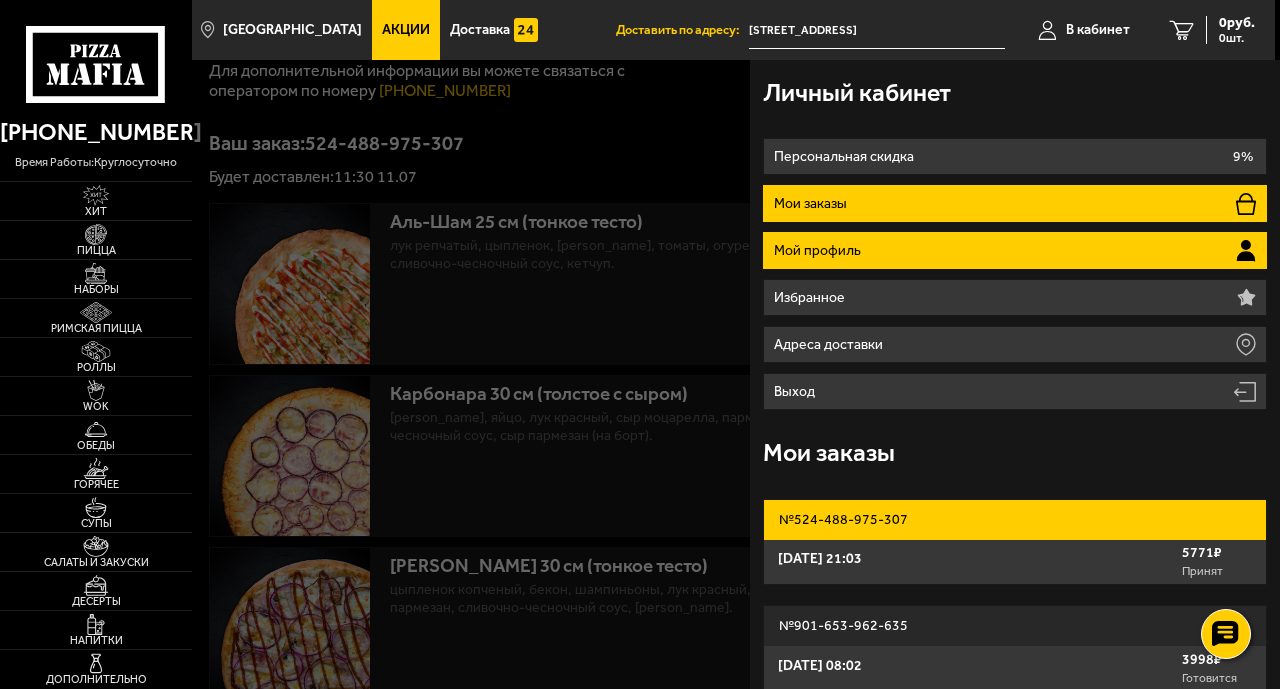 click on "Мой профиль" at bounding box center (1014, 250) 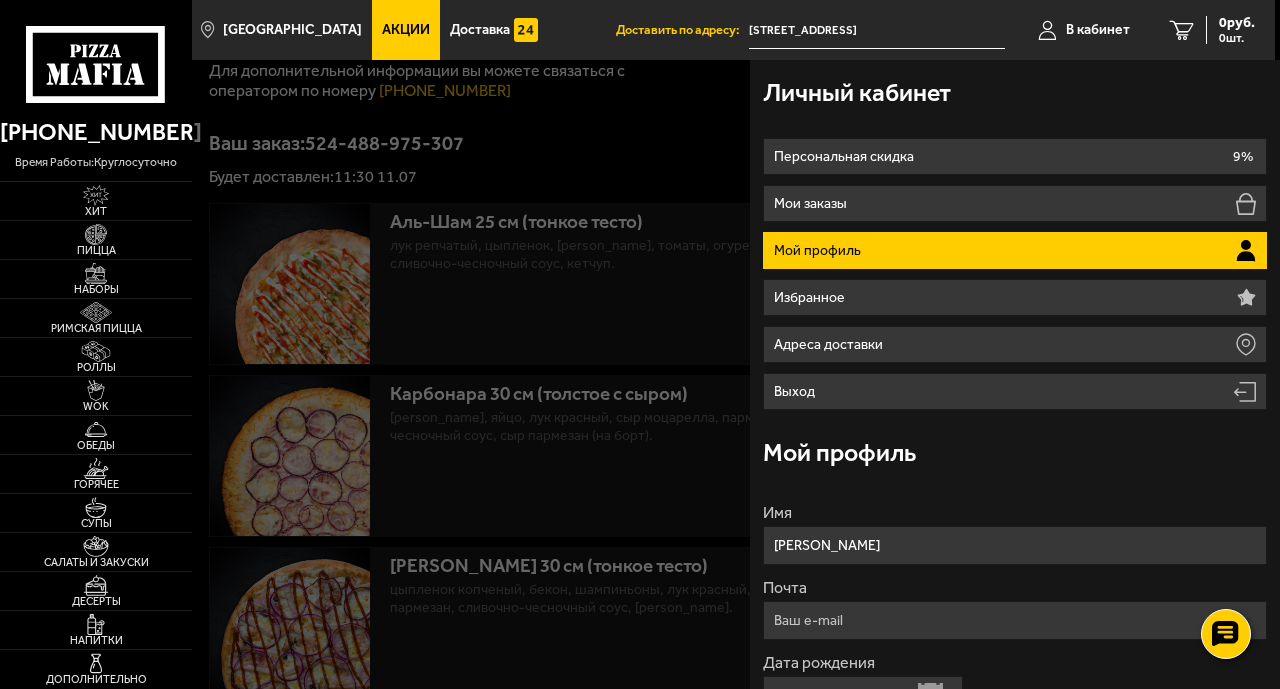 click on "Мой профиль" at bounding box center (1014, 250) 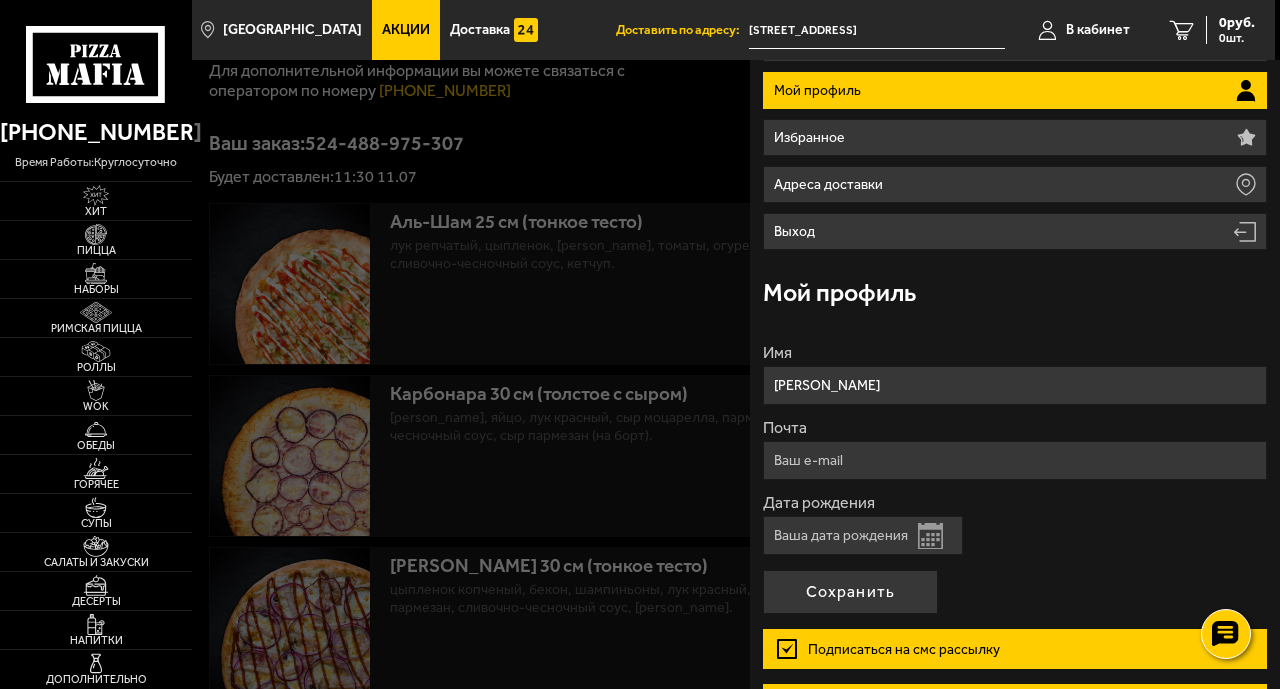 scroll, scrollTop: 0, scrollLeft: 0, axis: both 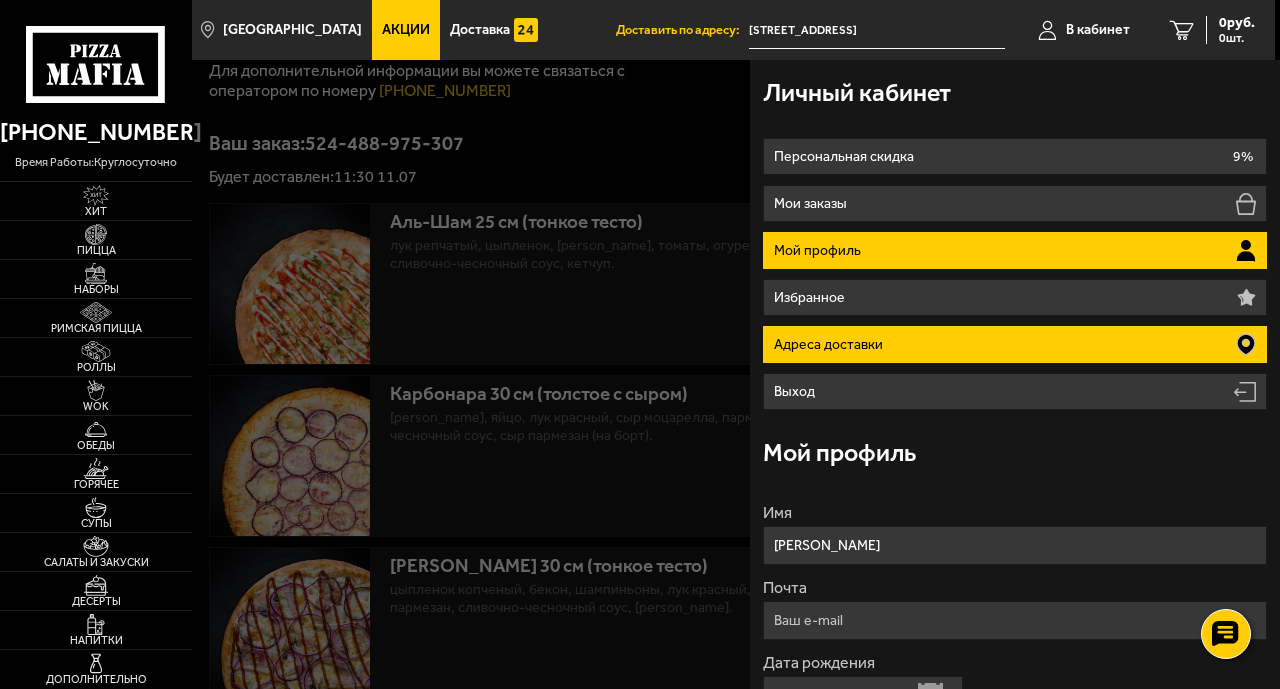 click on "Адреса доставки" at bounding box center (1014, 344) 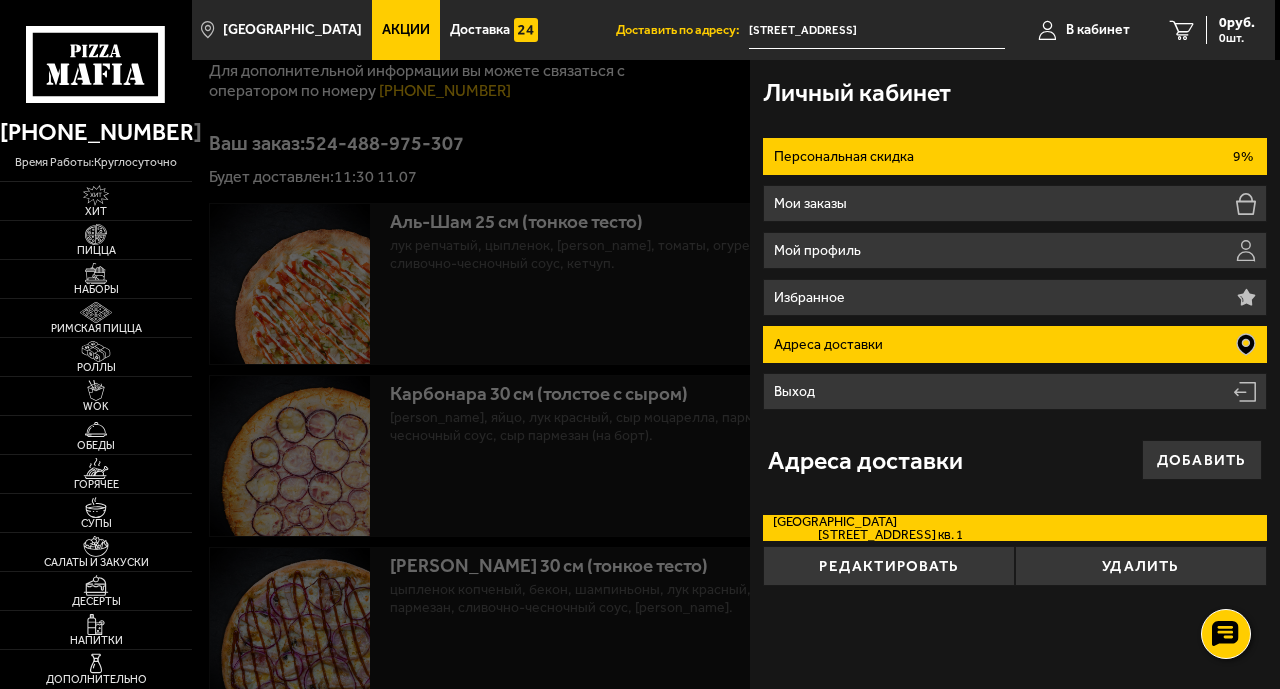 click on "Персональная скидка 9%" at bounding box center [1014, 156] 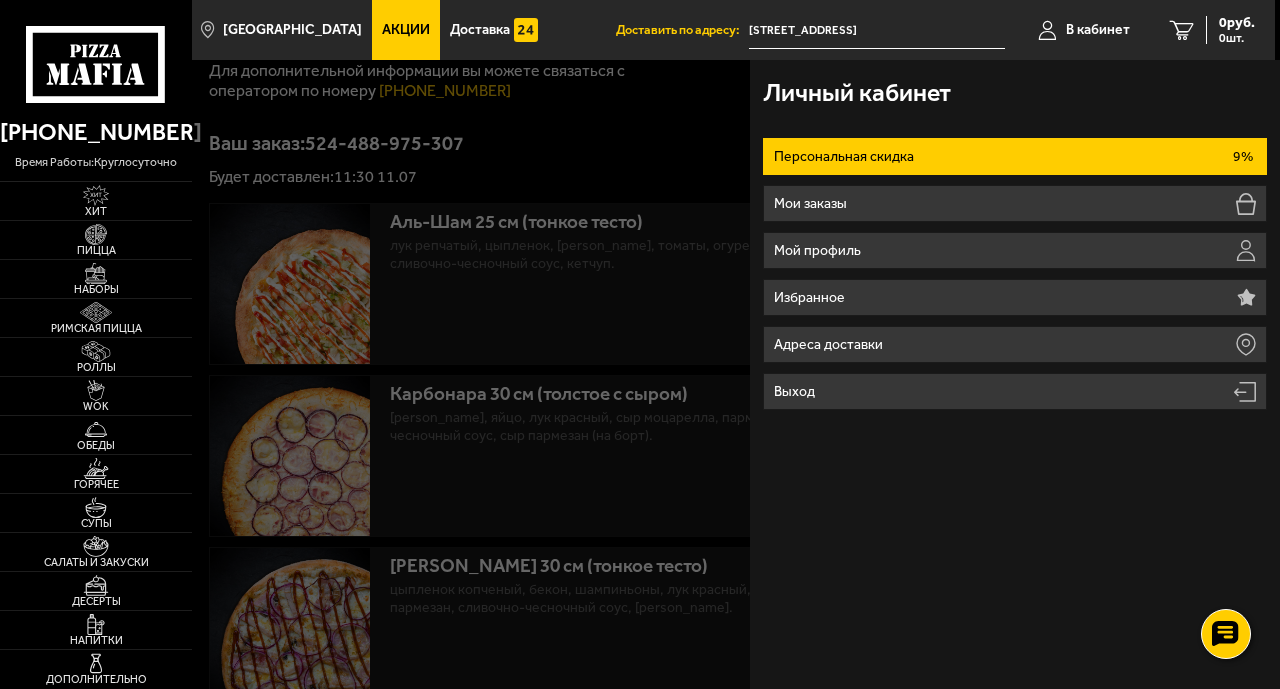click on "Персональная скидка 9%" at bounding box center [1014, 156] 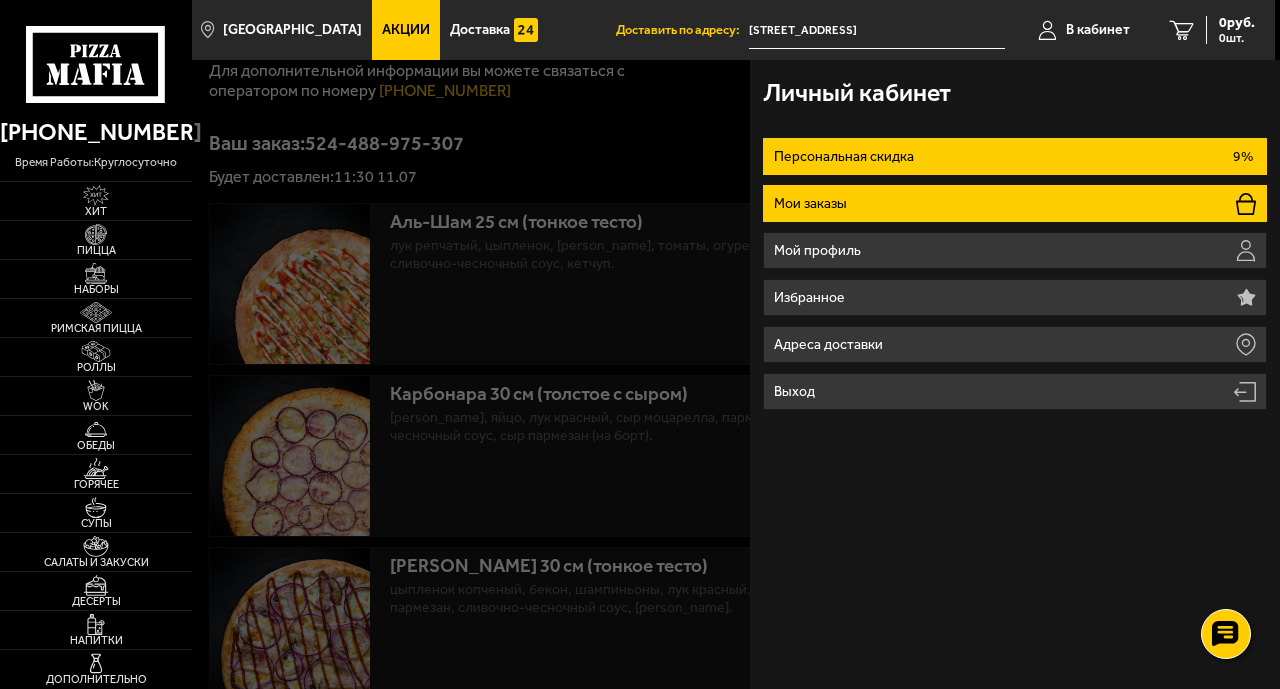 click on "Мои заказы" at bounding box center [1014, 203] 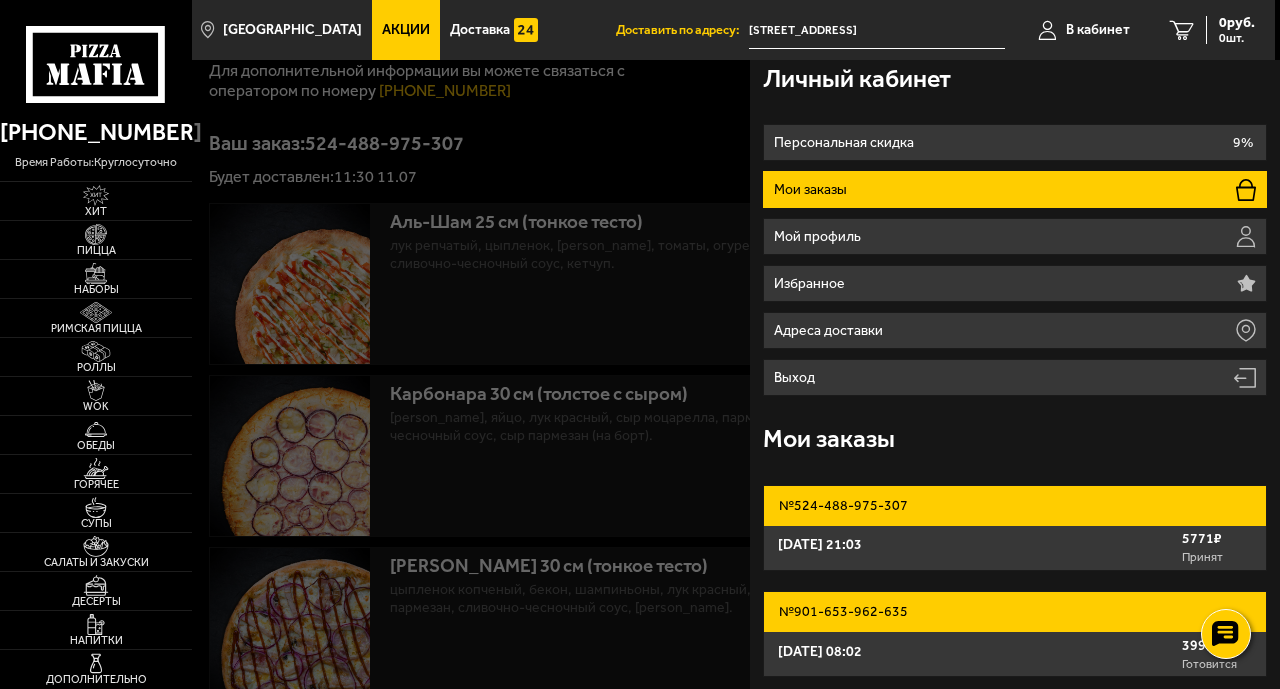scroll, scrollTop: 0, scrollLeft: 0, axis: both 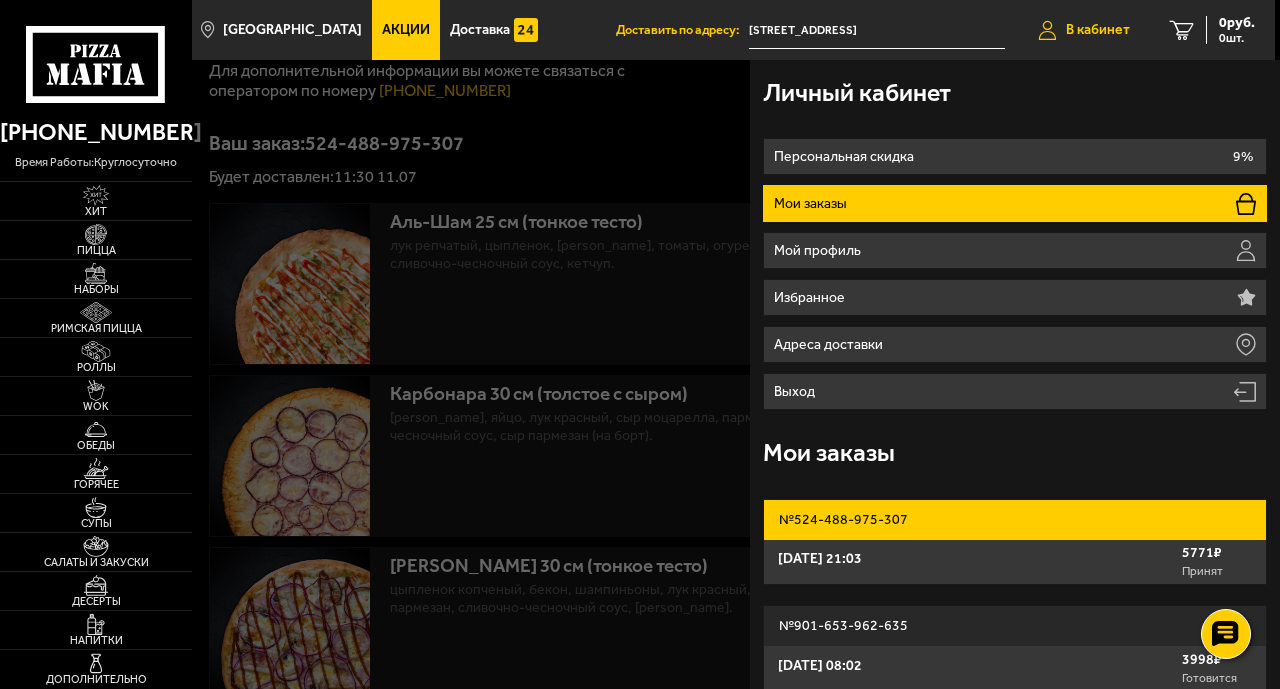 click at bounding box center [1047, 30] 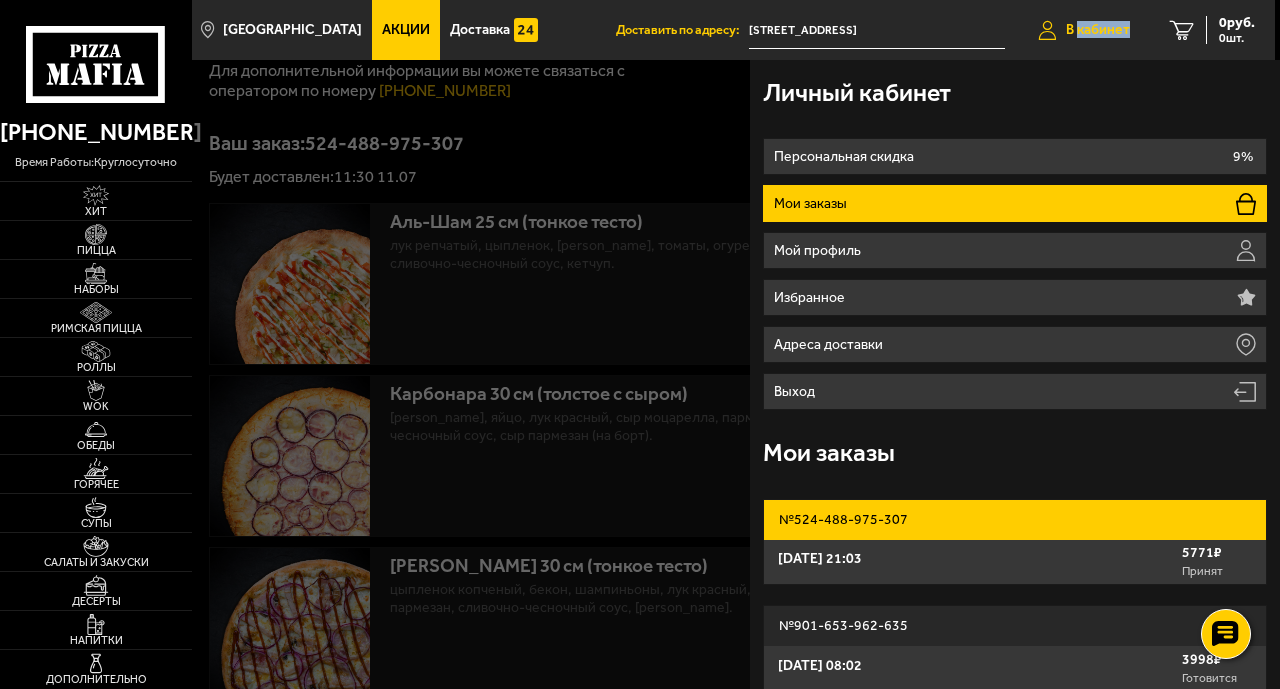 click on "В кабинет" at bounding box center (1098, 30) 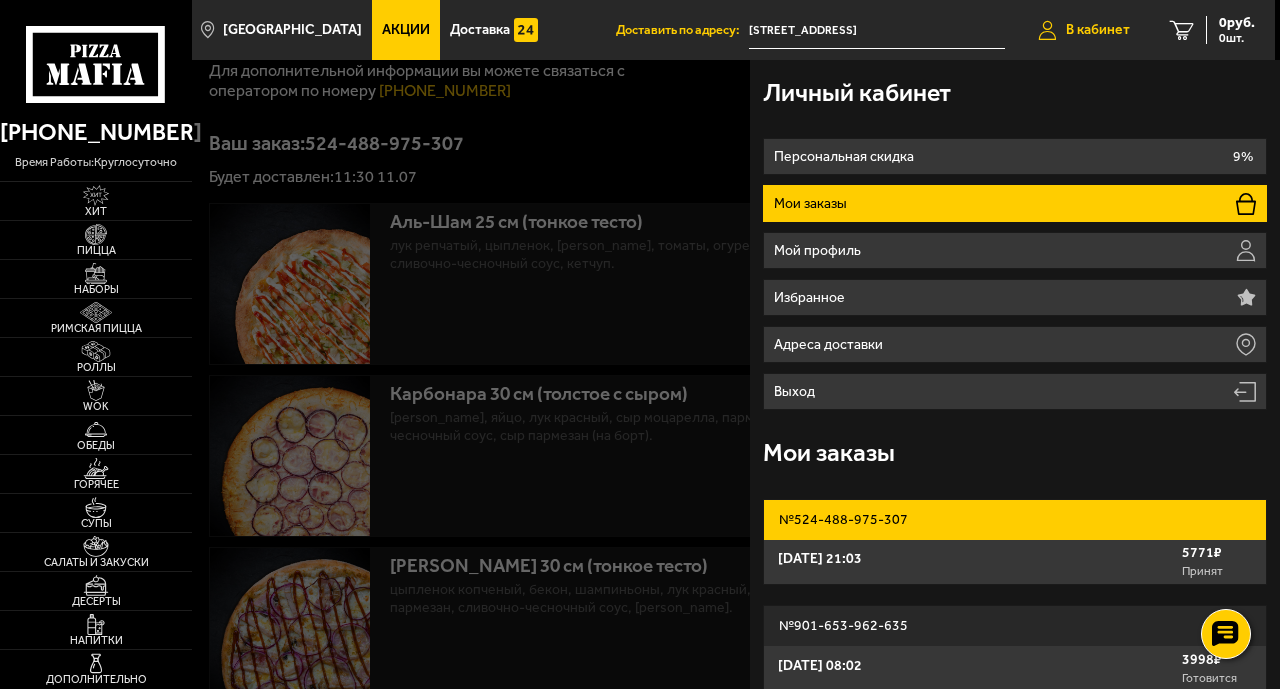 click at bounding box center (1047, 30) 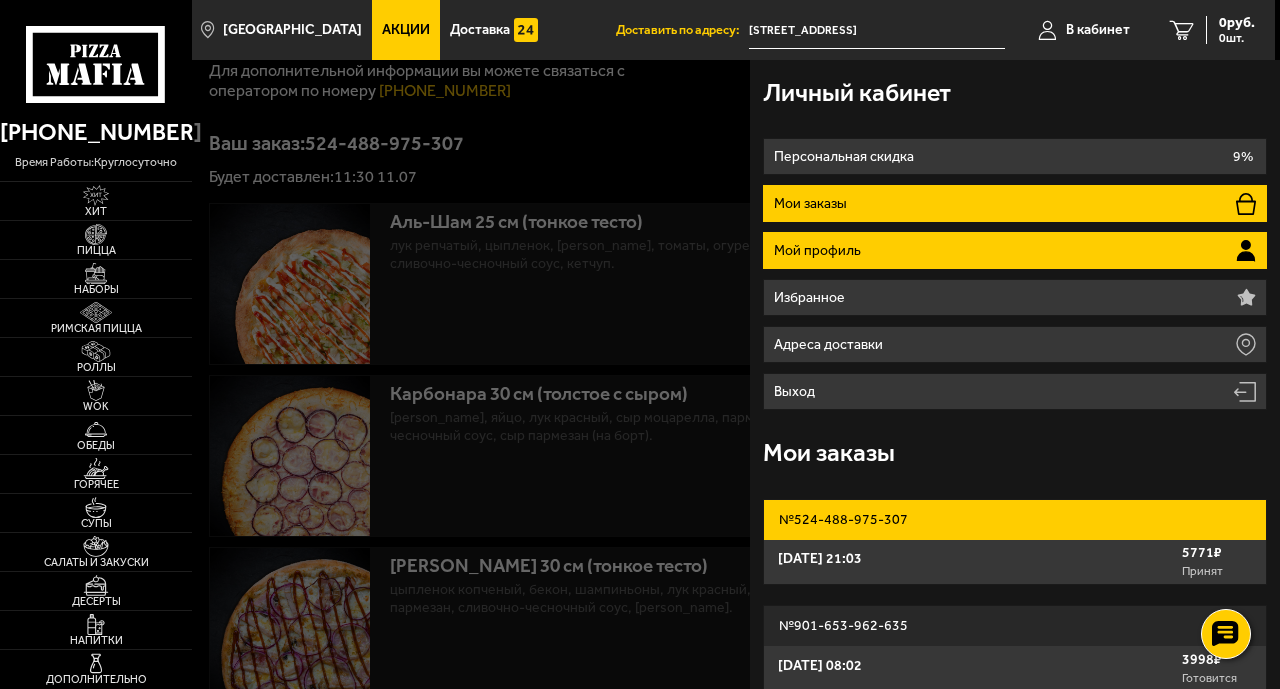 click on "Мой профиль" at bounding box center (1014, 250) 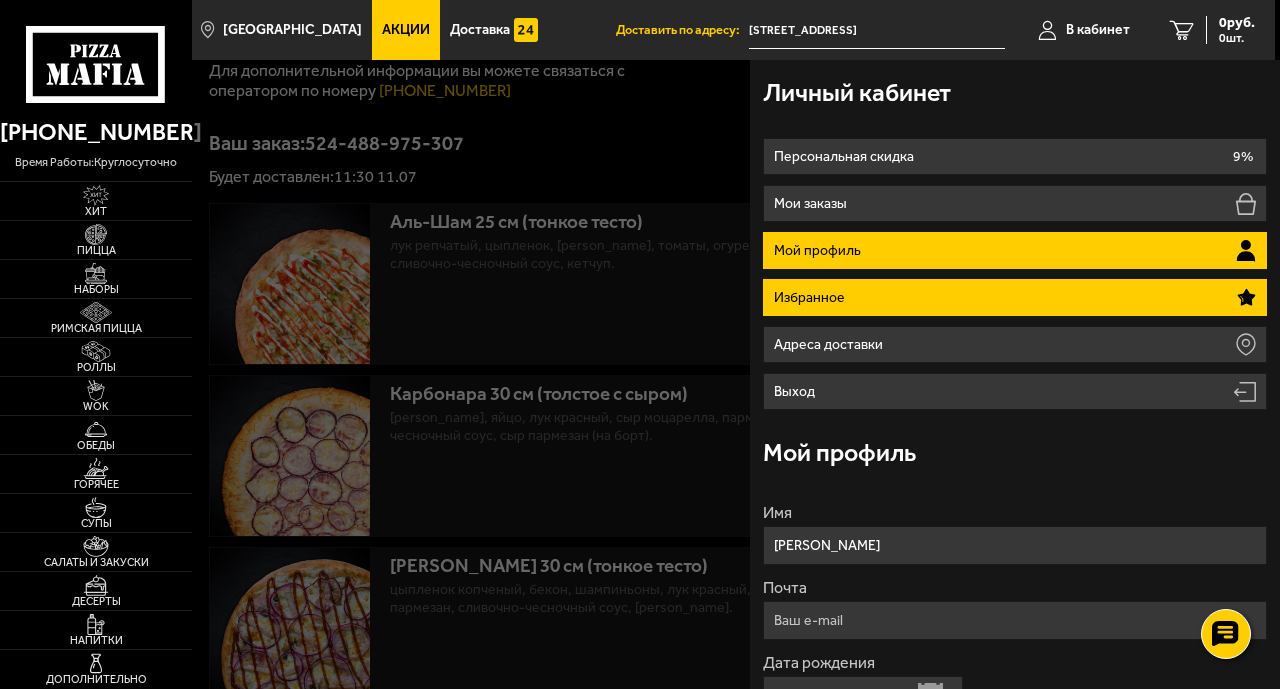 click on "Избранное" at bounding box center [1014, 297] 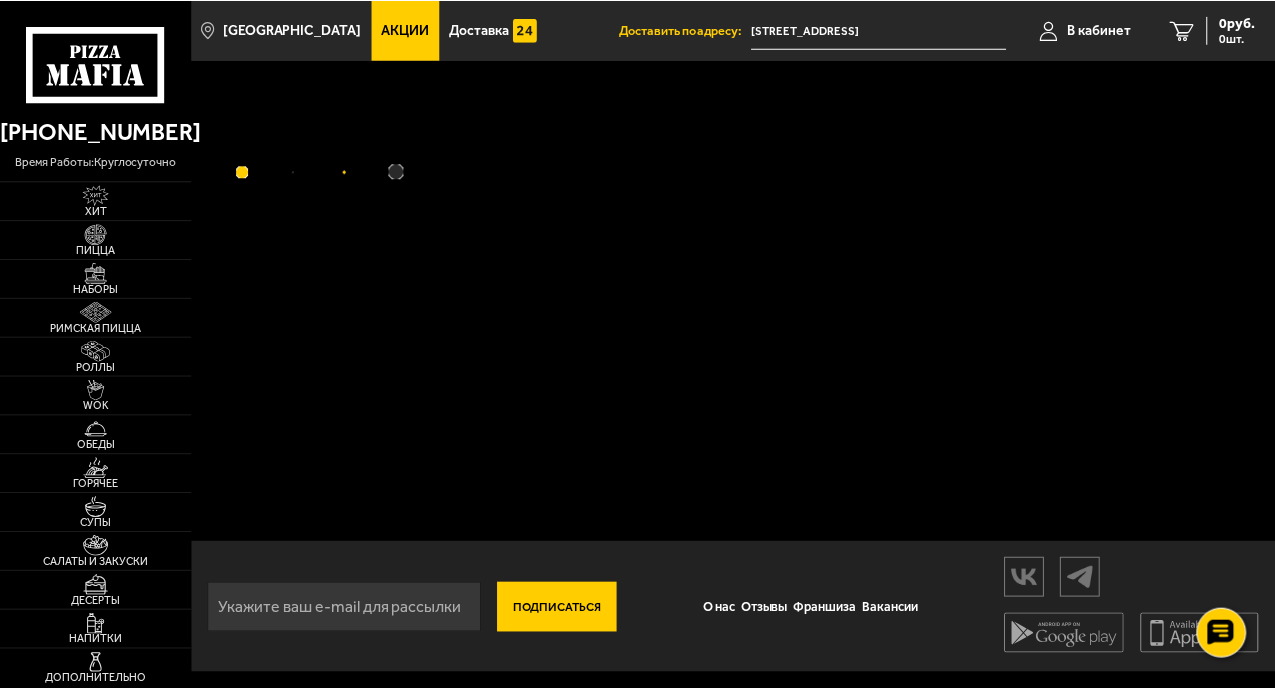 scroll, scrollTop: 0, scrollLeft: 0, axis: both 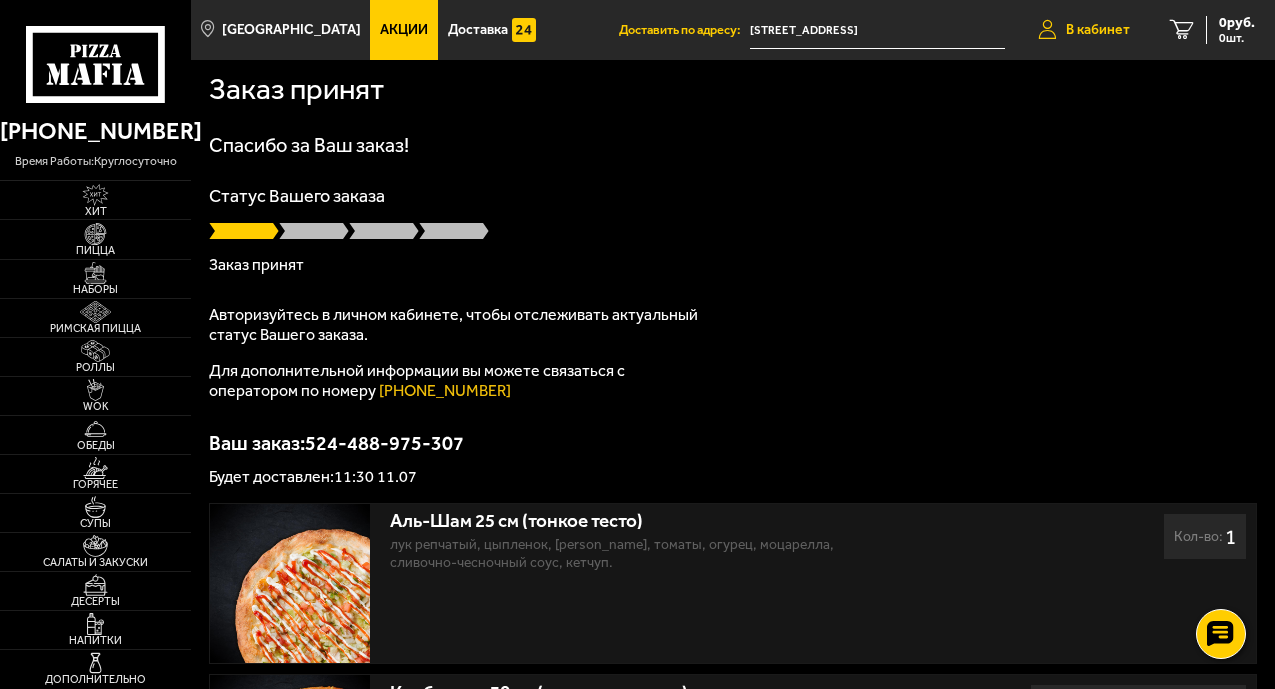 click on "В кабинет" at bounding box center (1098, 30) 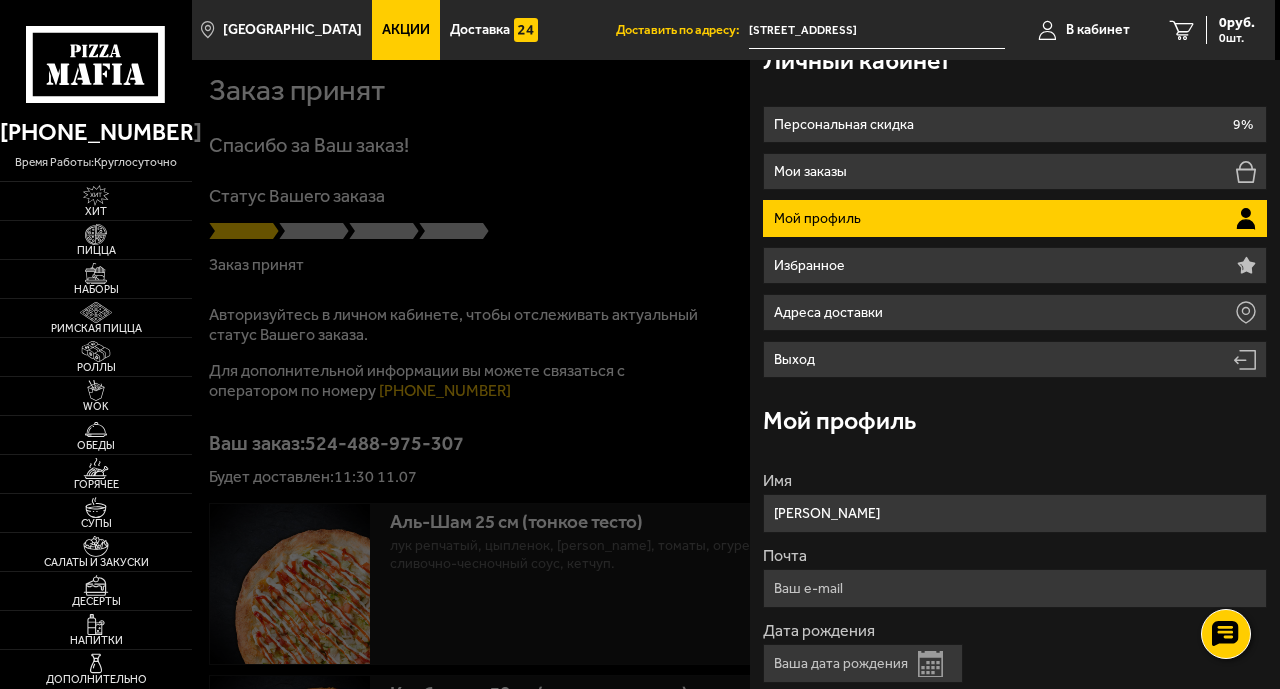 scroll, scrollTop: 0, scrollLeft: 0, axis: both 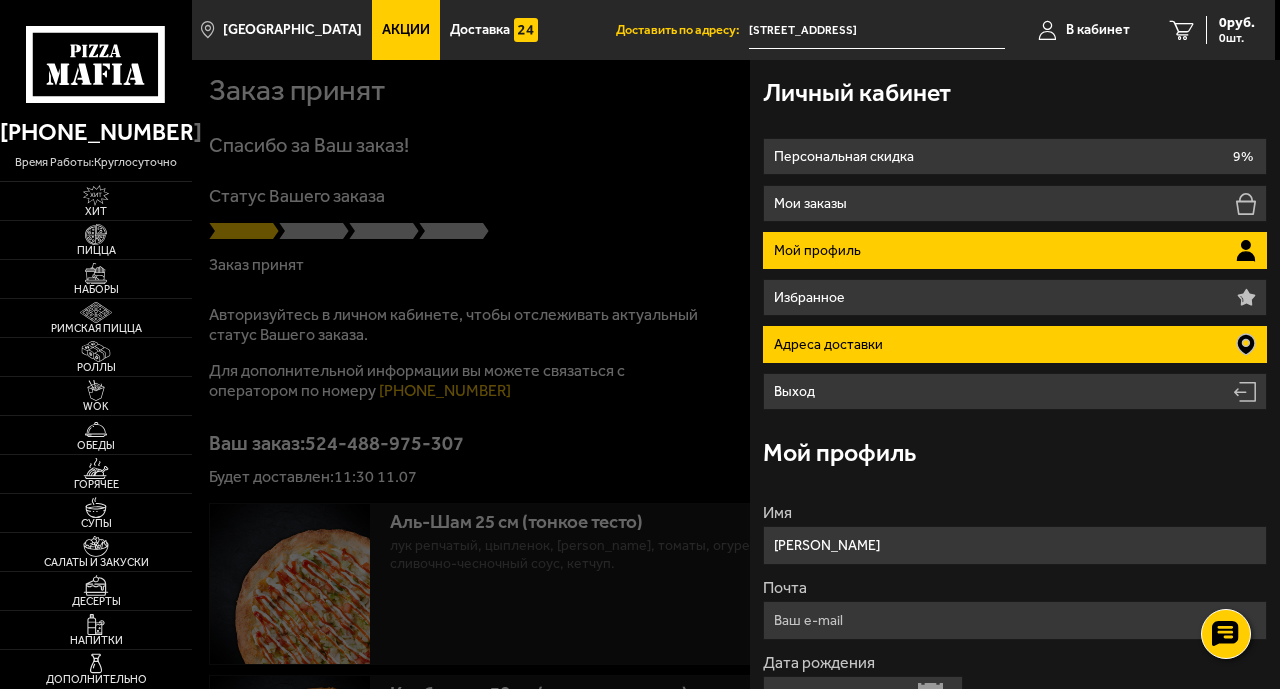 click on "Адреса доставки" at bounding box center [1014, 344] 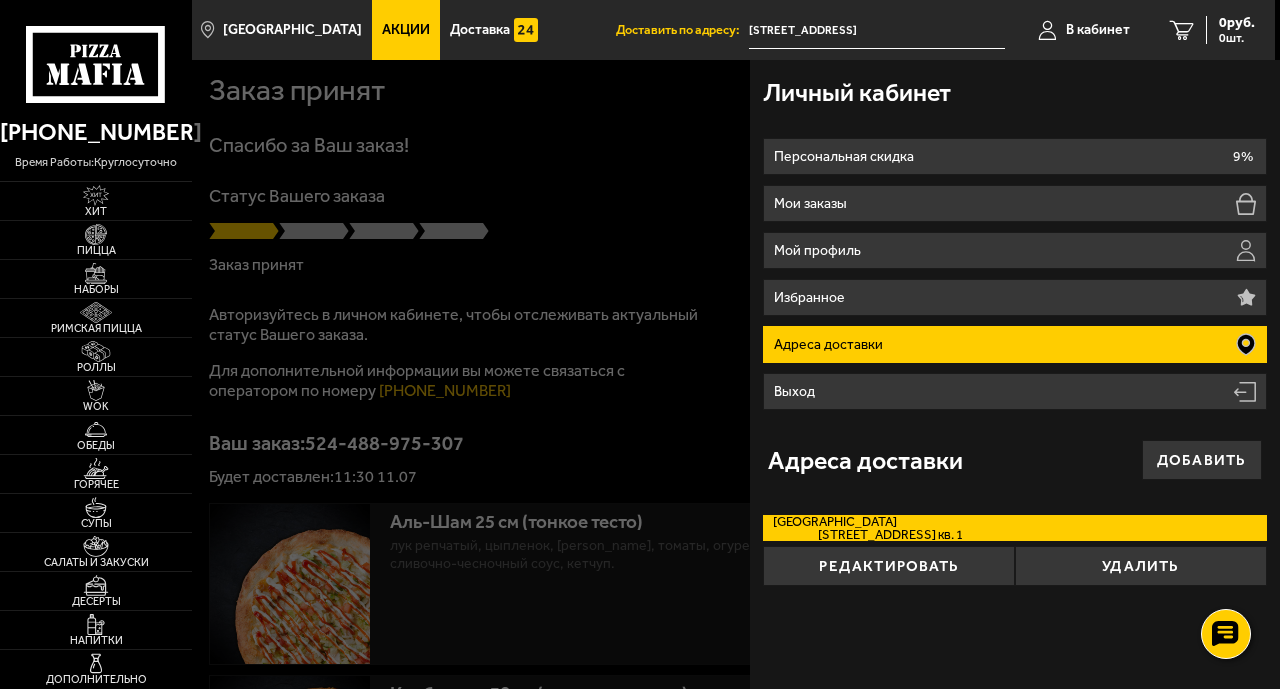 click at bounding box center (832, 404) 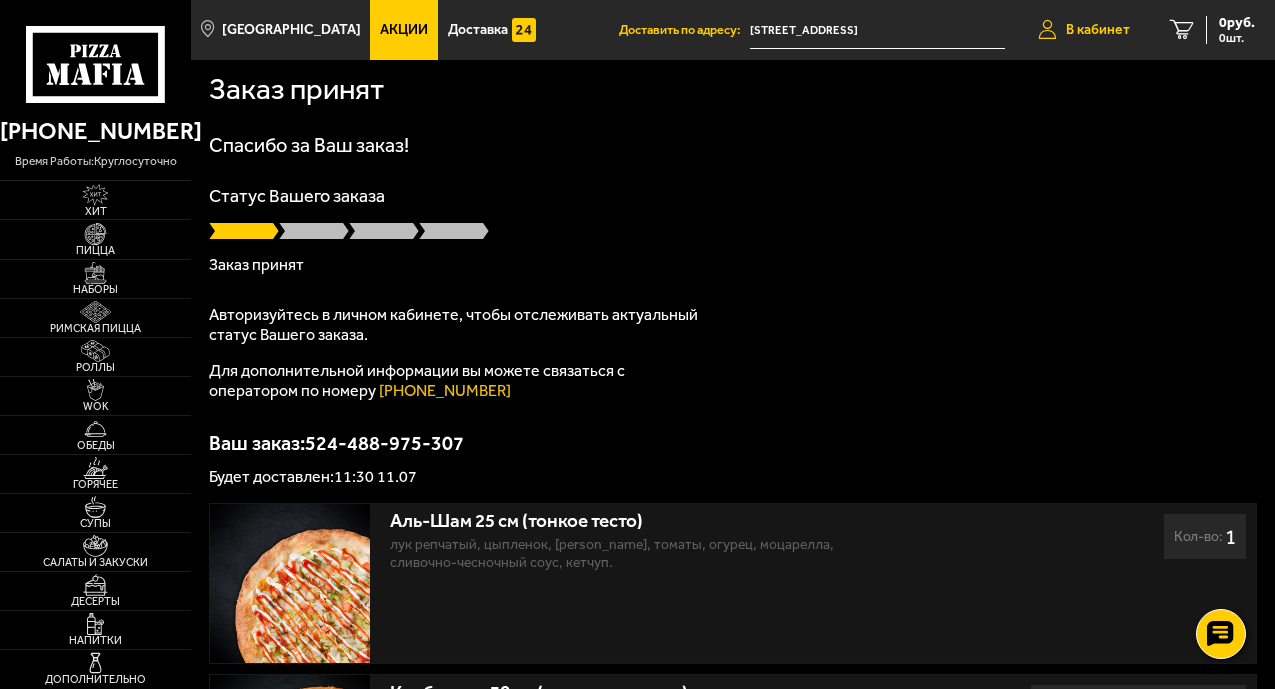 click on "В кабинет" at bounding box center [1098, 30] 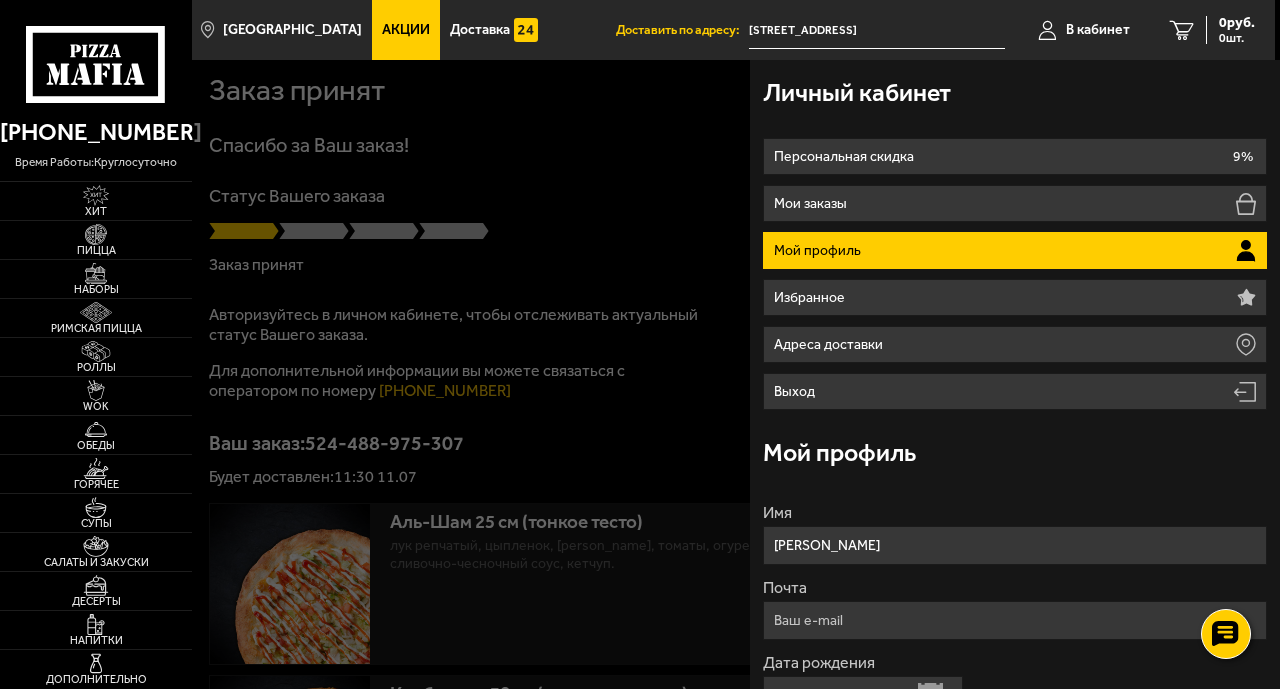 click on "Мой профиль" at bounding box center (1014, 250) 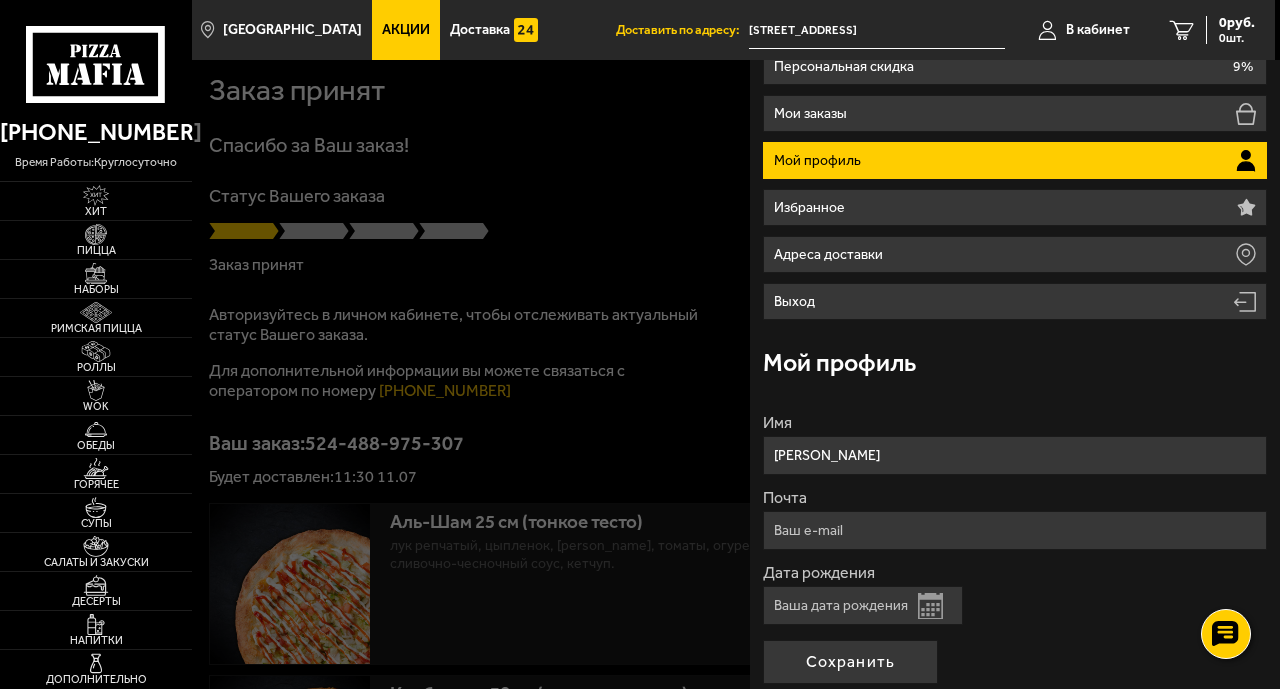 scroll, scrollTop: 0, scrollLeft: 0, axis: both 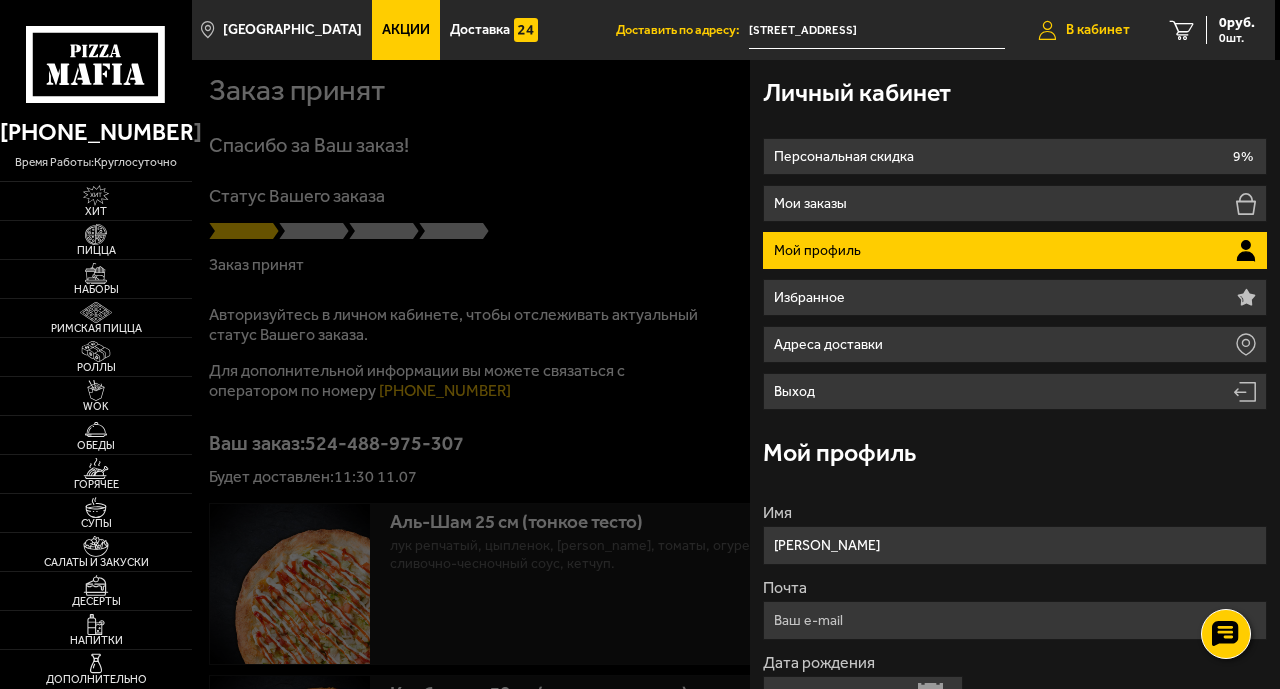 click on "В кабинет" at bounding box center (1098, 30) 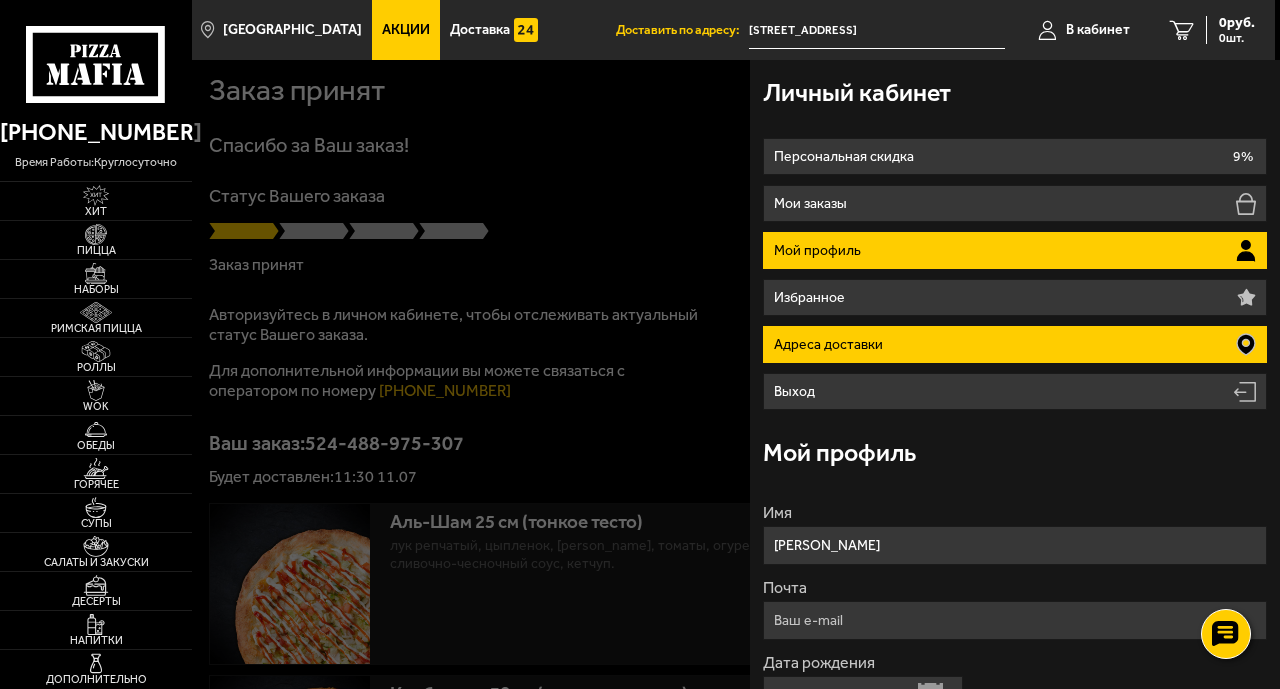 scroll, scrollTop: 290, scrollLeft: 0, axis: vertical 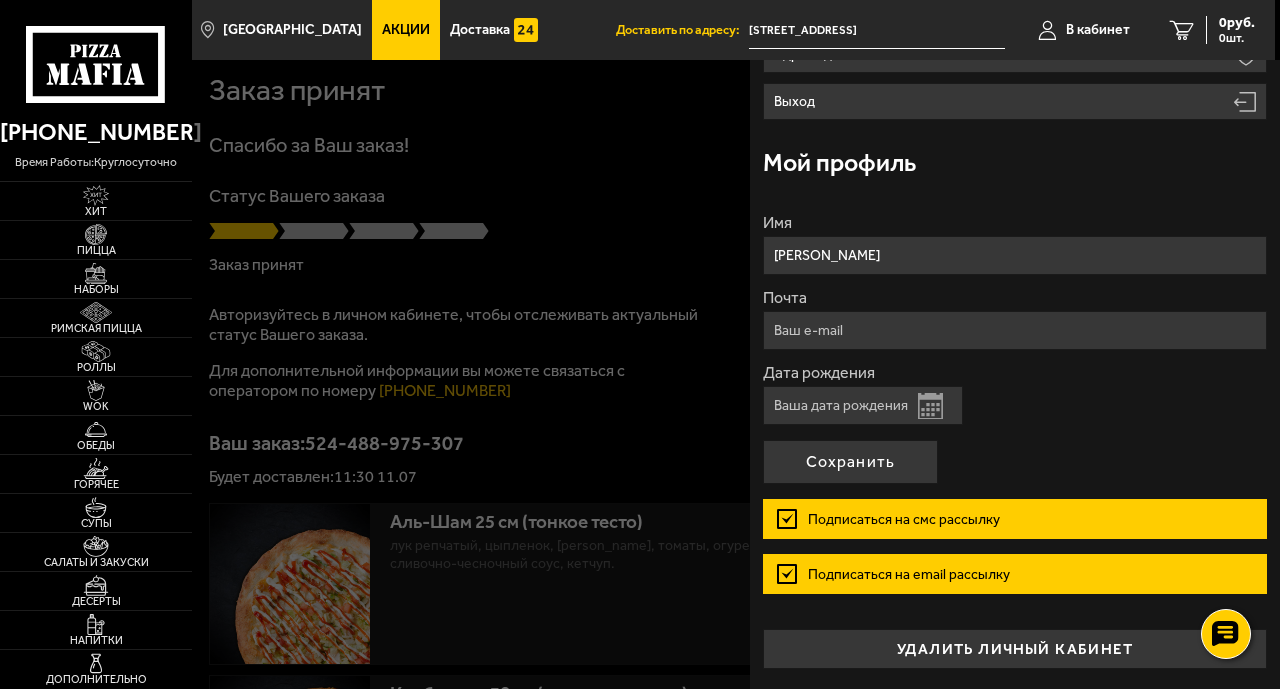 click on "Подписаться на email рассылку" at bounding box center [1014, 574] 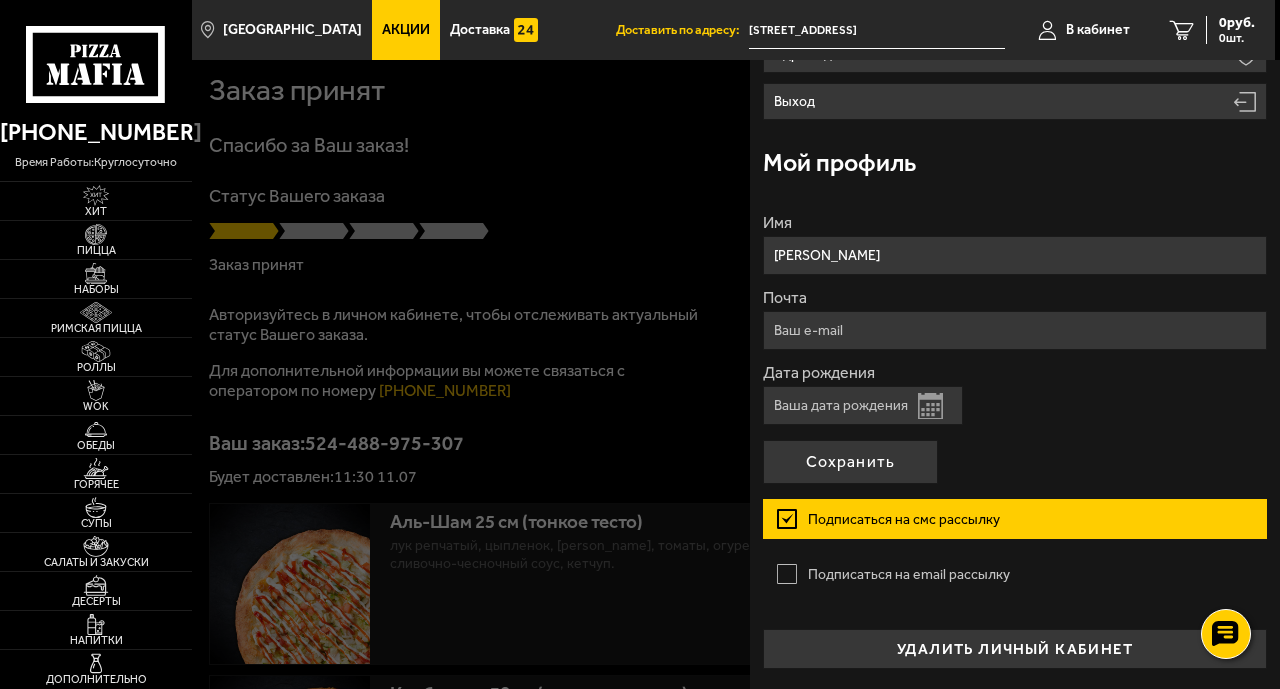 click on "Открыть календарь" at bounding box center [930, 406] 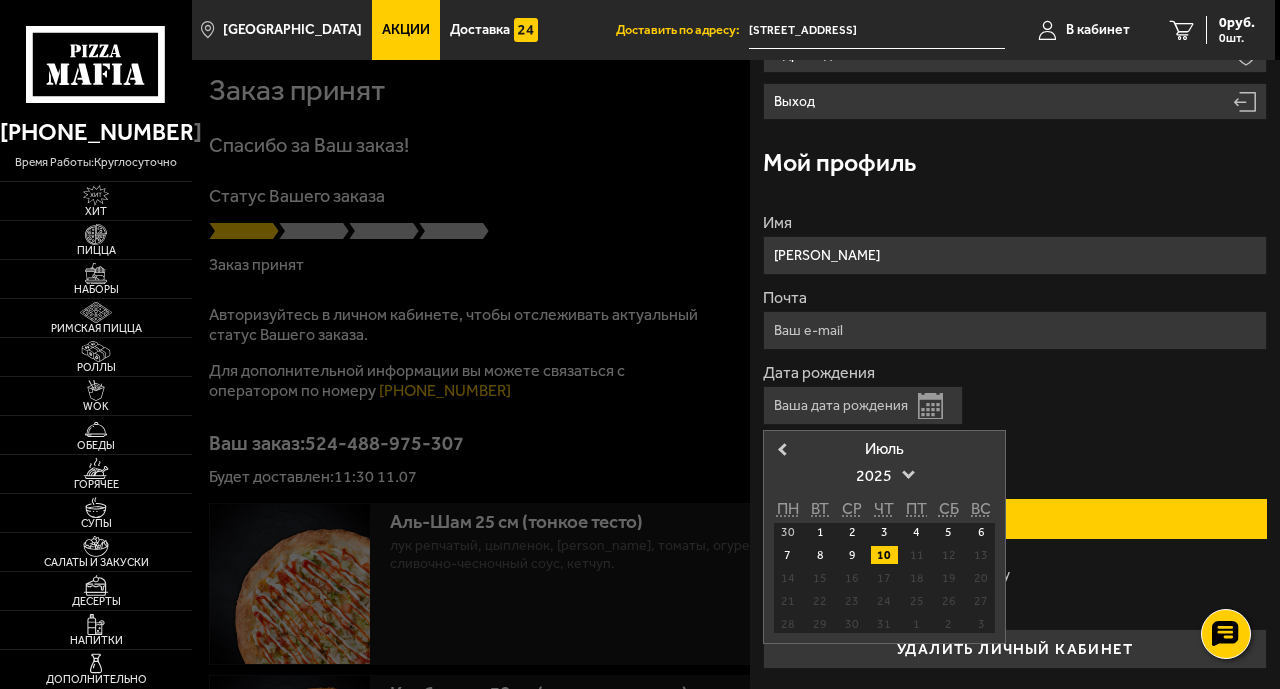 click on "Дата рождения Открыть календарь Previous Month Июль 2025 ПН ВТ СР ЧТ ПТ СБ ВС 30 1 2 3 4 5 6 7 8 9 10 11 12 13 14 15 16 17 18 19 20 21 22 23 24 25 26 27 28 29 30 31 1 2 3" at bounding box center (1014, 395) 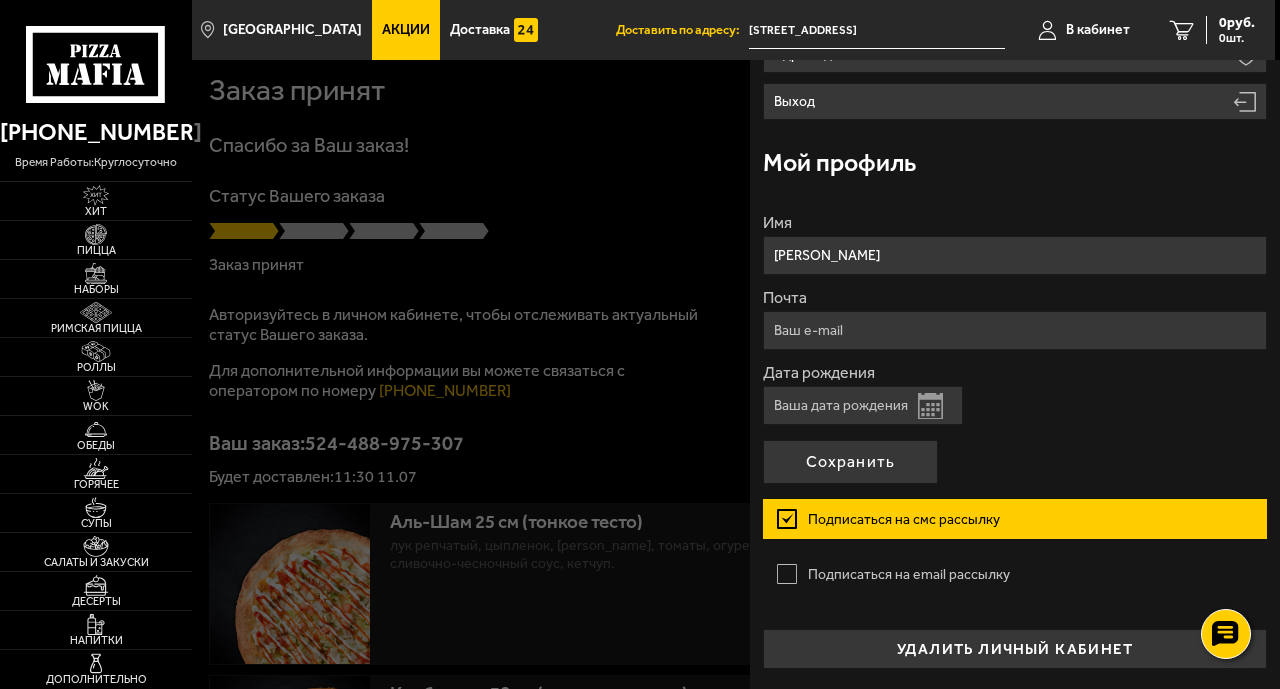 click on "Дата рождения" at bounding box center (863, 405) 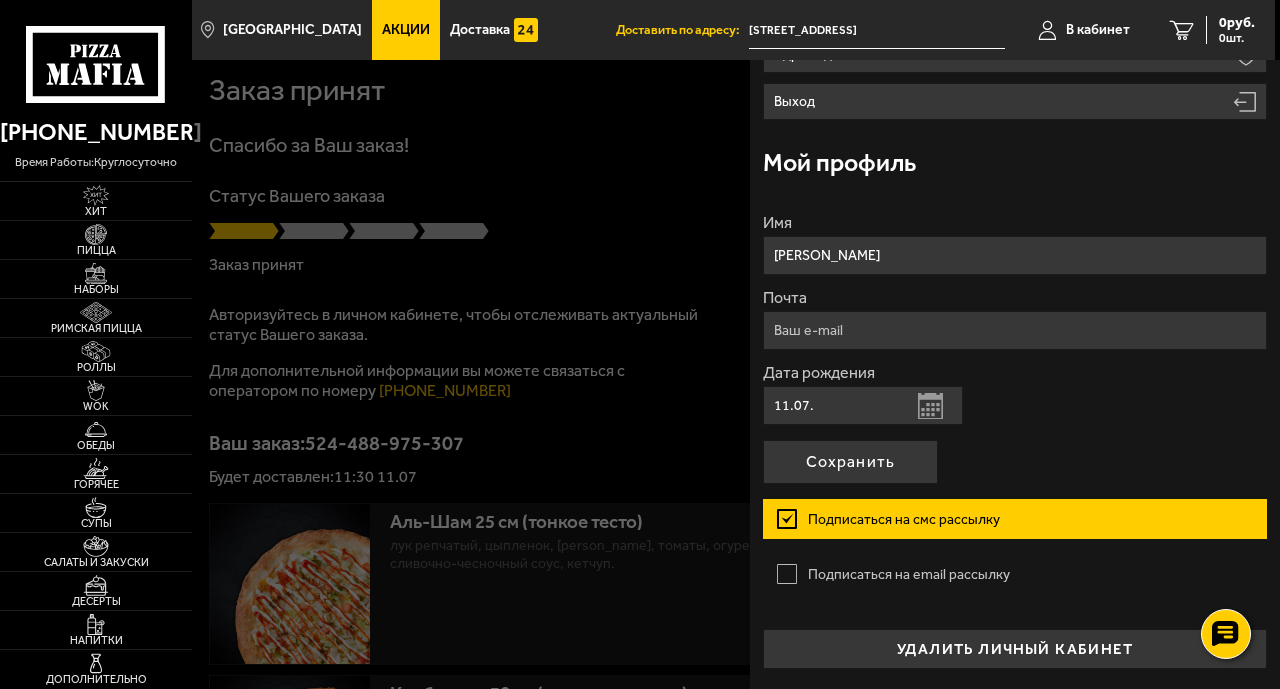 click on "11.07." at bounding box center (863, 405) 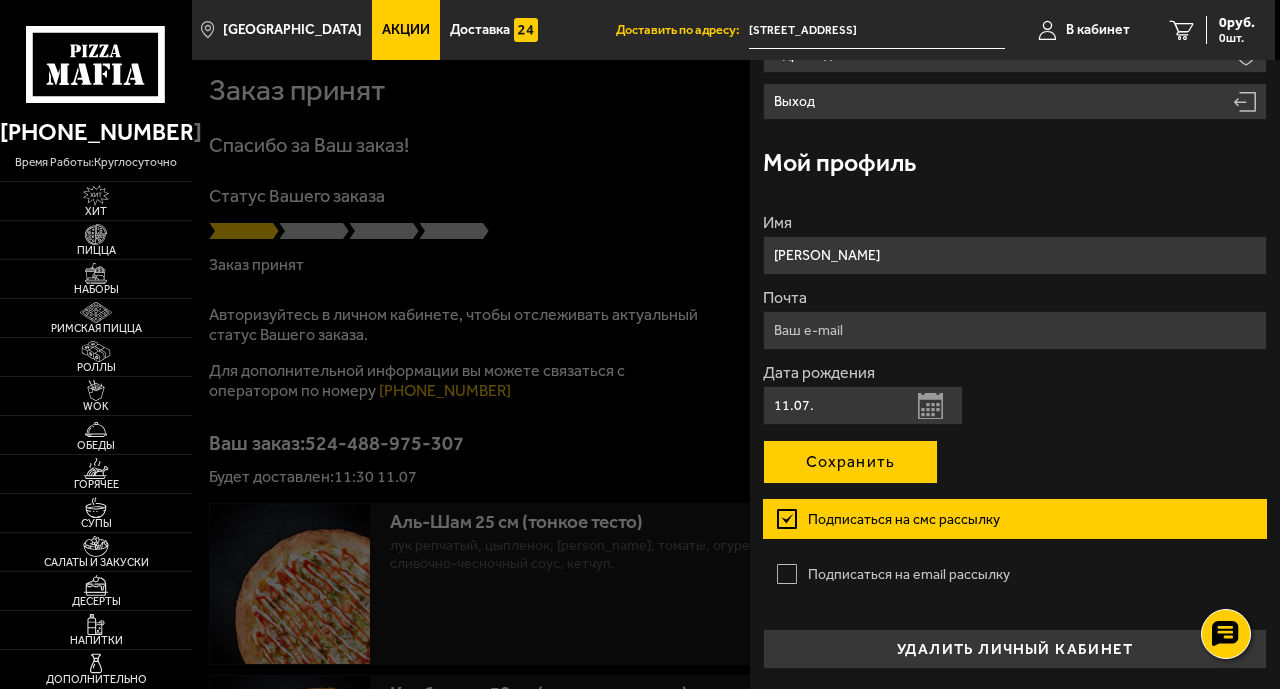 type on "11.07." 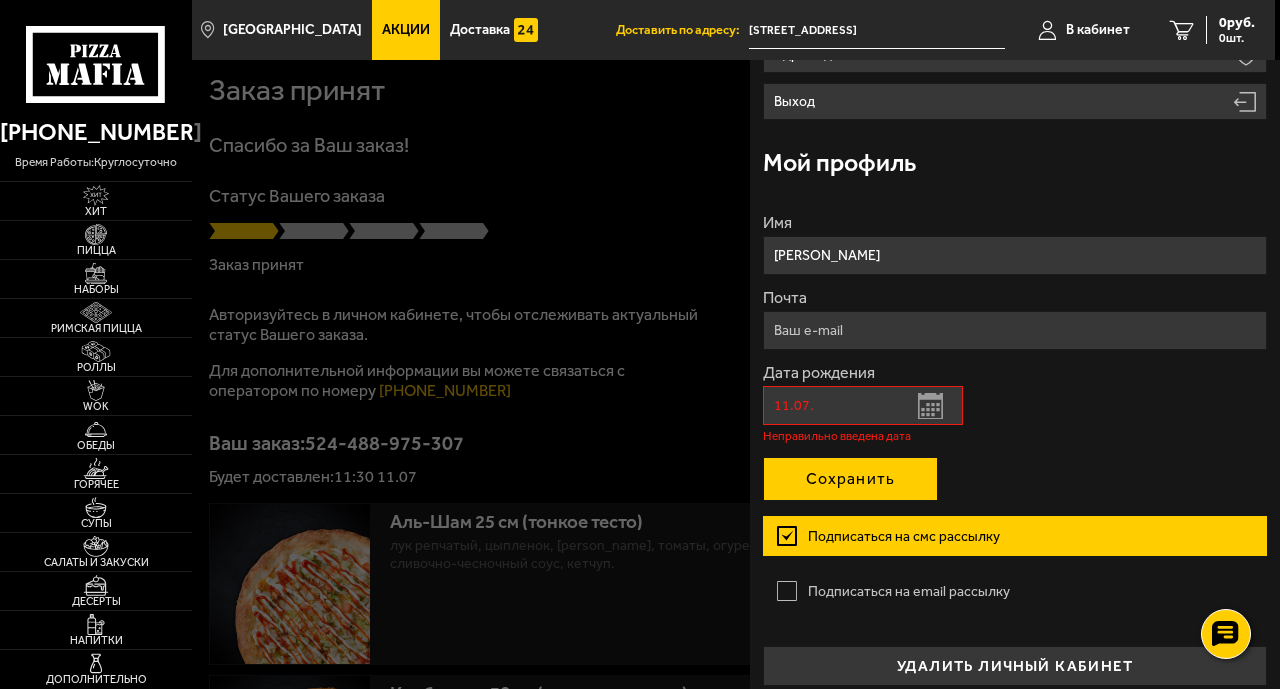 click on "Сохранить" at bounding box center [850, 479] 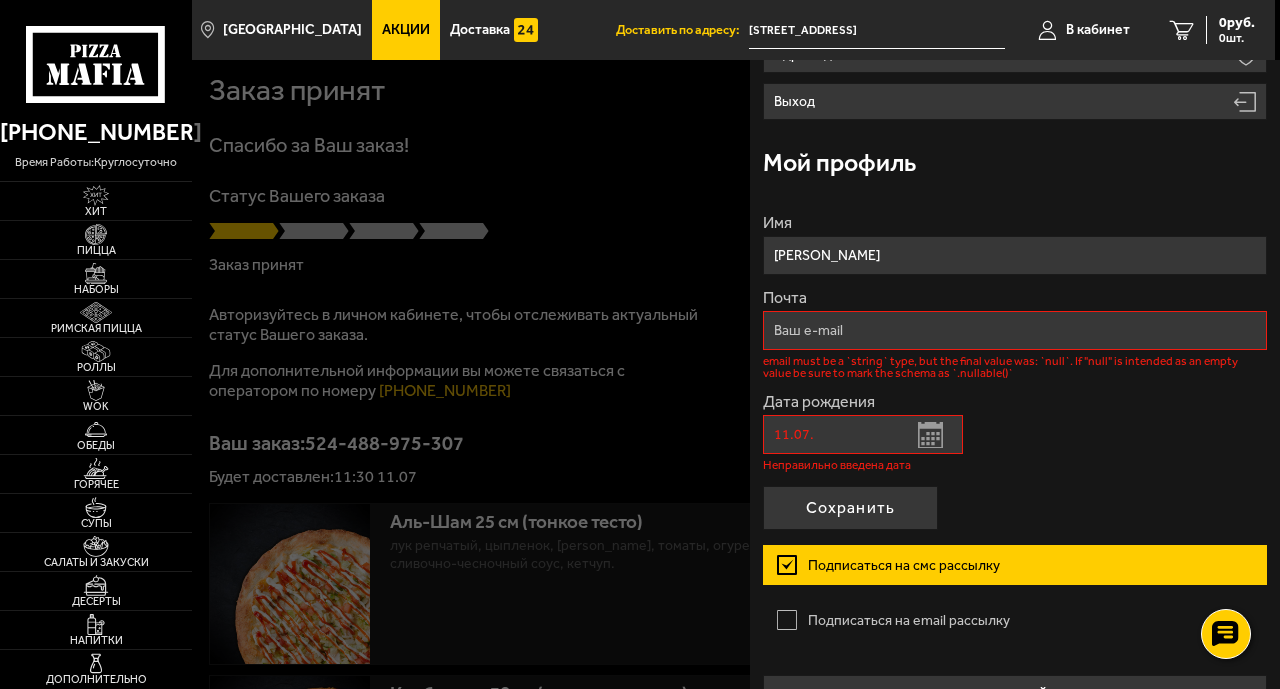 click on "Дата рождения 11.07. Открыть календарь Неправильно введена дата" at bounding box center (1014, 432) 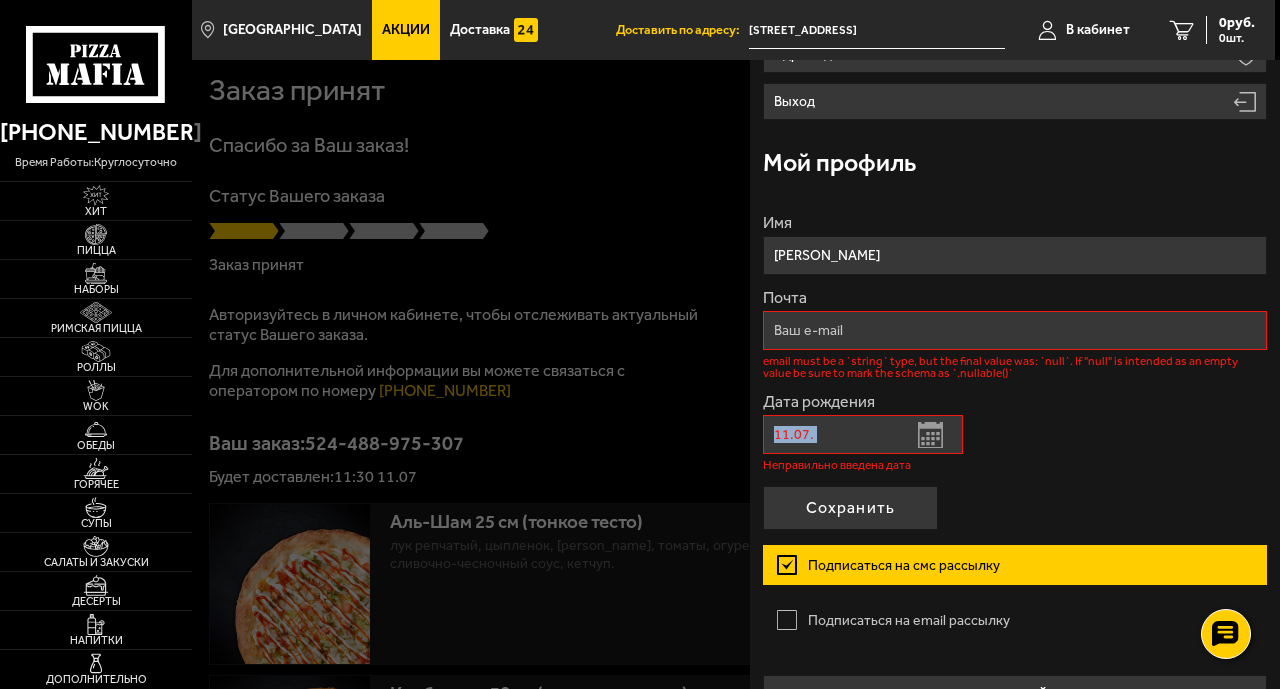 click on "Дата рождения 11.07. Открыть календарь Неправильно введена дата" at bounding box center (1014, 432) 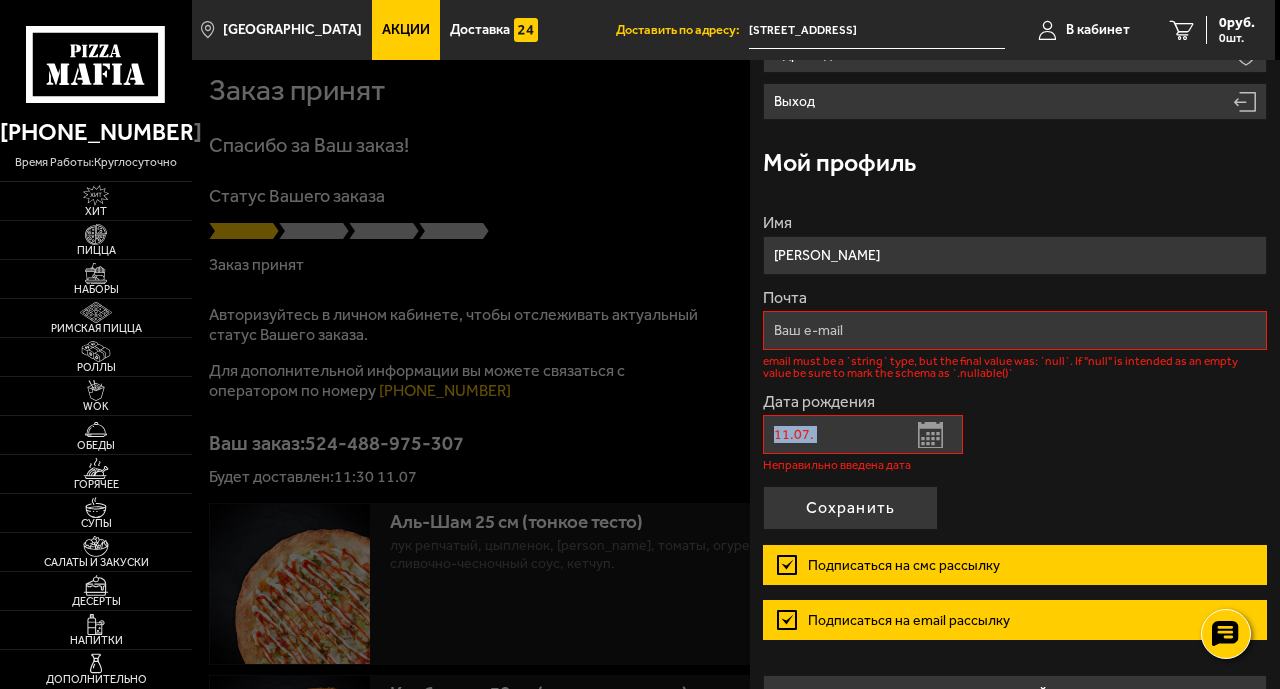 click on "Подписаться на email рассылку" at bounding box center [1014, 620] 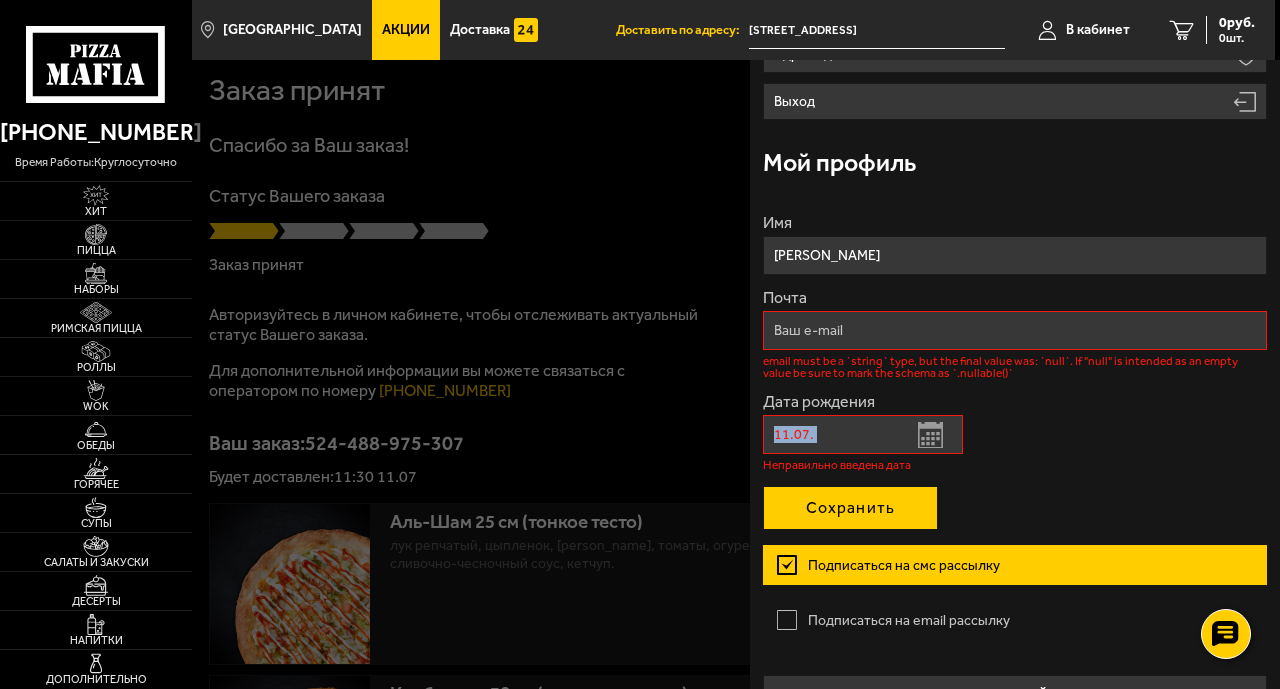 click on "Сохранить" at bounding box center (850, 508) 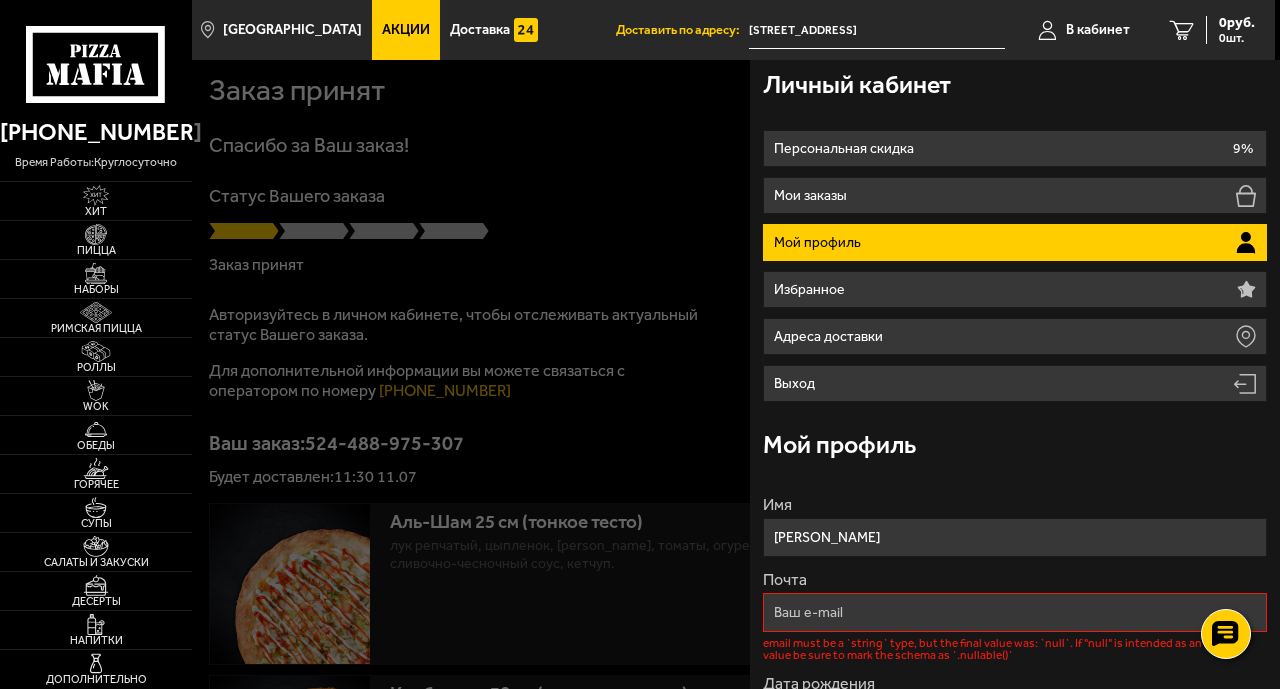 scroll, scrollTop: 0, scrollLeft: 0, axis: both 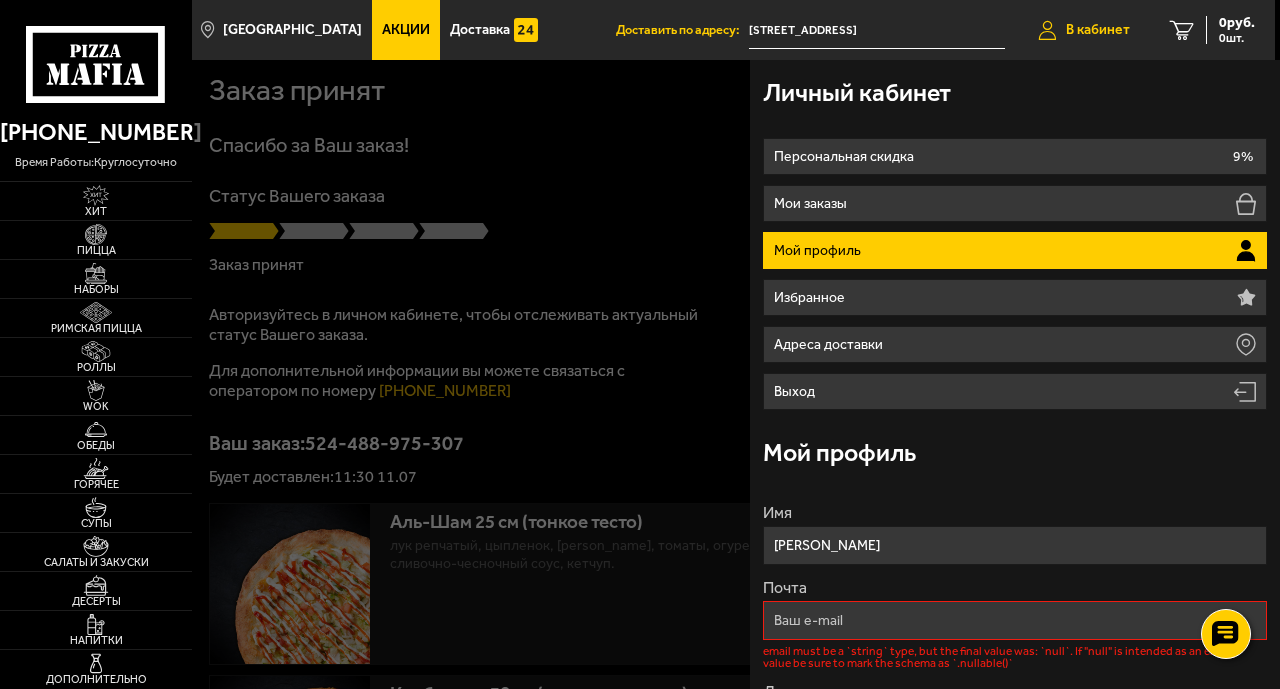 click on "В кабинет" at bounding box center [1098, 30] 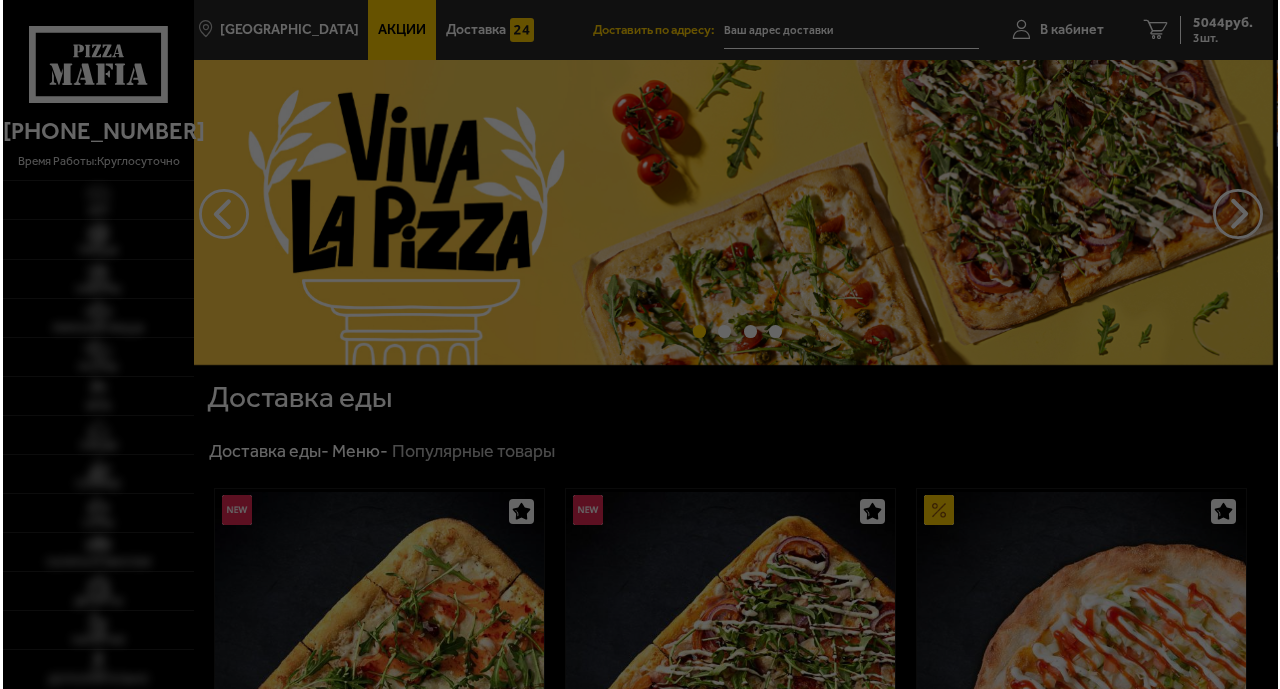 scroll, scrollTop: 0, scrollLeft: 0, axis: both 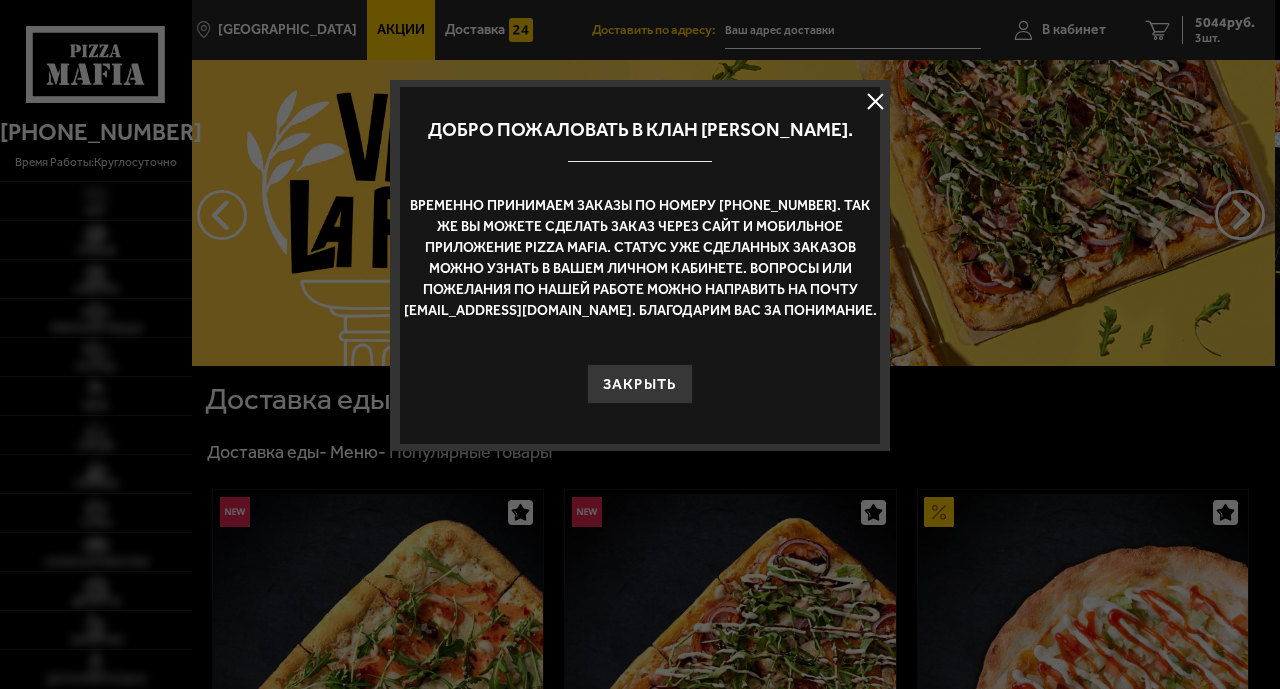 type on "[STREET_ADDRESS]" 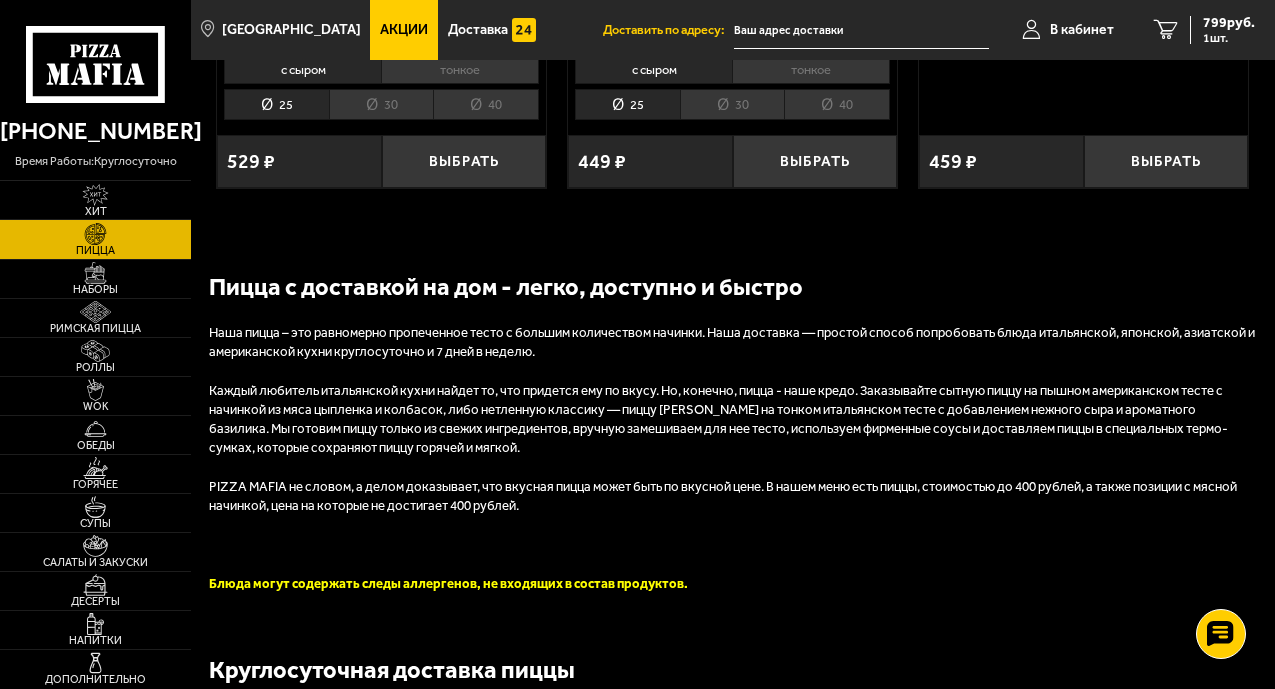 scroll, scrollTop: 6029, scrollLeft: 0, axis: vertical 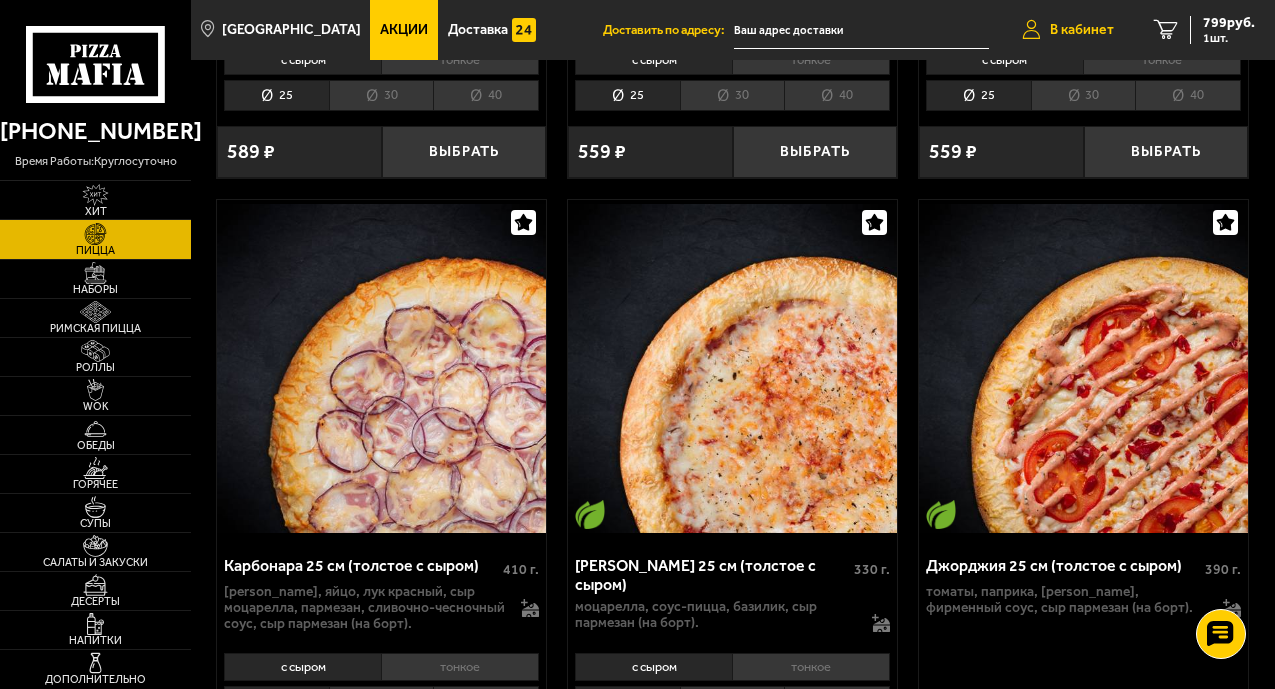 click on "В кабинет" at bounding box center (1082, 30) 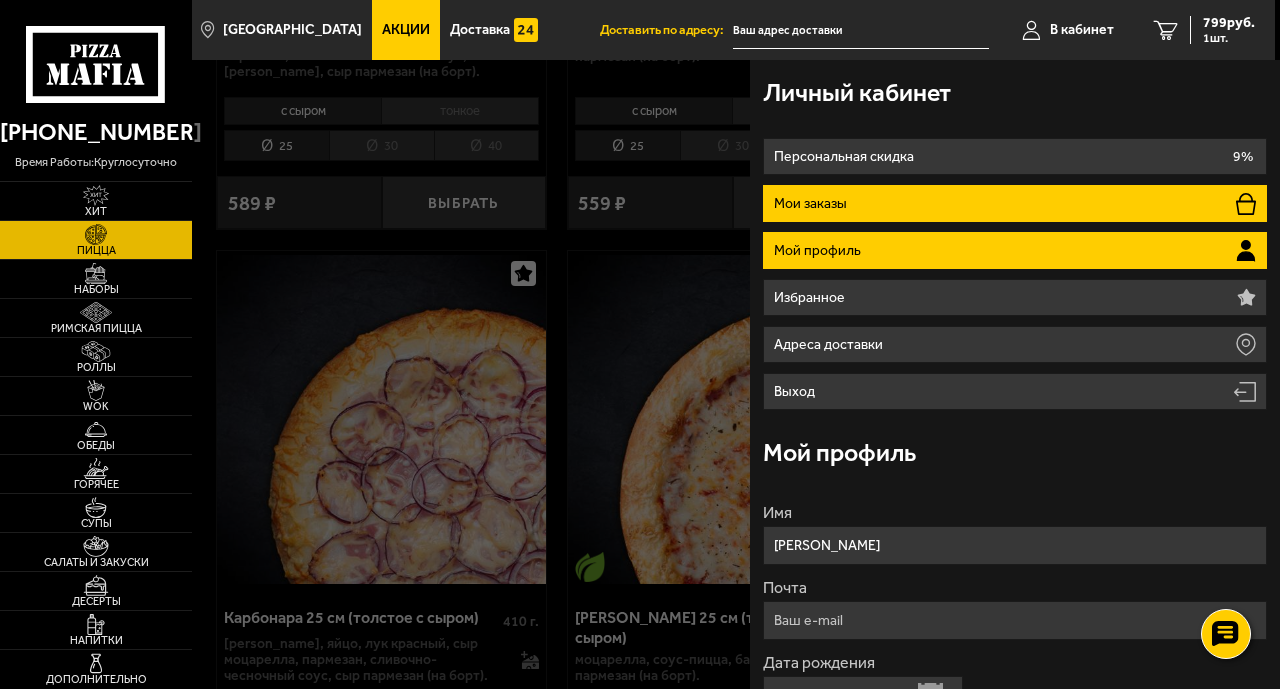 click on "Мои заказы" at bounding box center (813, 204) 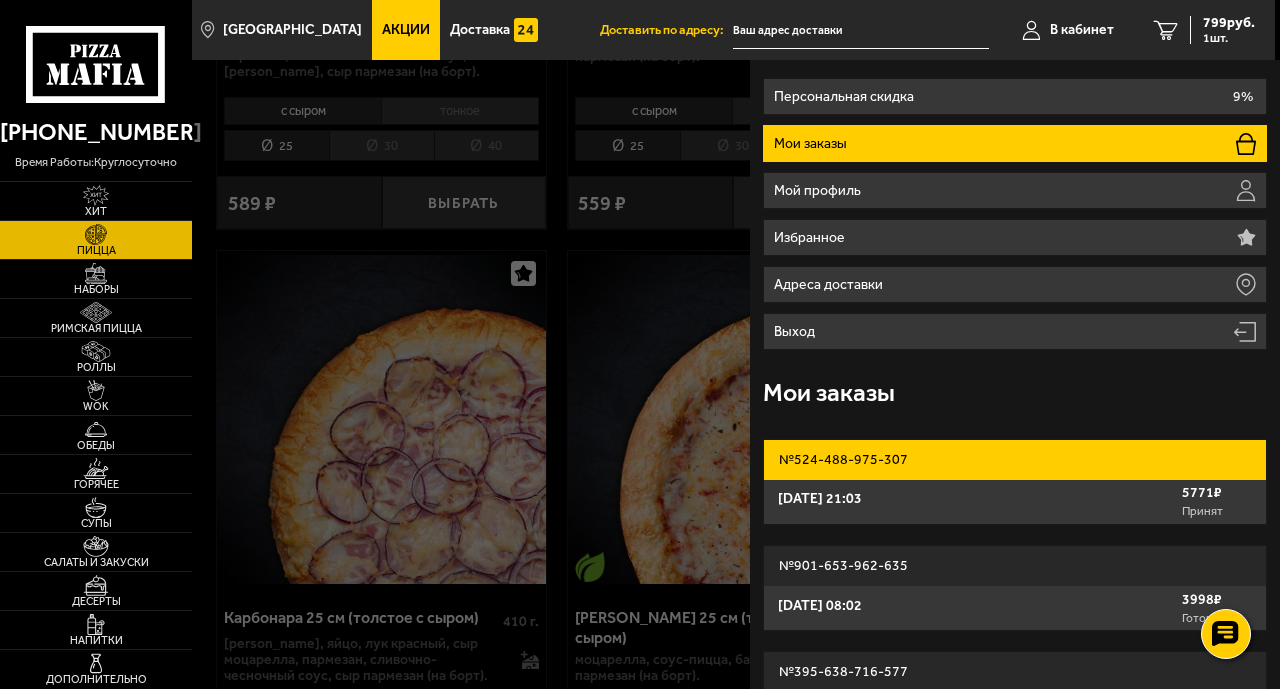 scroll, scrollTop: 0, scrollLeft: 0, axis: both 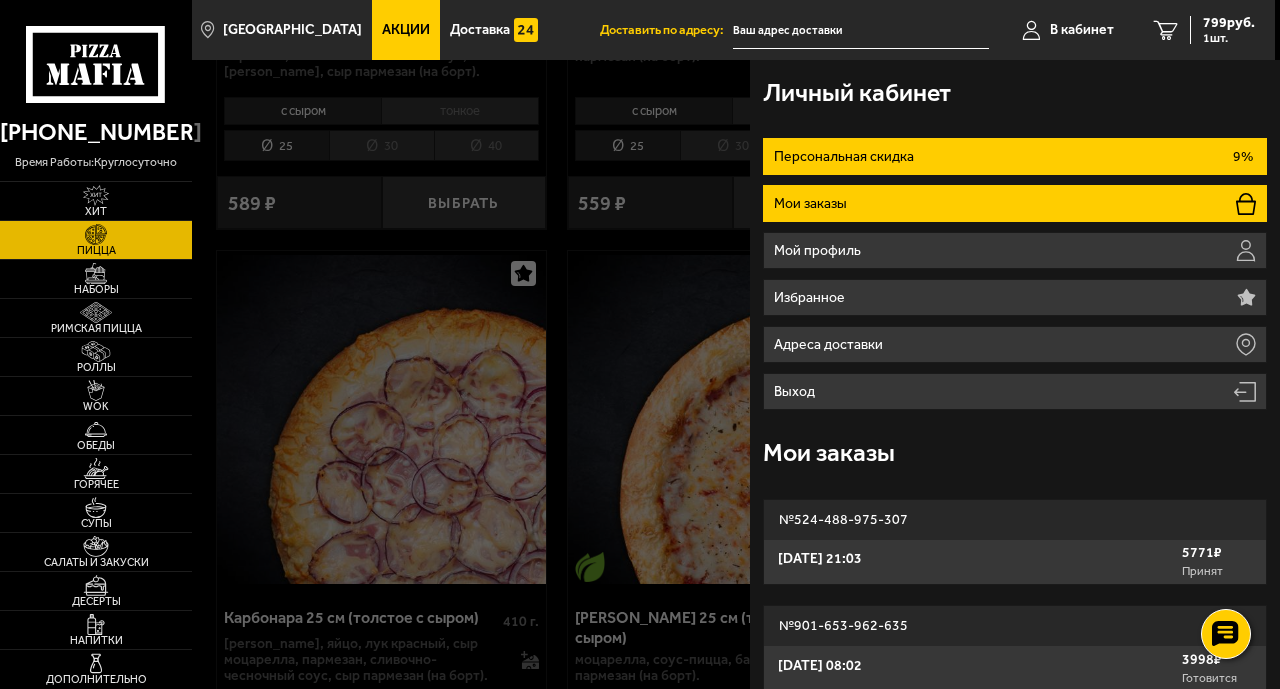 click on "Персональная скидка 9%" at bounding box center [1014, 156] 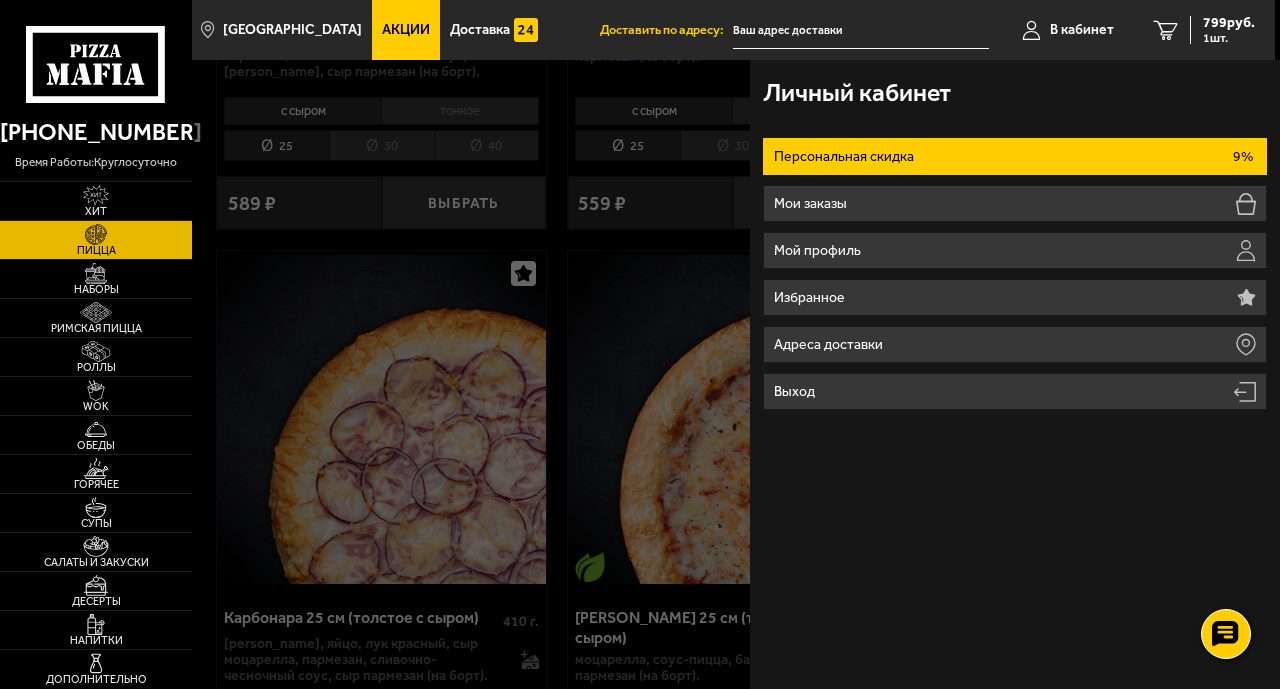 click on "Персональная скидка 9%" at bounding box center (1014, 156) 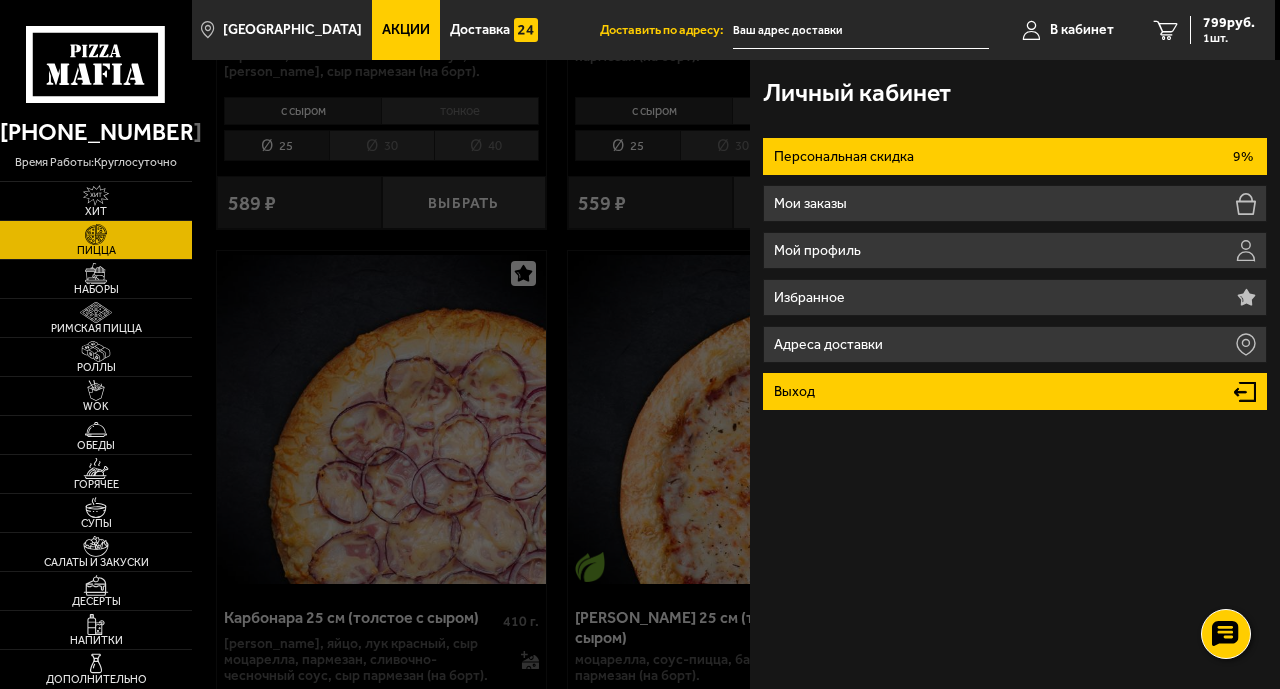 click on "Выход" at bounding box center (1014, 391) 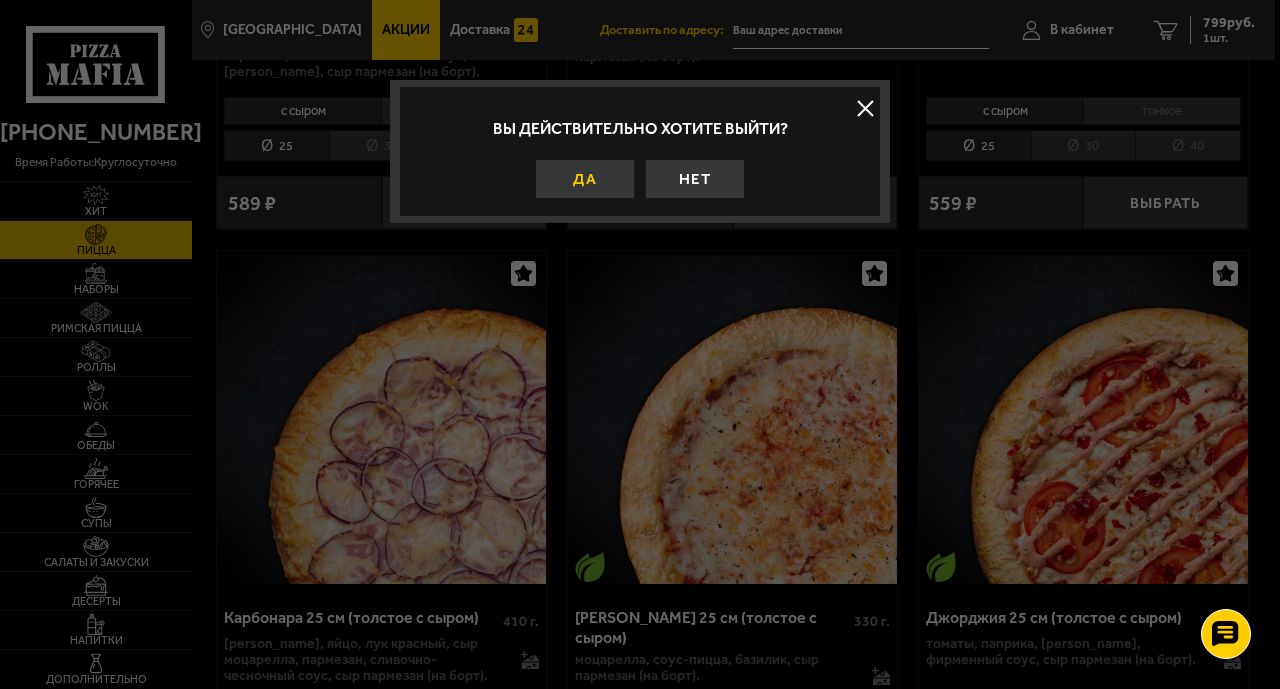click on "Да" at bounding box center (585, 179) 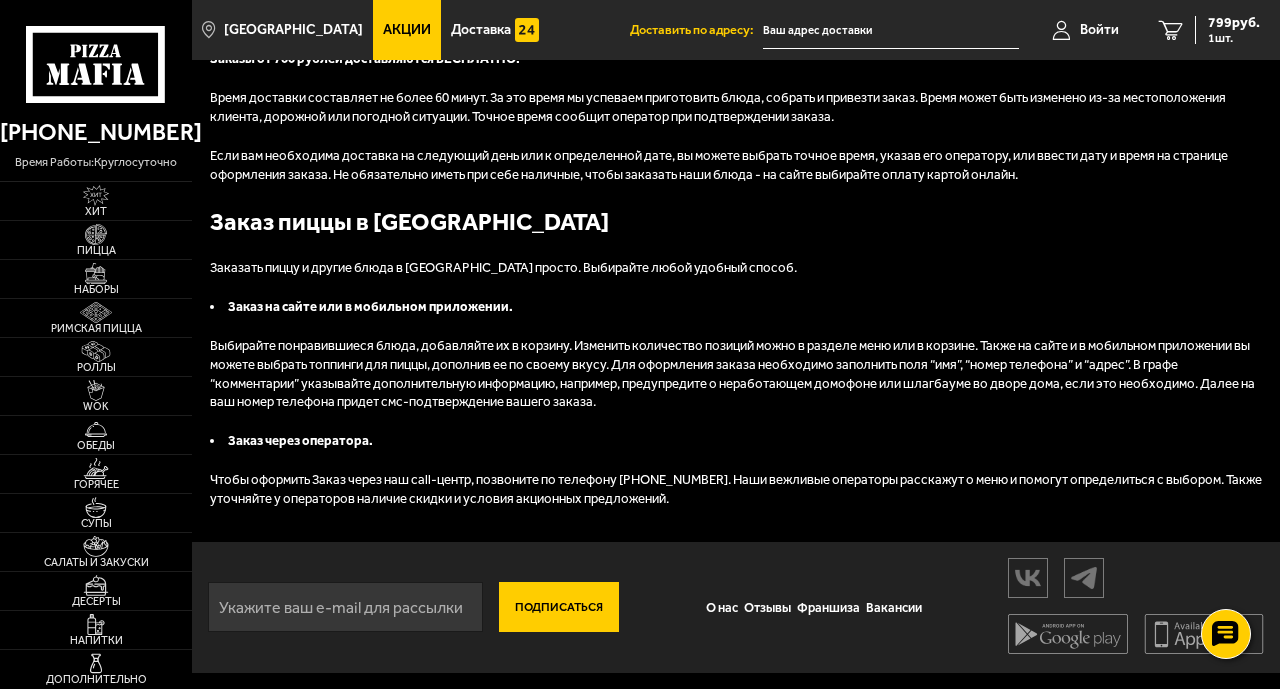 scroll, scrollTop: 0, scrollLeft: 0, axis: both 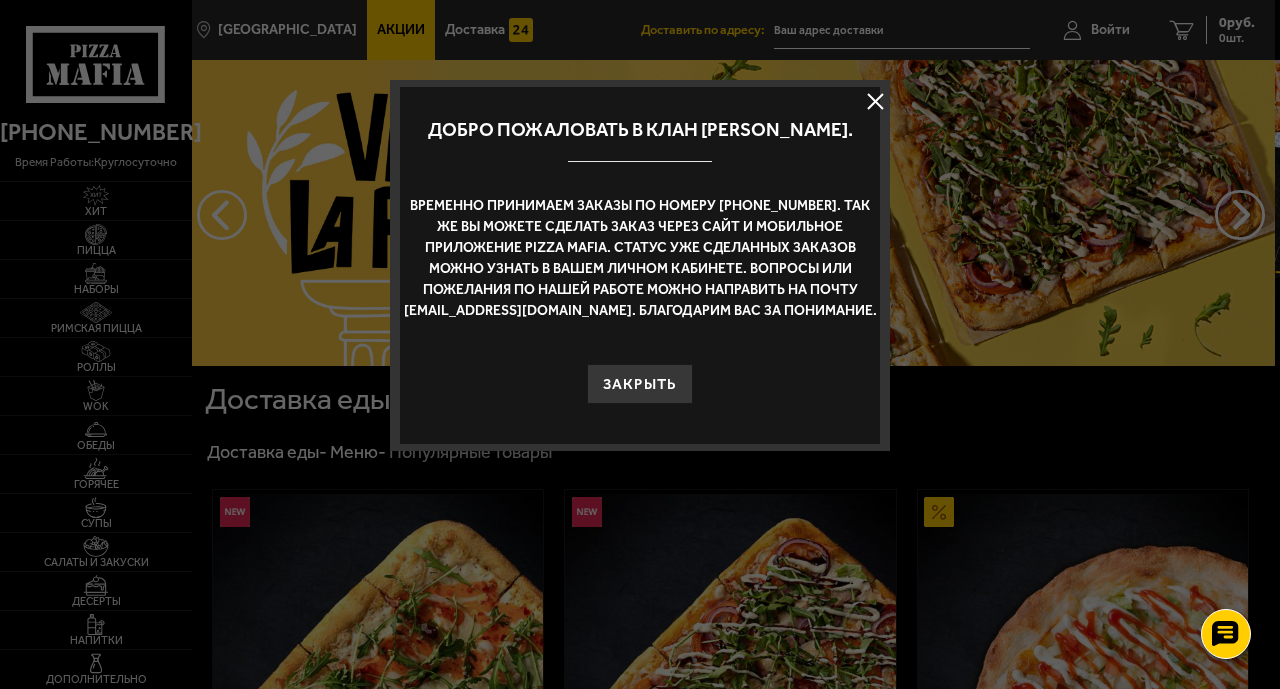 click at bounding box center (640, 344) 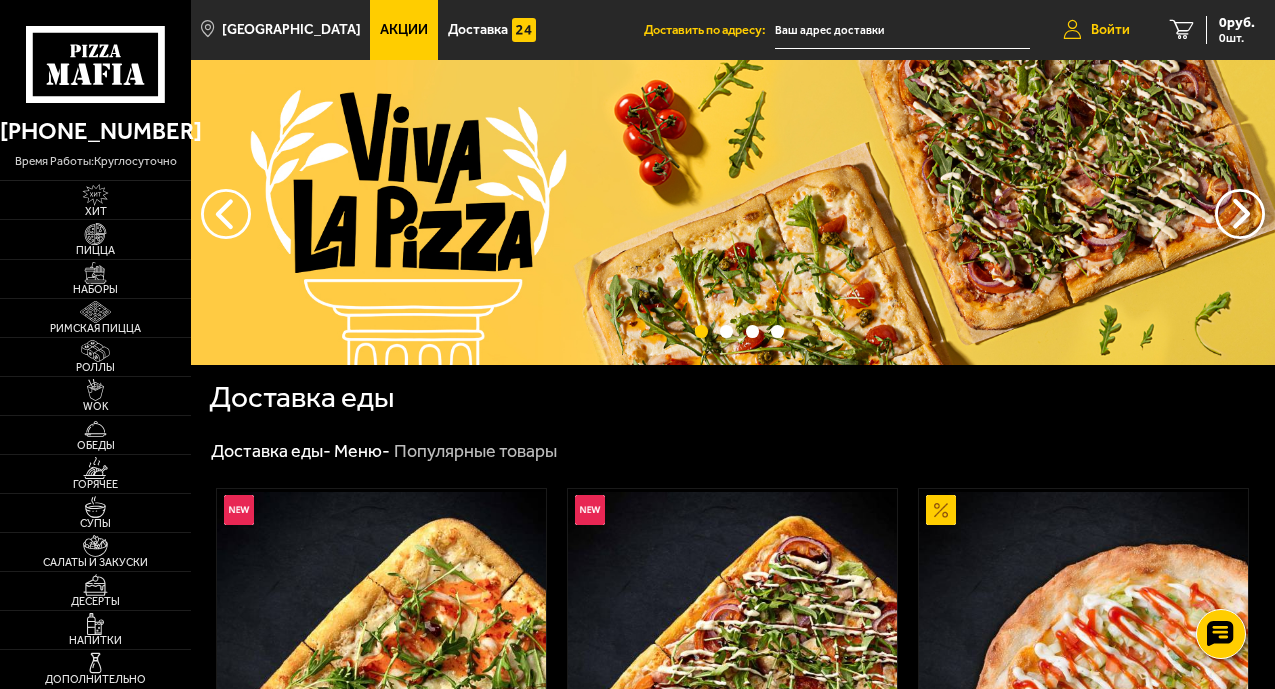 click on "Войти" at bounding box center (1110, 30) 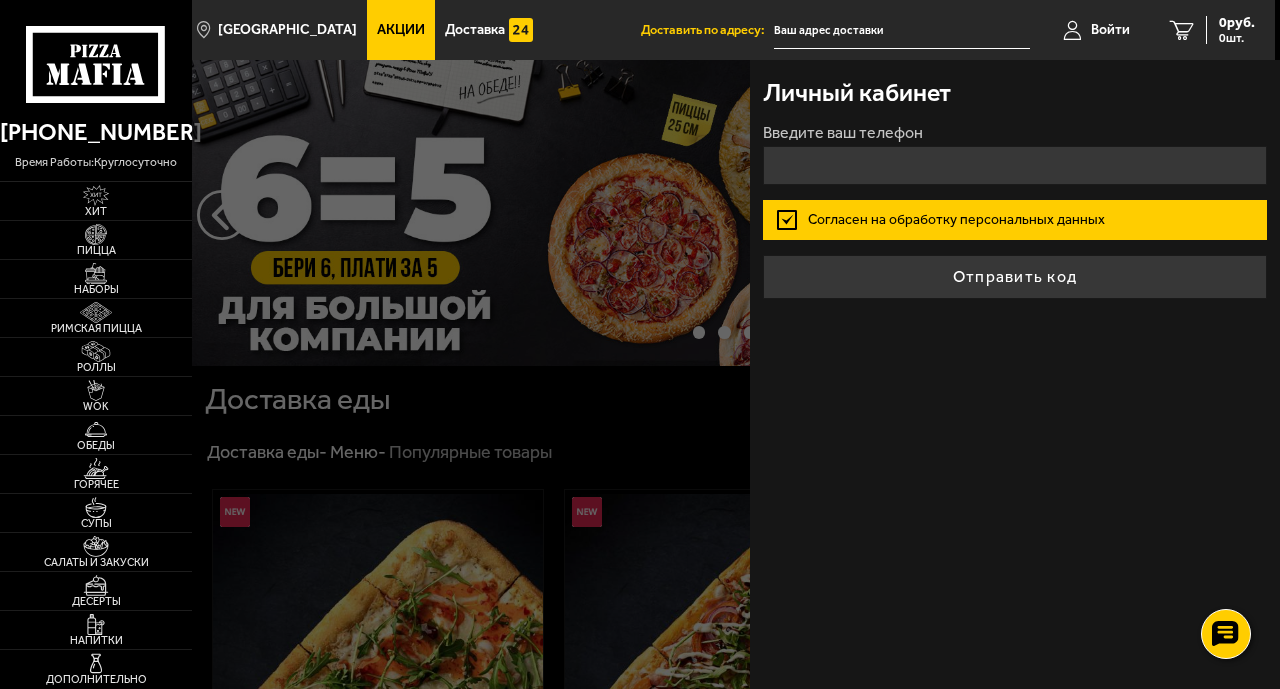 type on "+7 (   )    -  -" 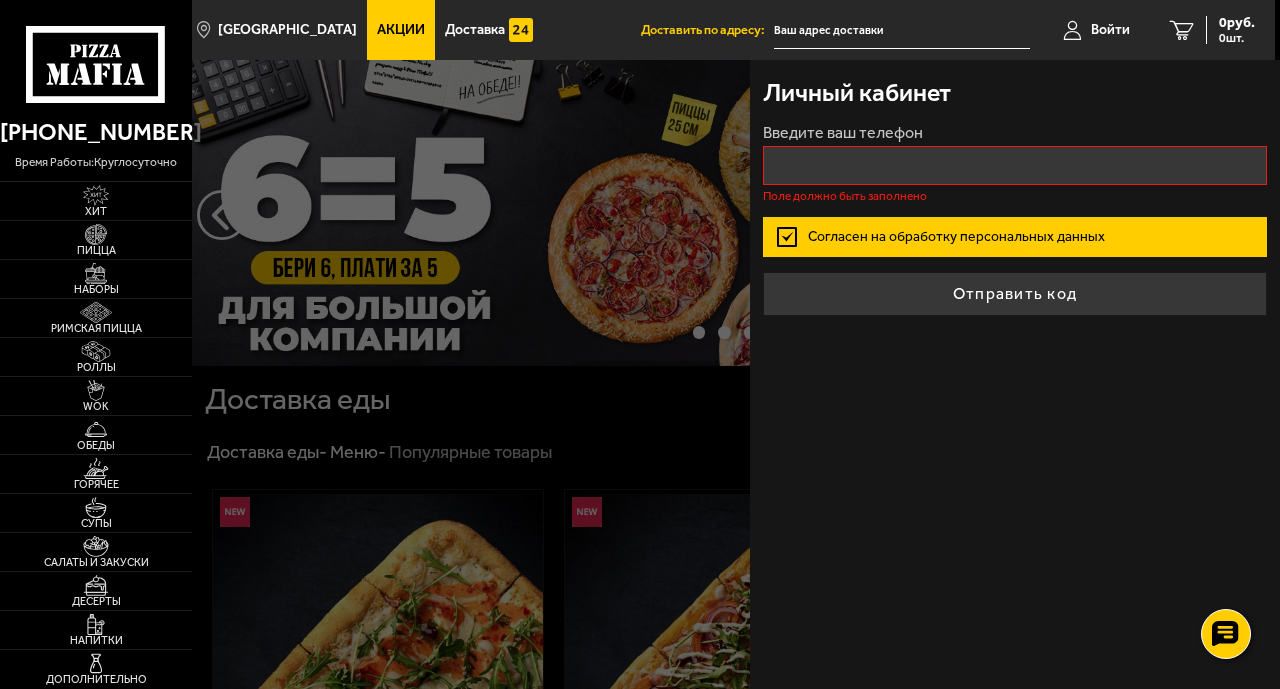 type on "+7 (   )    -  -" 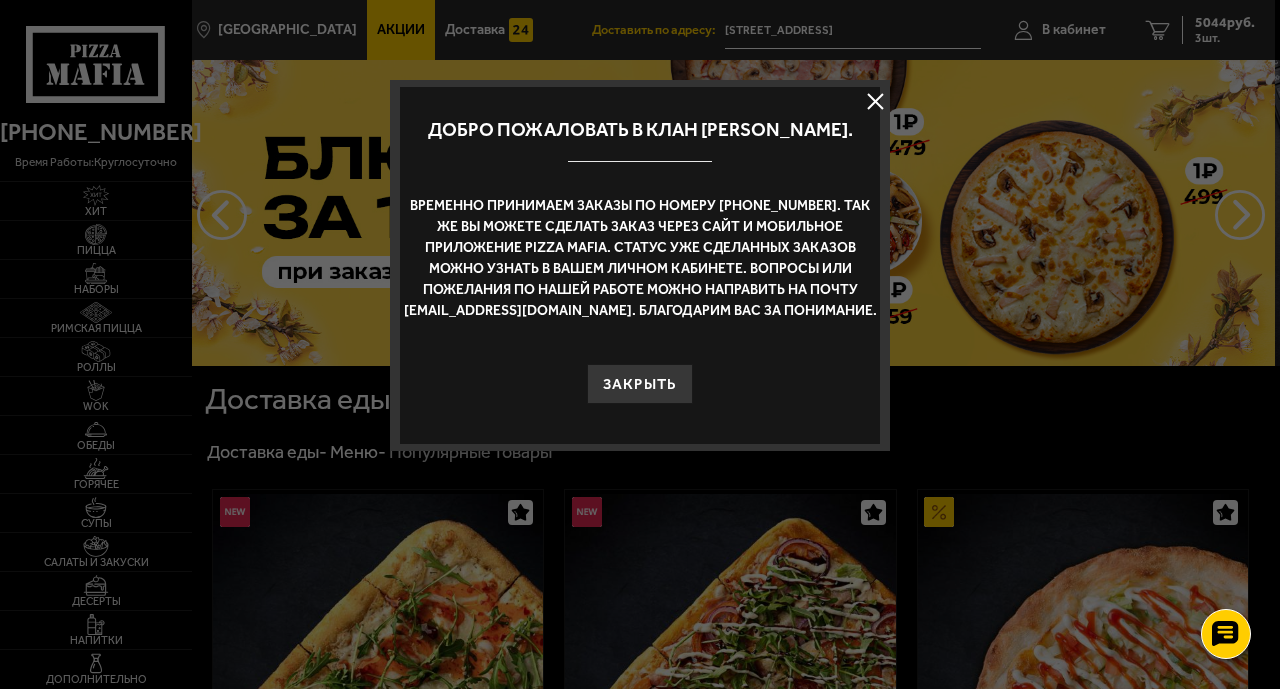 scroll, scrollTop: 0, scrollLeft: 0, axis: both 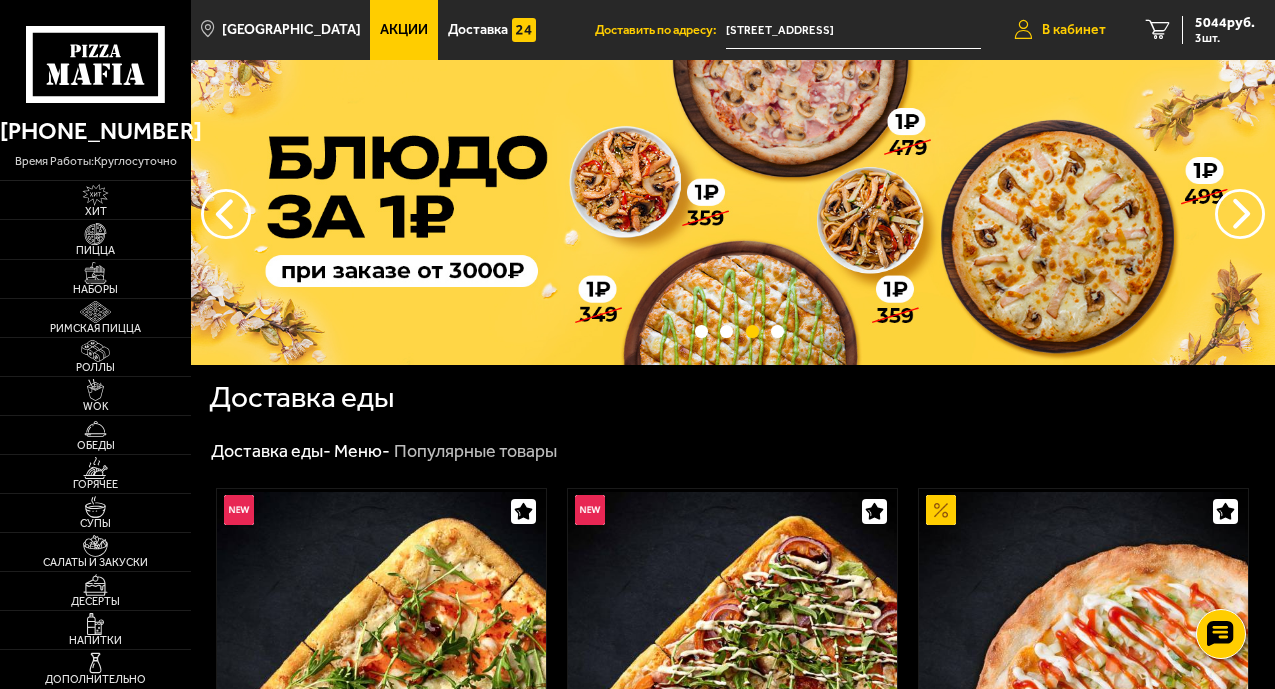 click on "В кабинет" at bounding box center (1074, 30) 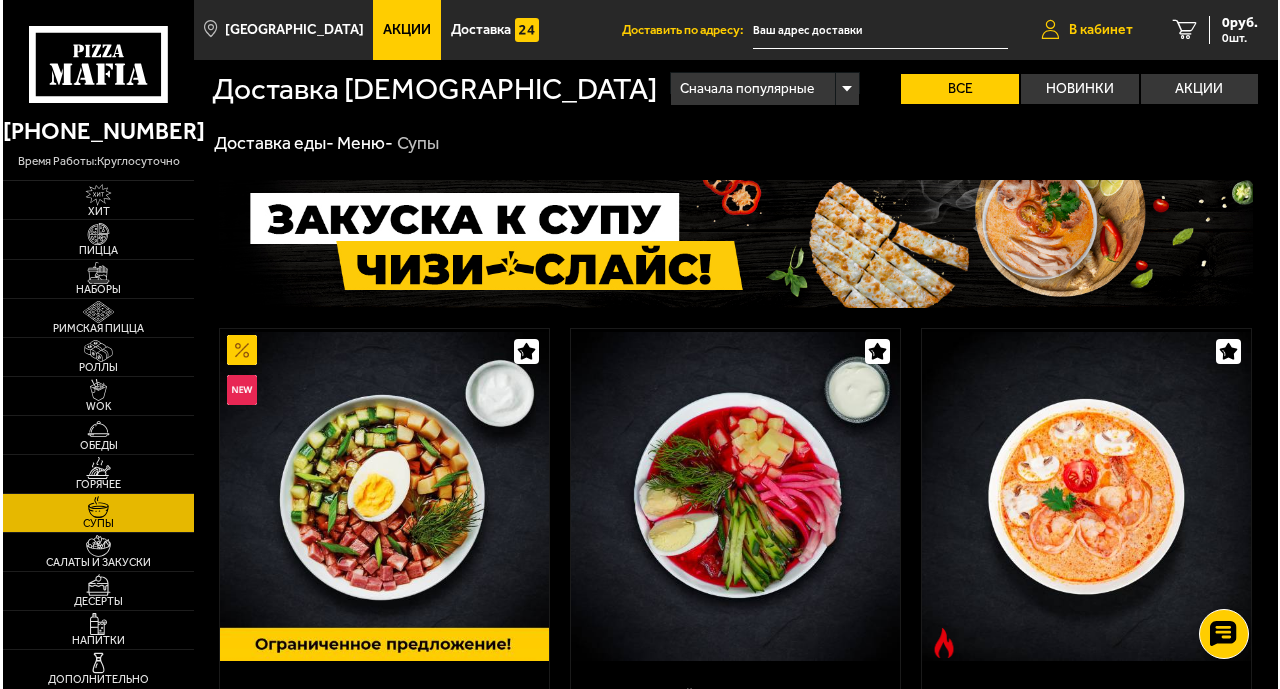 scroll, scrollTop: 0, scrollLeft: 0, axis: both 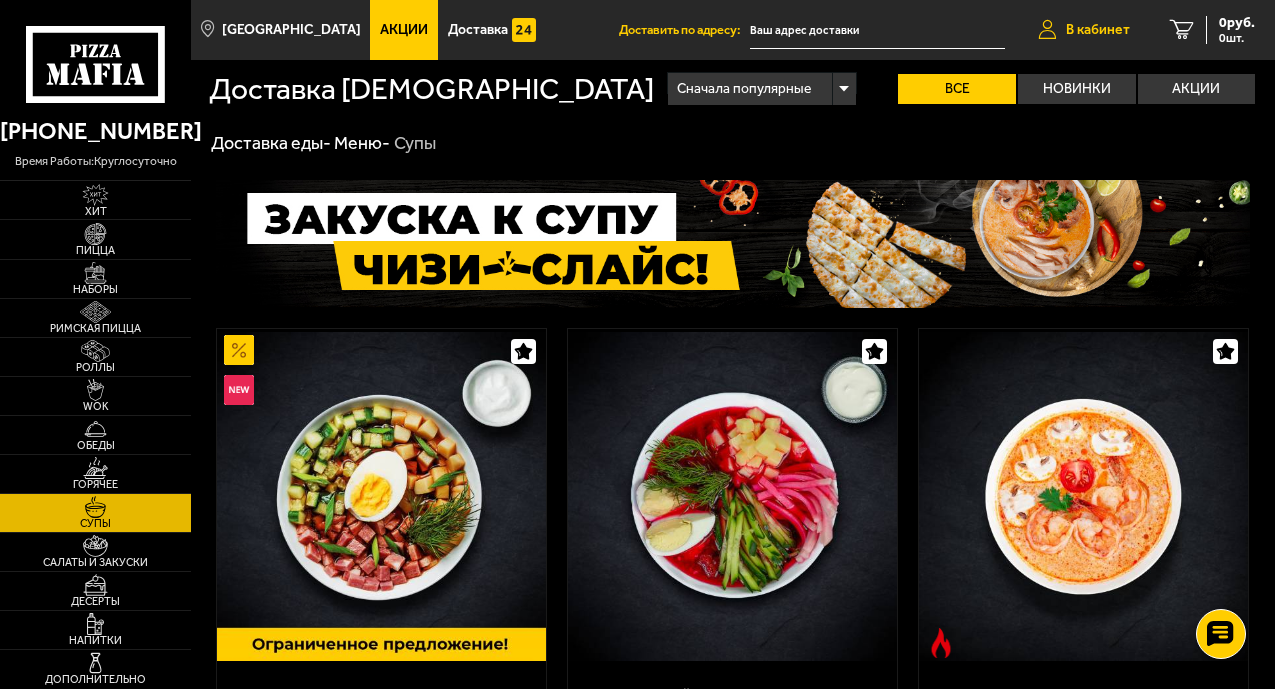 click on "В кабинет" at bounding box center (1098, 30) 